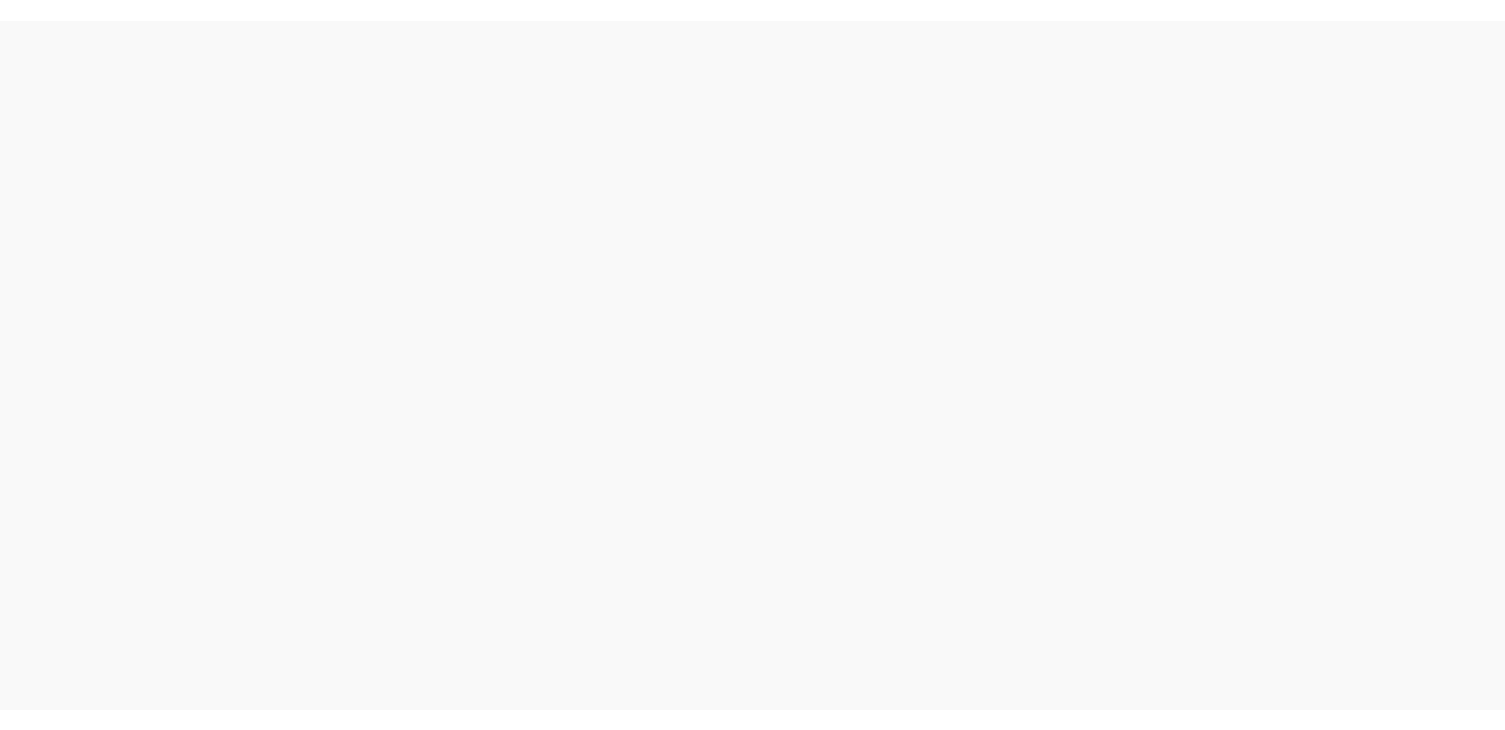 scroll, scrollTop: 0, scrollLeft: 0, axis: both 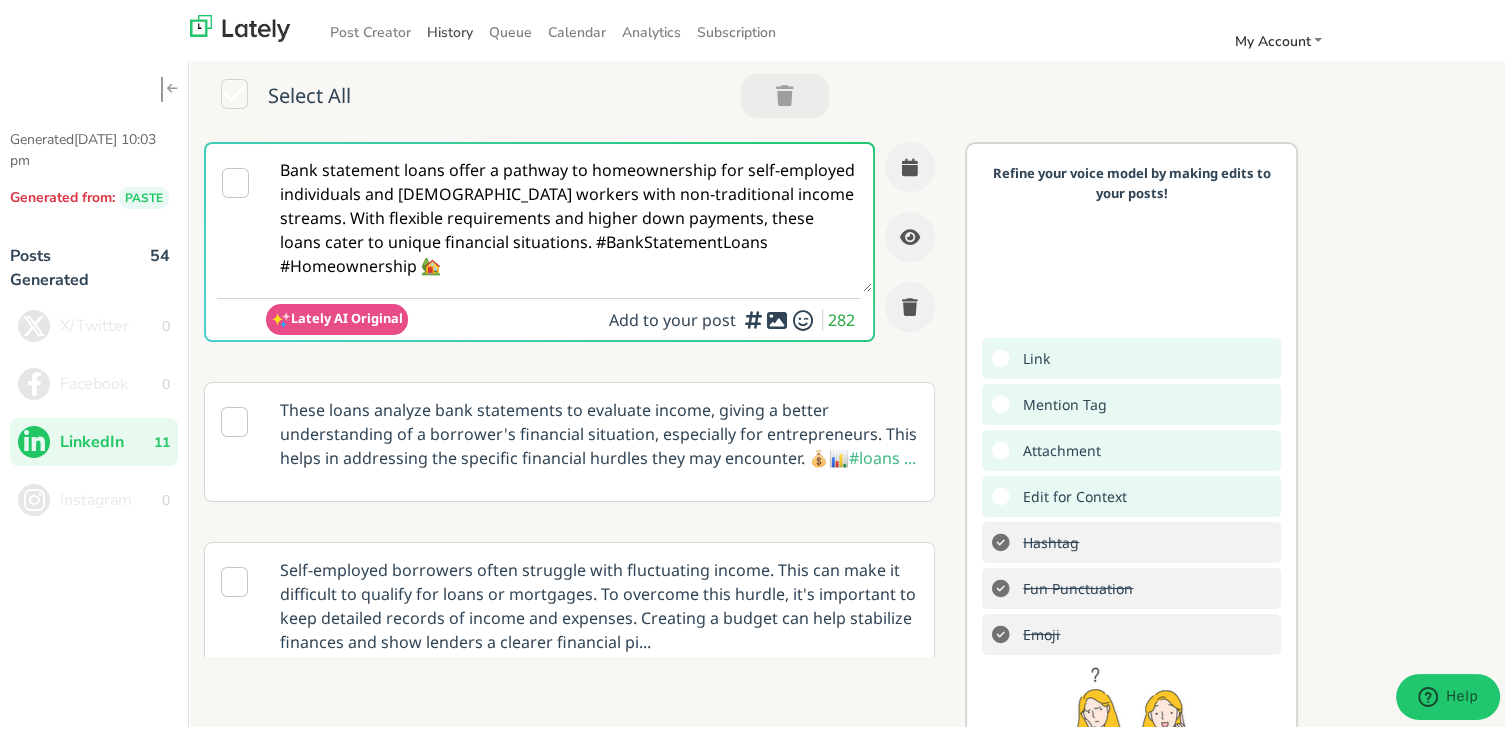 click on "History" at bounding box center (450, 28) 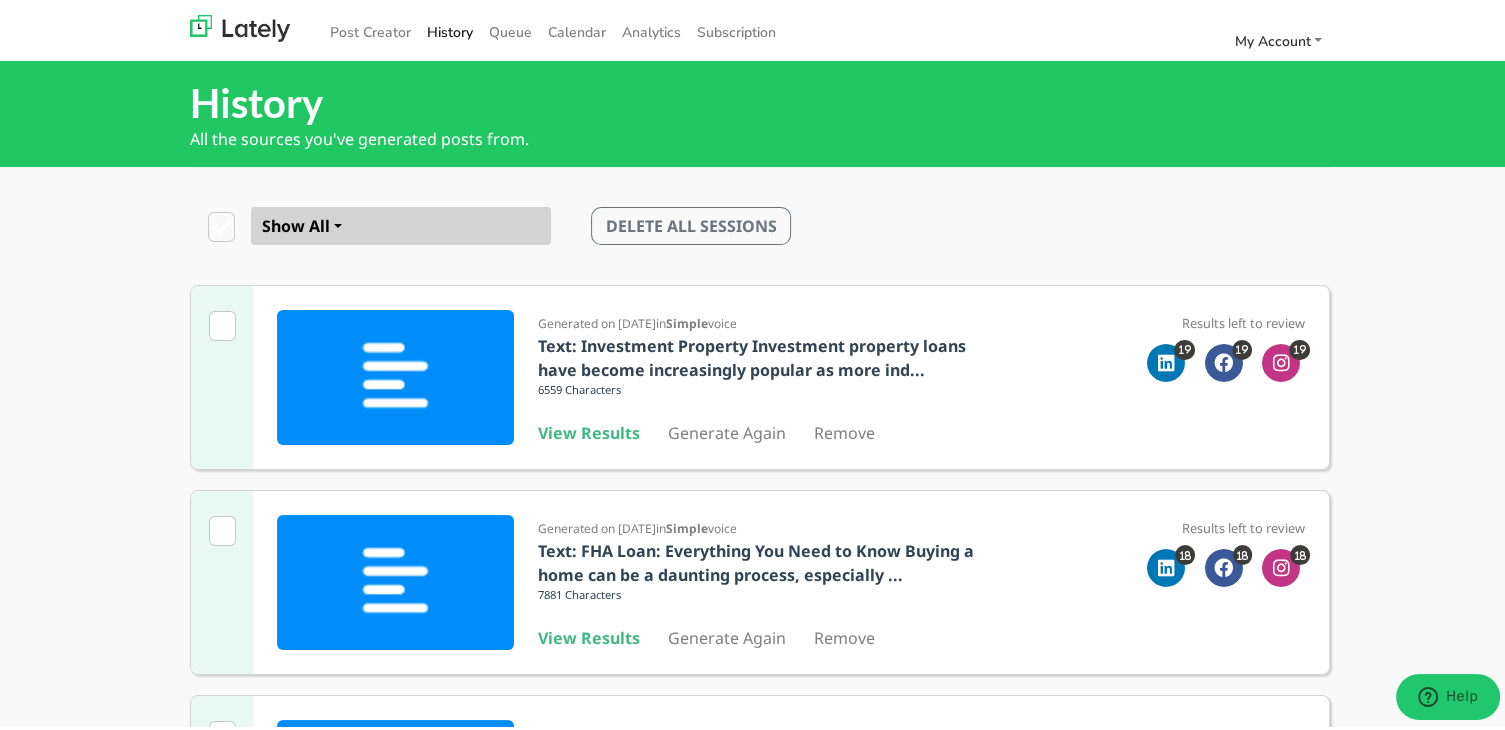 click on "Show All  Show All   Video   Text   DELETE ALL SESSIONS" at bounding box center [760, 222] 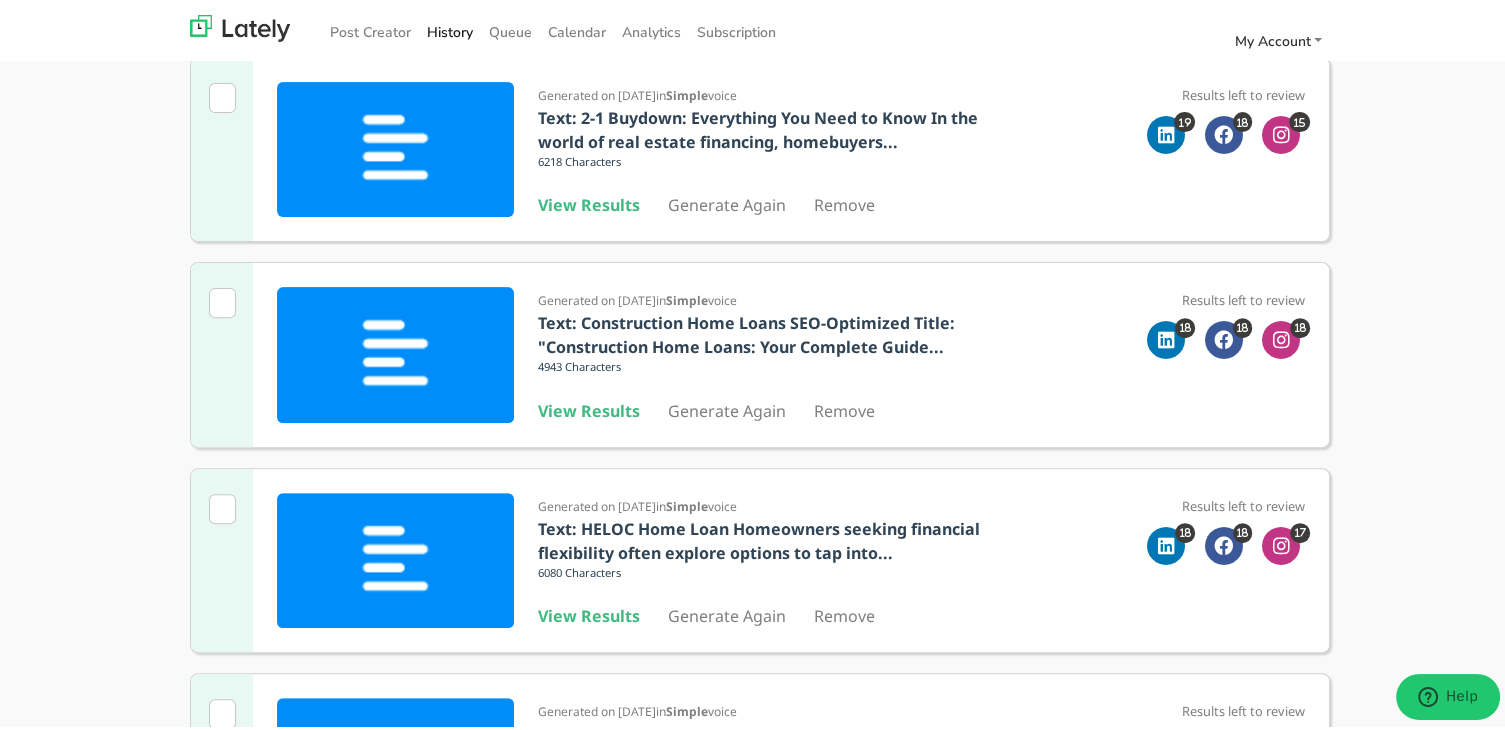 scroll, scrollTop: 1276, scrollLeft: 0, axis: vertical 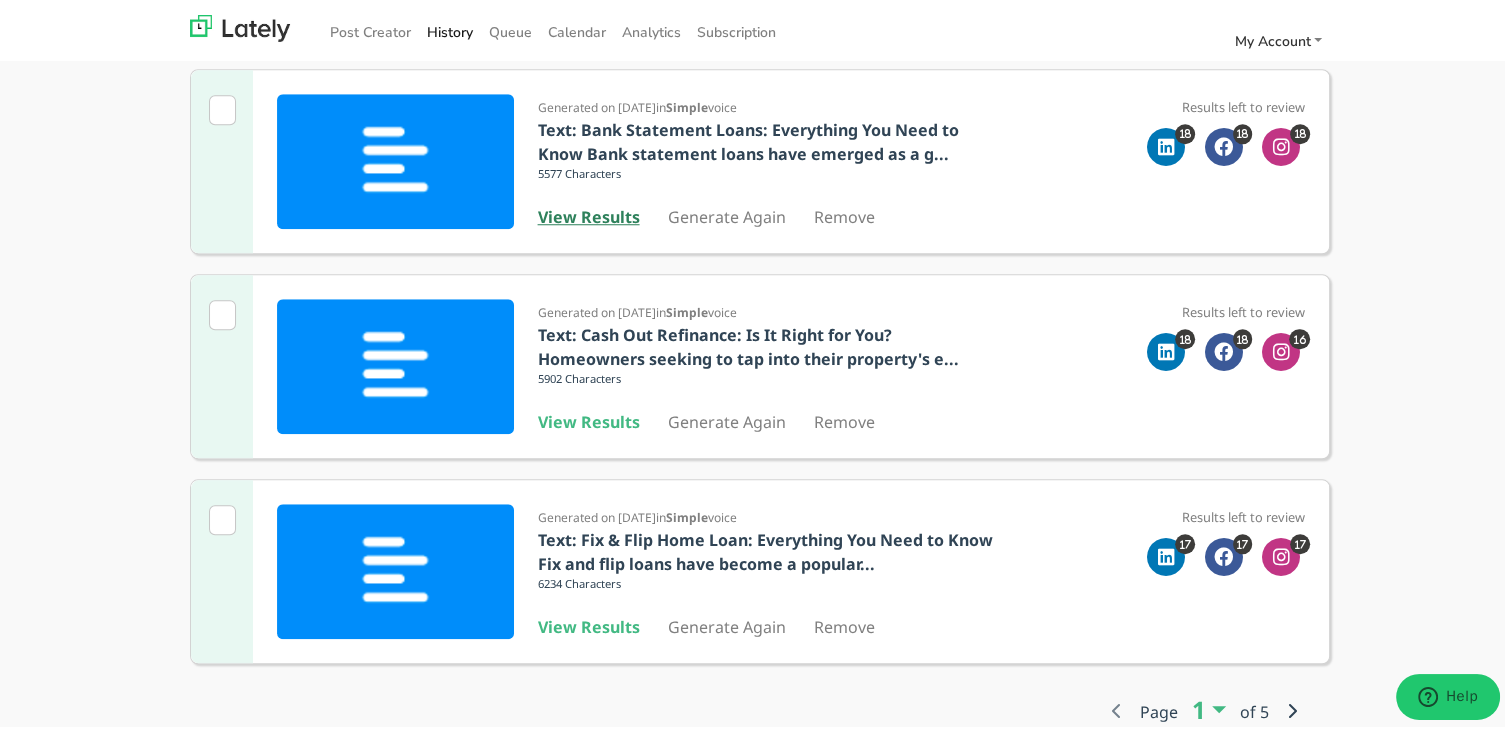 click on "View Results" at bounding box center [589, 213] 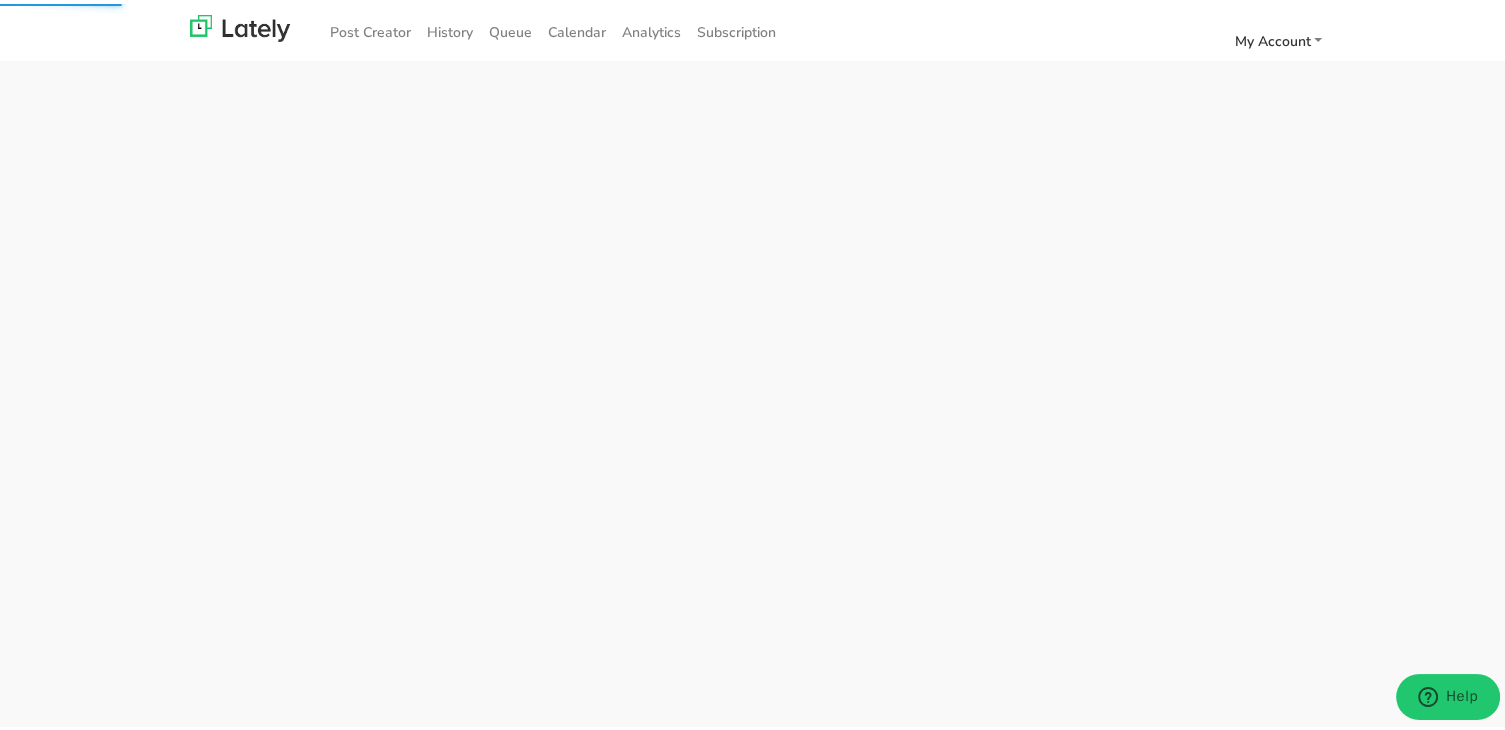 scroll, scrollTop: 0, scrollLeft: 0, axis: both 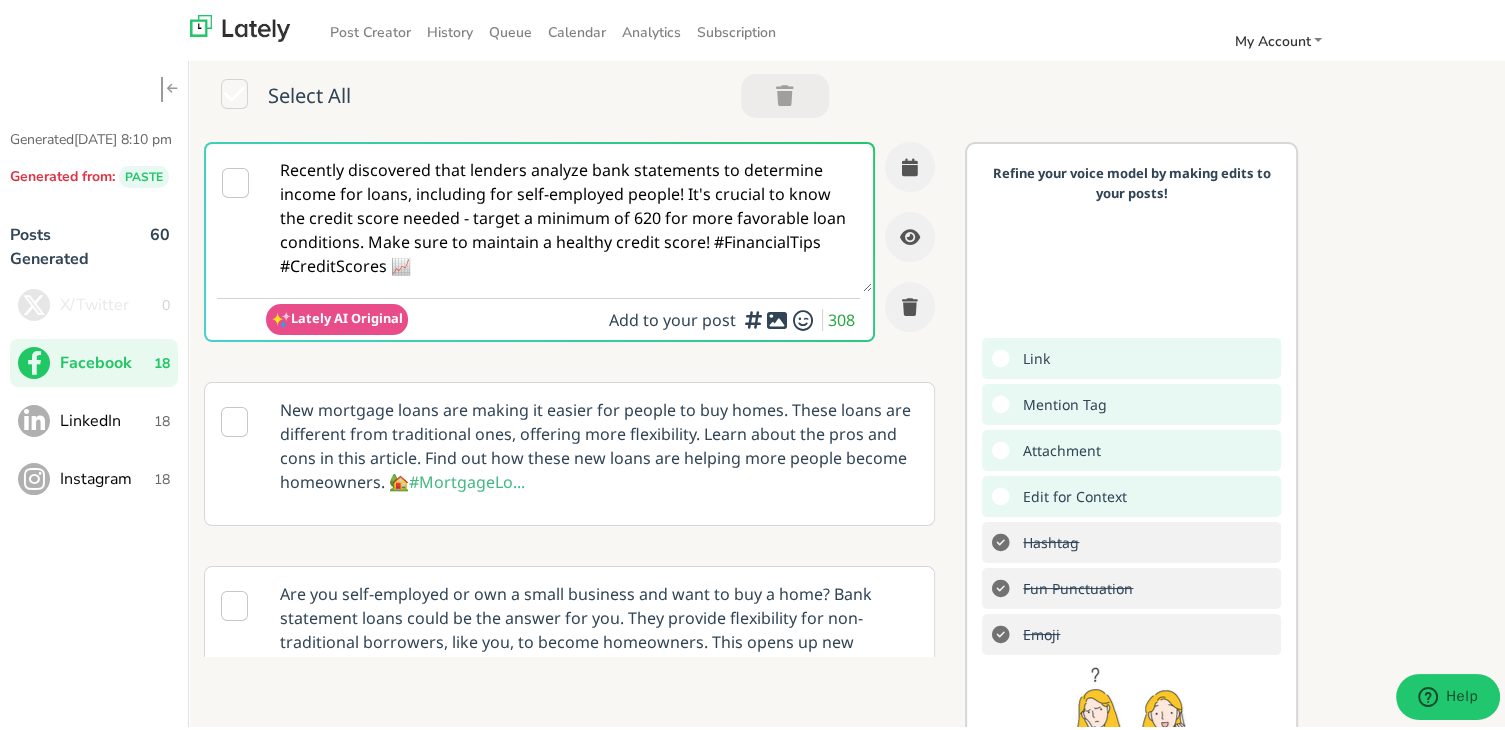 click on "Recently discovered that lenders analyze bank statements to determine income for loans, including for self-employed people! It's crucial to know the credit score needed - target a minimum of 620 for more favorable loan conditions. Make sure to maintain a healthy credit score! #FinancialTips #CreditScores 📈" at bounding box center (569, 214) 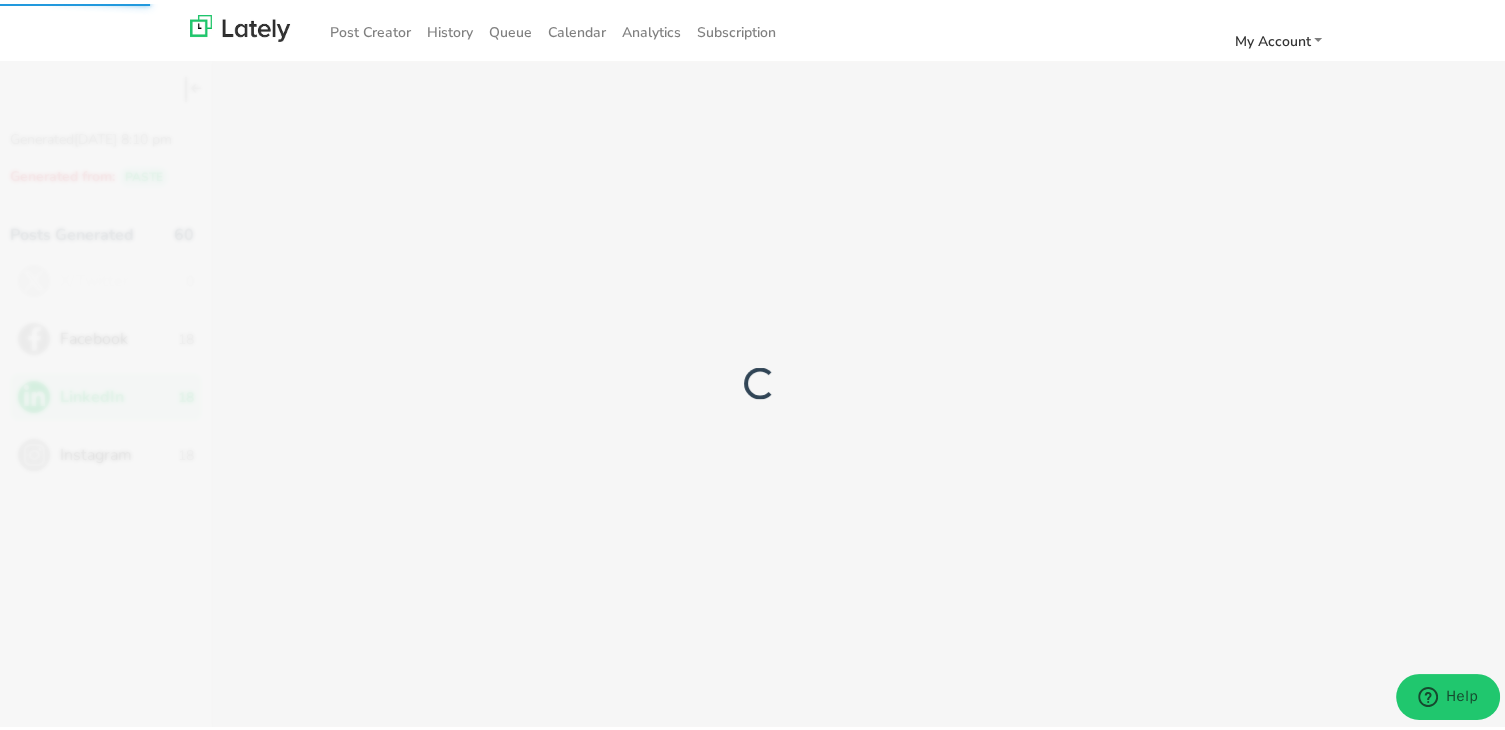 click at bounding box center (760, 380) 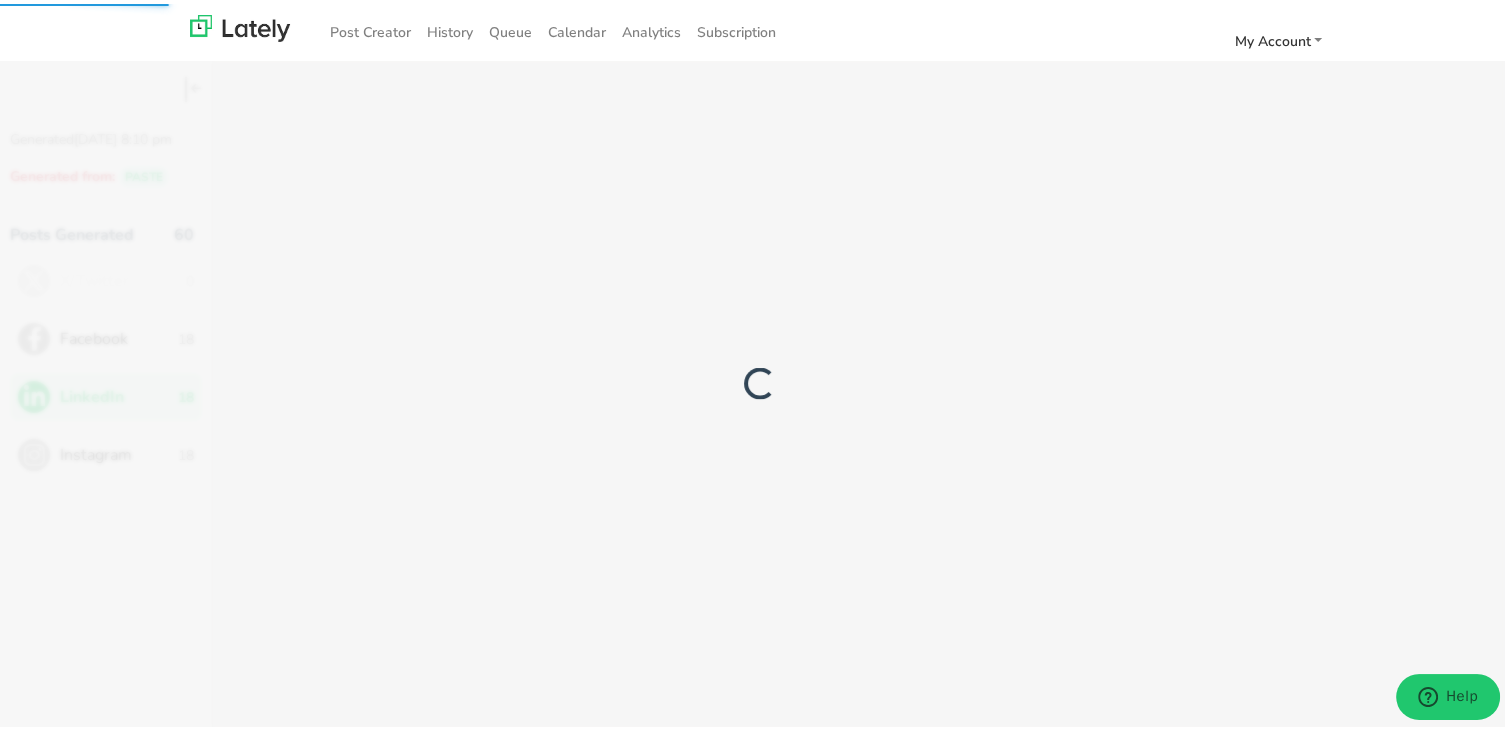 click at bounding box center (760, 380) 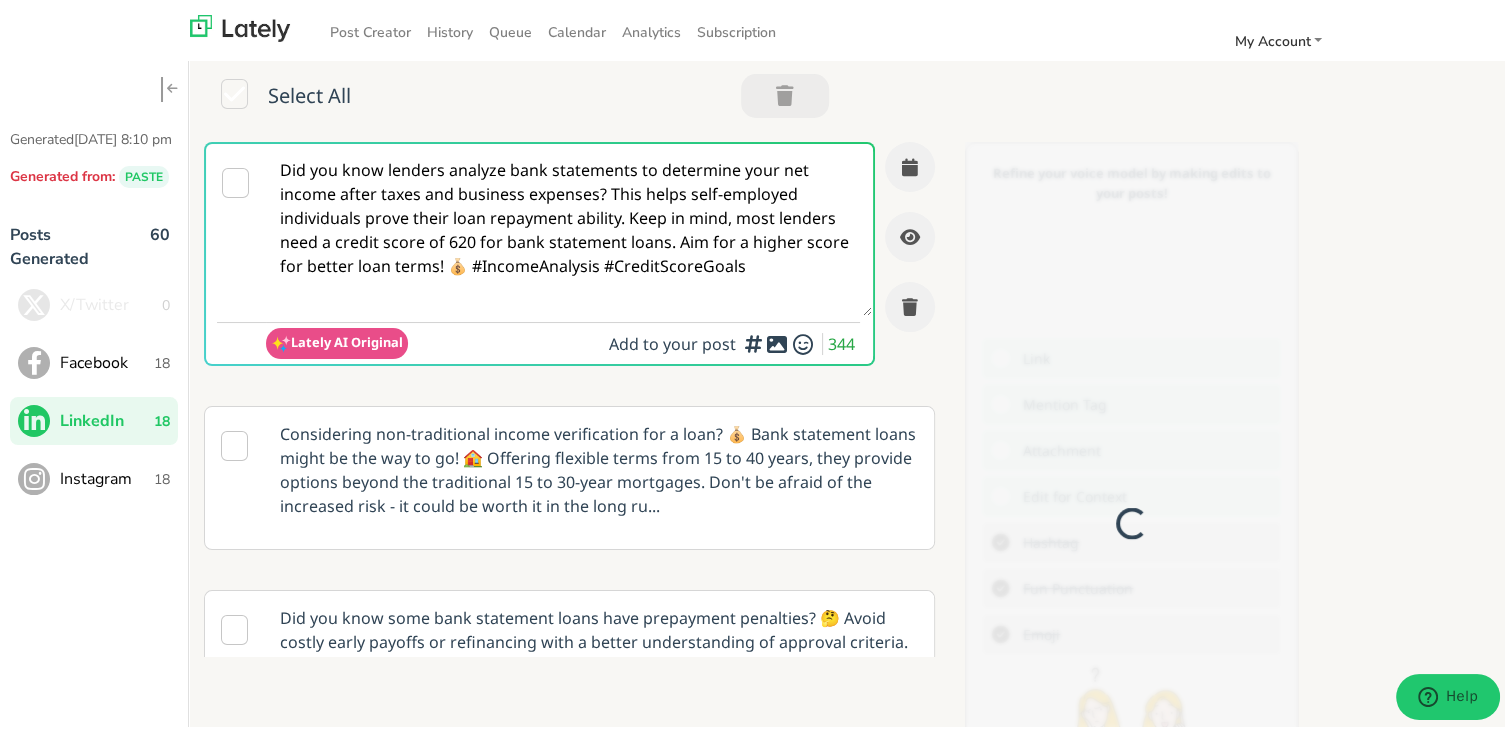 scroll, scrollTop: 0, scrollLeft: 0, axis: both 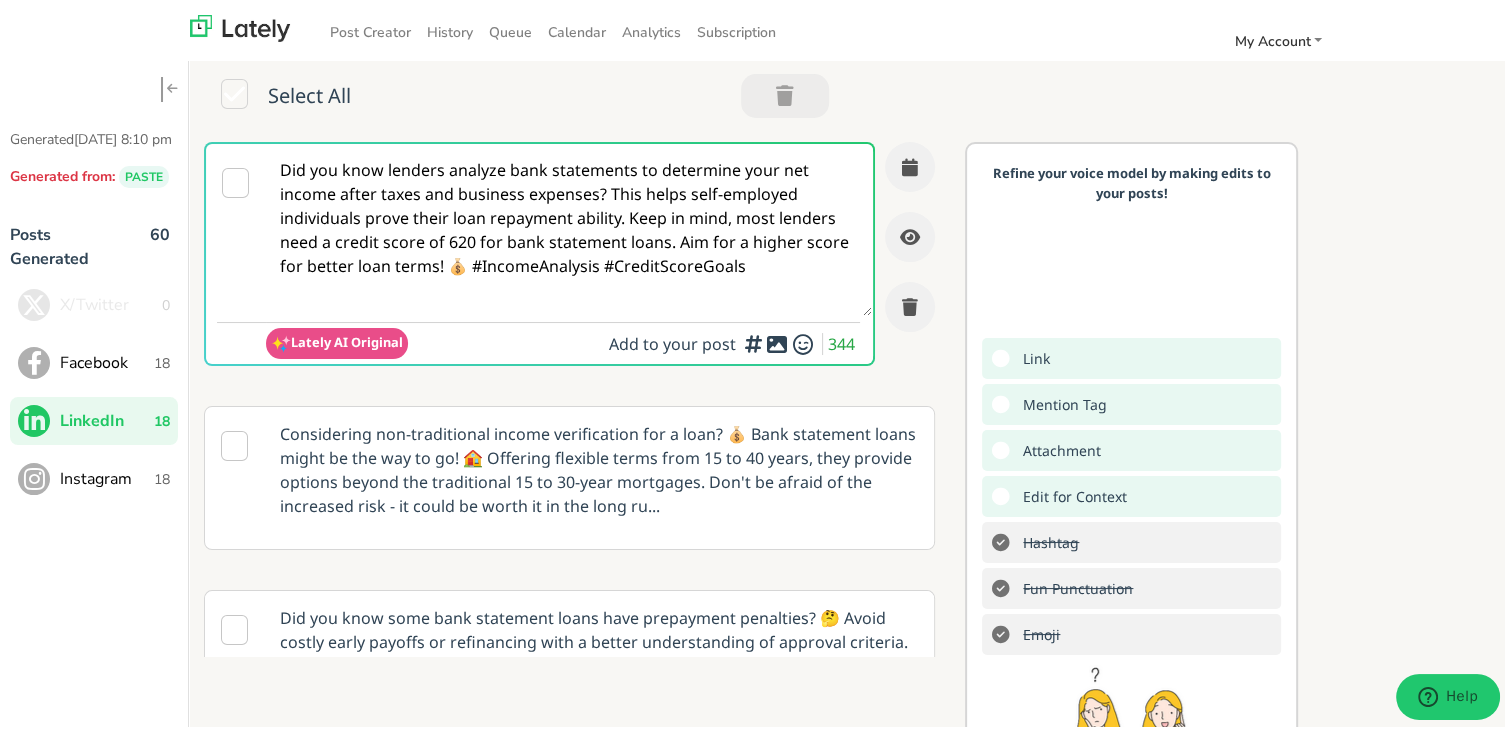 click on "Instagram 18" at bounding box center [94, 475] 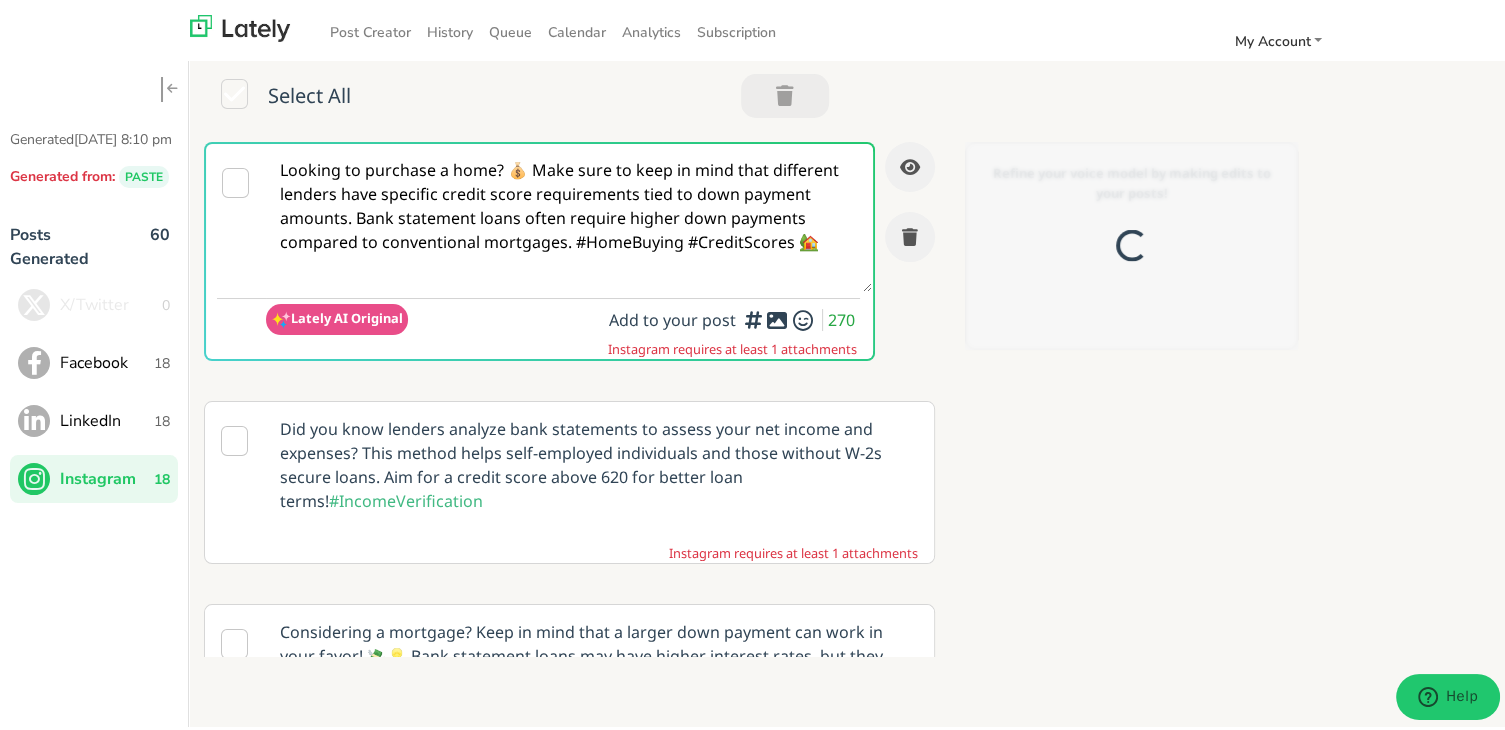 scroll, scrollTop: 0, scrollLeft: 0, axis: both 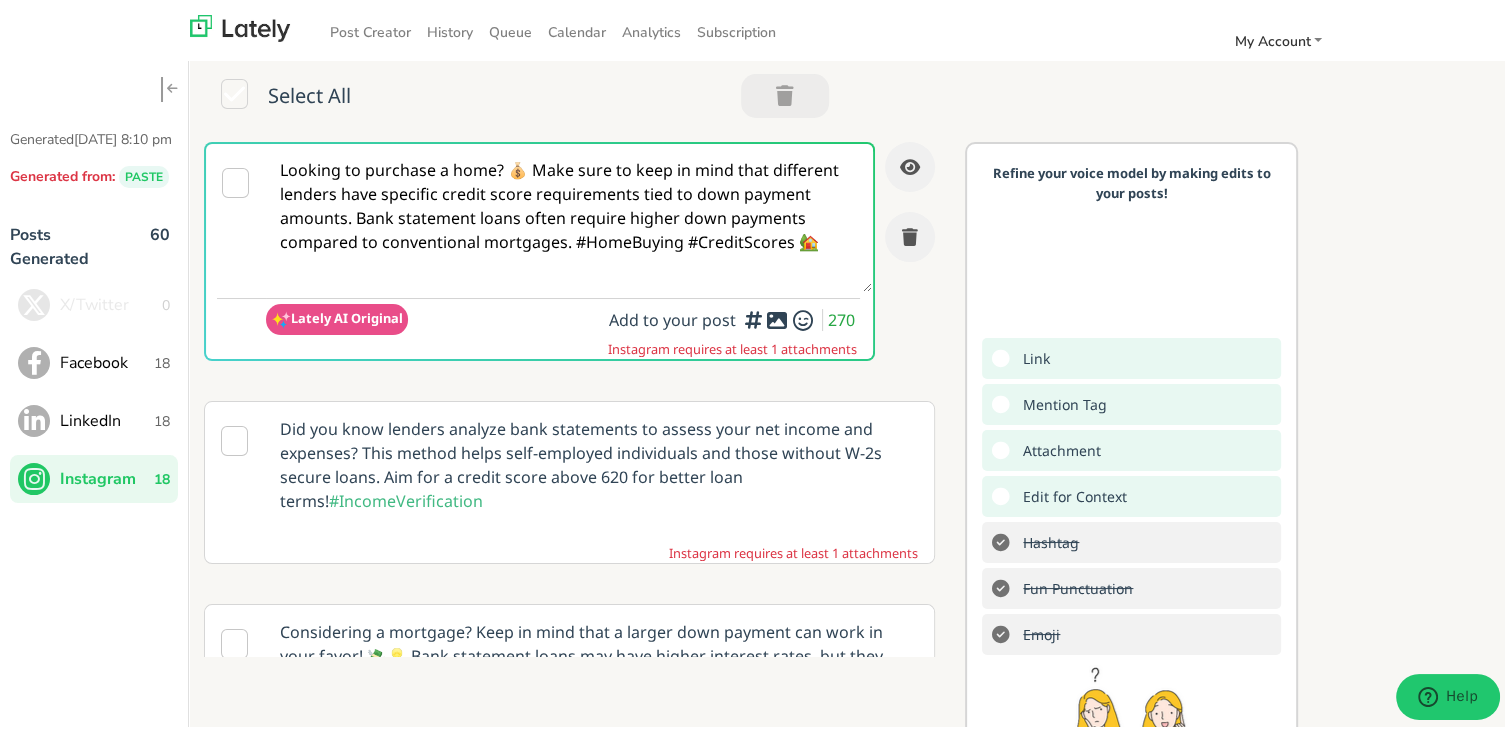 click on "Looking to purchase a home? 💰 Make sure to keep in mind that different lenders have specific credit score requirements tied to down payment amounts. Bank statement loans often require higher down payments compared to conventional mortgages. #HomeBuying #CreditScores 🏡" at bounding box center (569, 214) 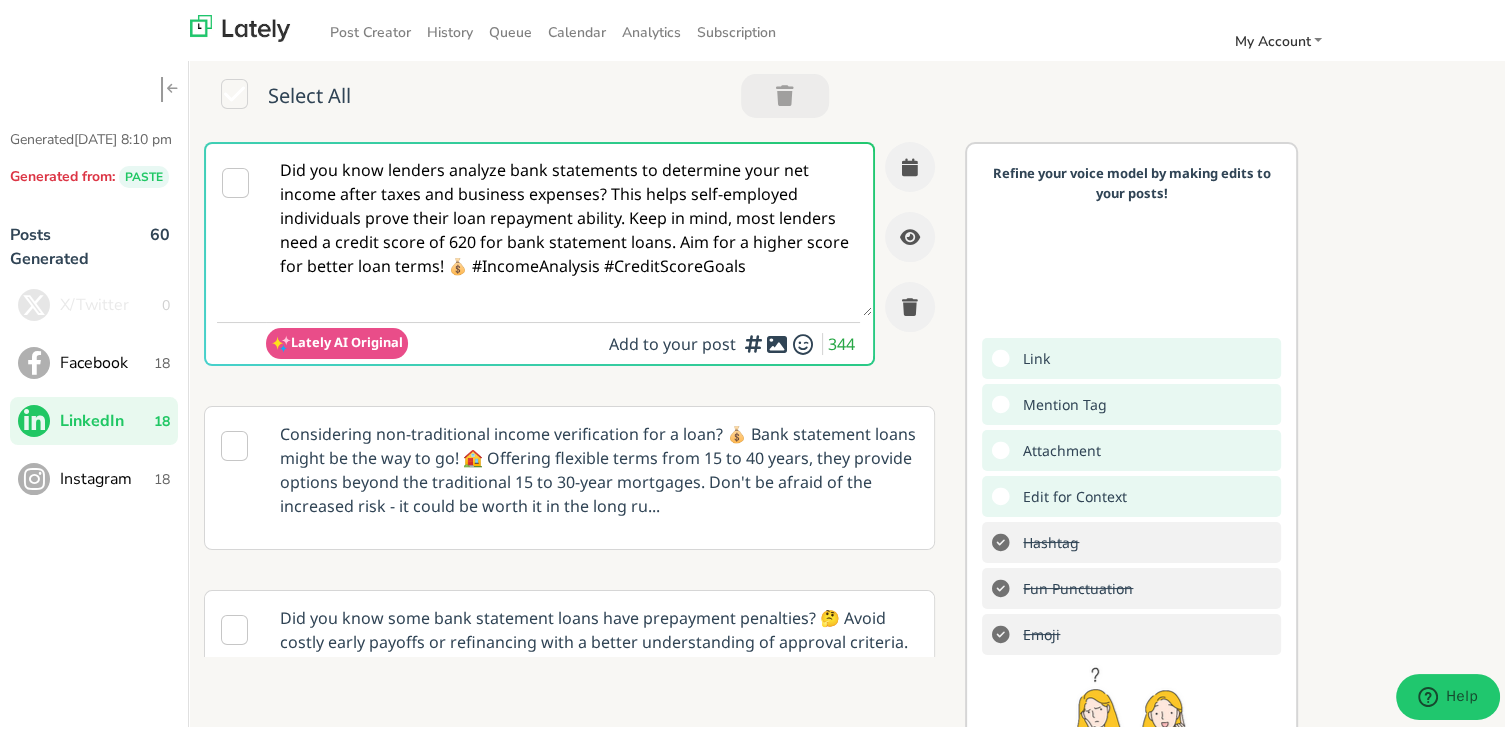 scroll, scrollTop: 0, scrollLeft: 0, axis: both 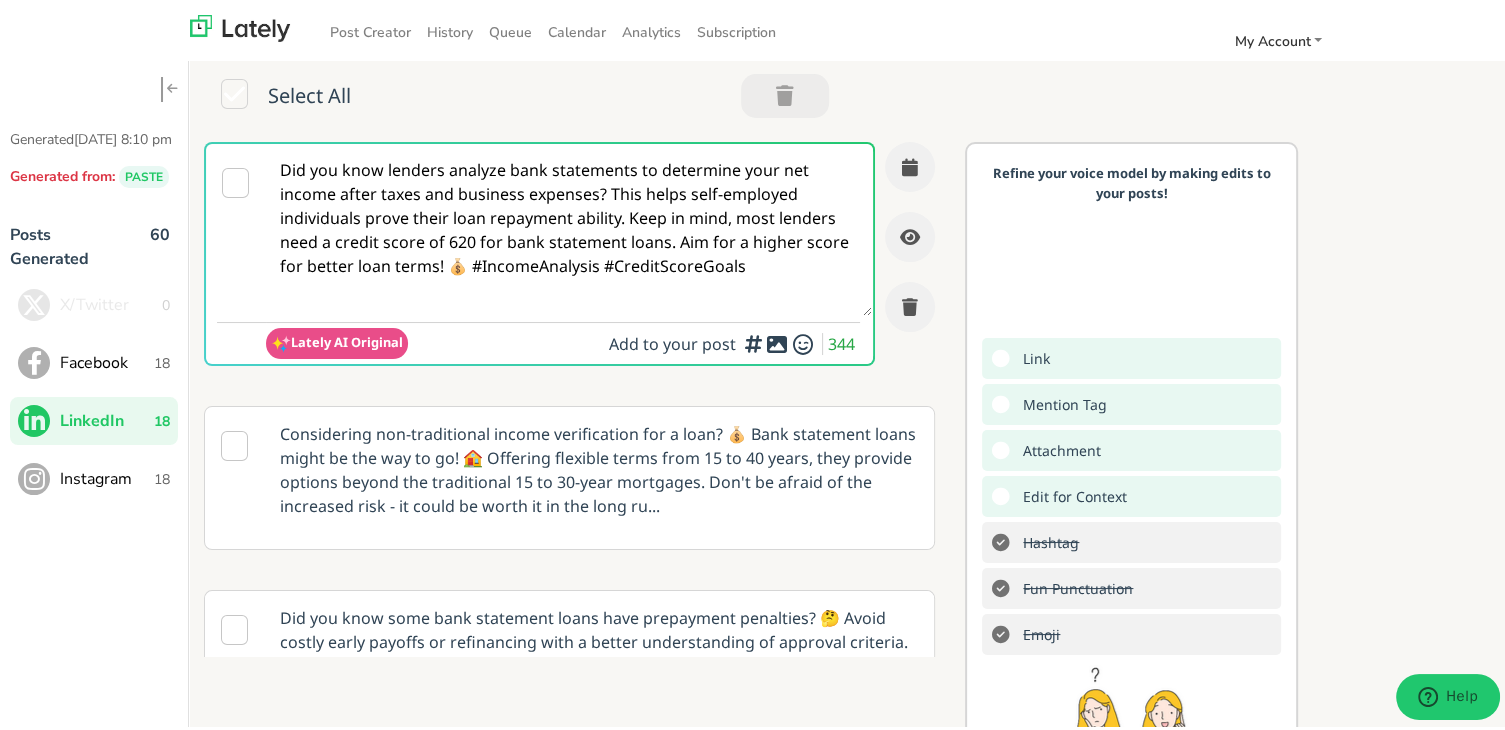 click on "Did you know lenders analyze bank statements to determine your net income after taxes and business expenses? This helps self-employed individuals prove their loan repayment ability. Keep in mind, most lenders need a credit score of 620 for bank statement loans. Aim for a higher score for better loan terms! 💰 #IncomeAnalysis #CreditScoreGoals" at bounding box center [569, 226] 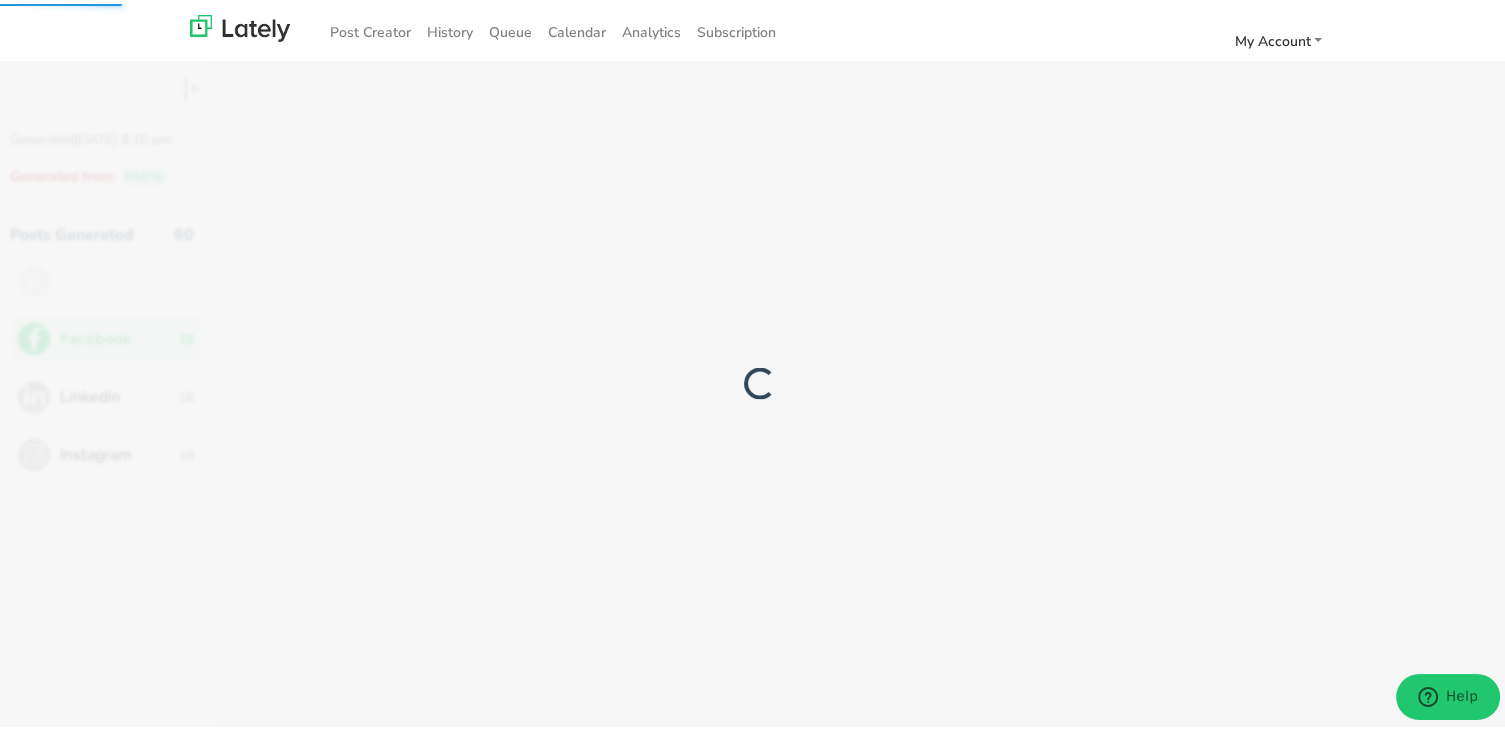 click at bounding box center (760, 380) 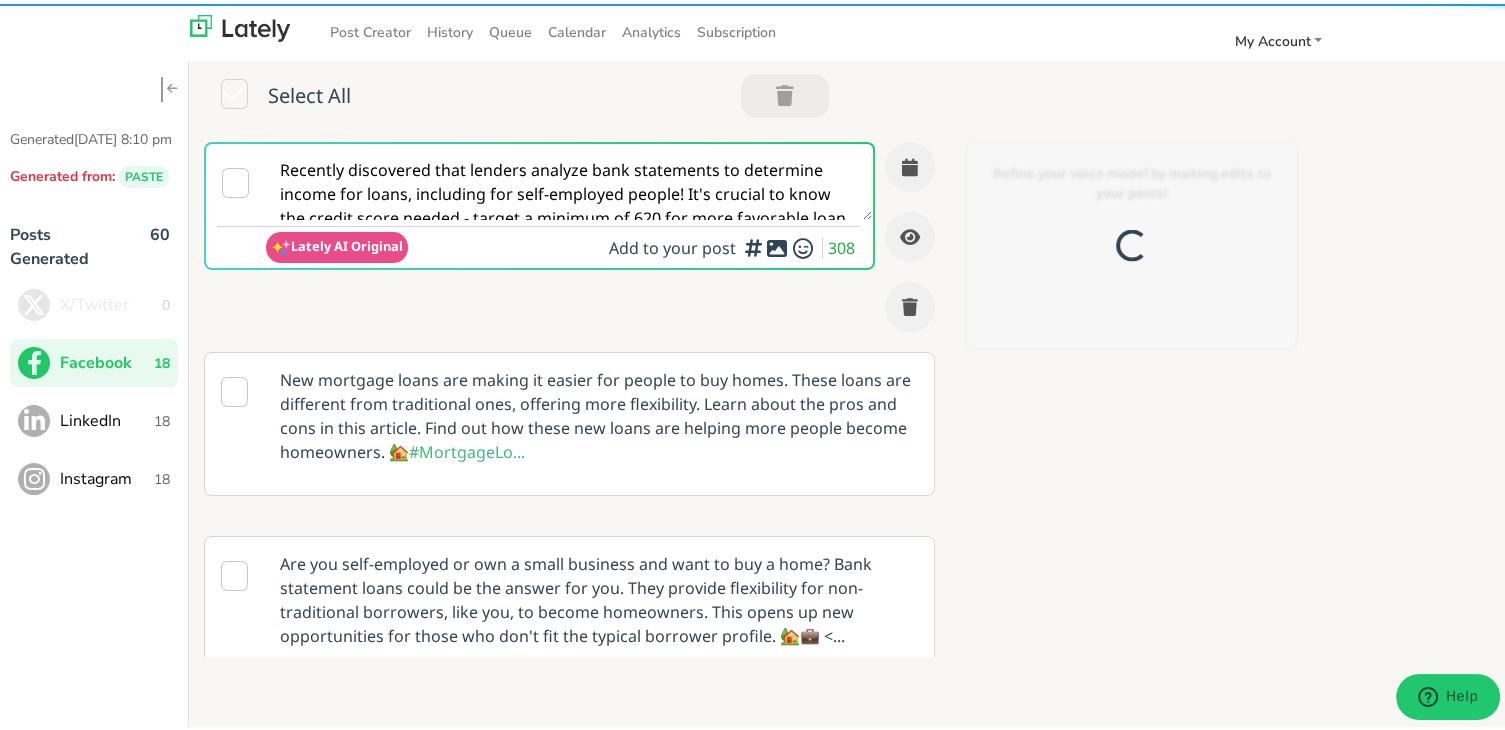 click at bounding box center [760, 380] 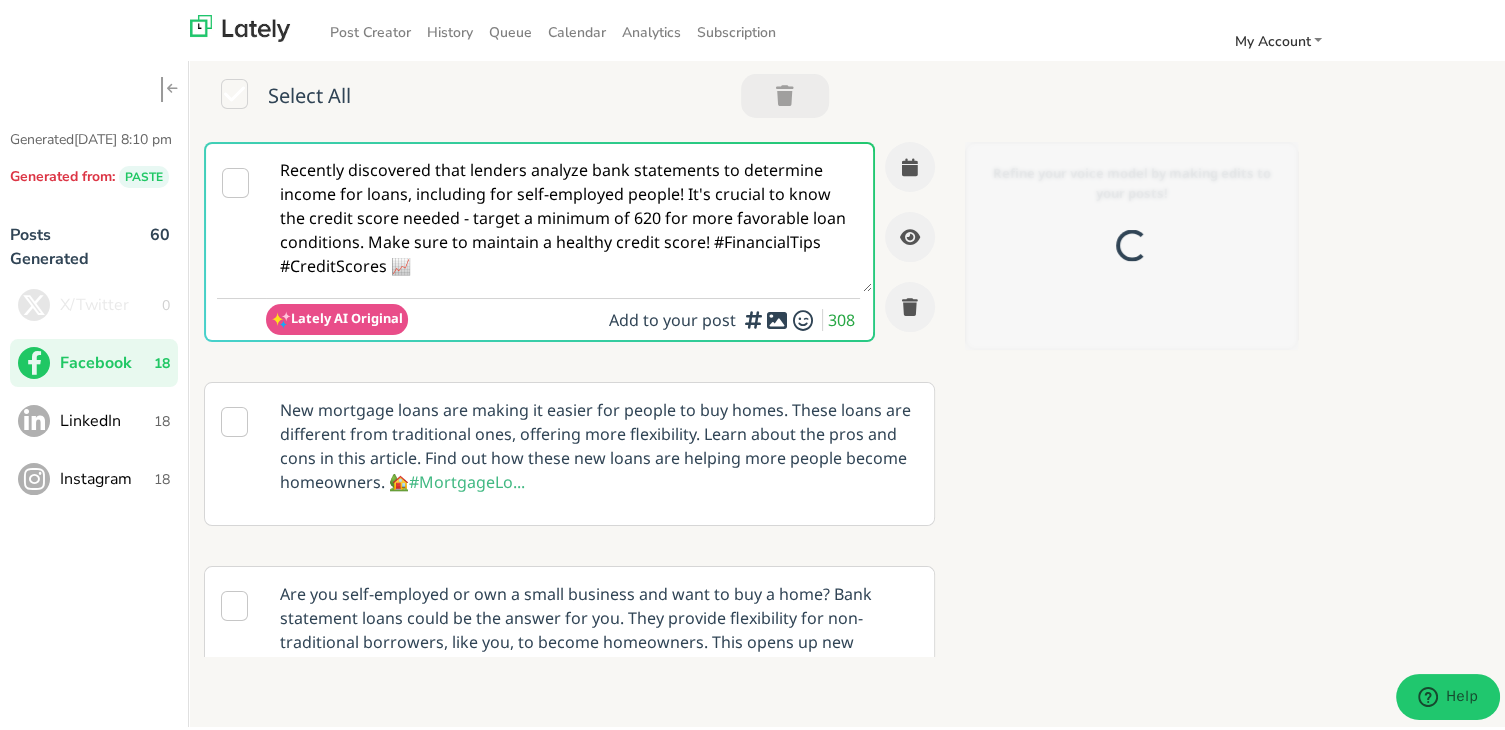scroll, scrollTop: 0, scrollLeft: 0, axis: both 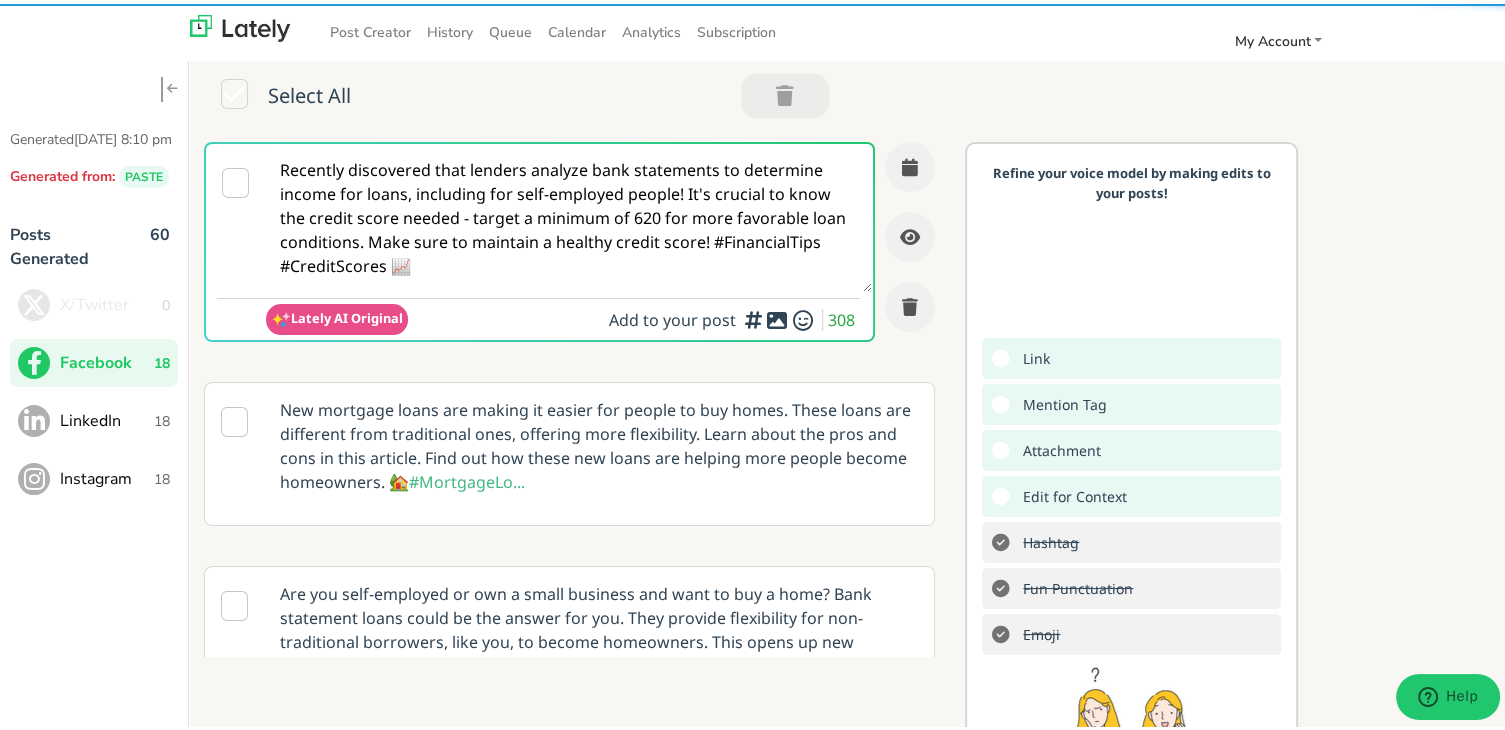 click on "Recently discovered that lenders analyze bank statements to determine income for loans, including for self-employed people! It's crucial to know the credit score needed - target a minimum of 620 for more favorable loan conditions. Make sure to maintain a healthy credit score! #FinancialTips #CreditScores 📈" at bounding box center [569, 214] 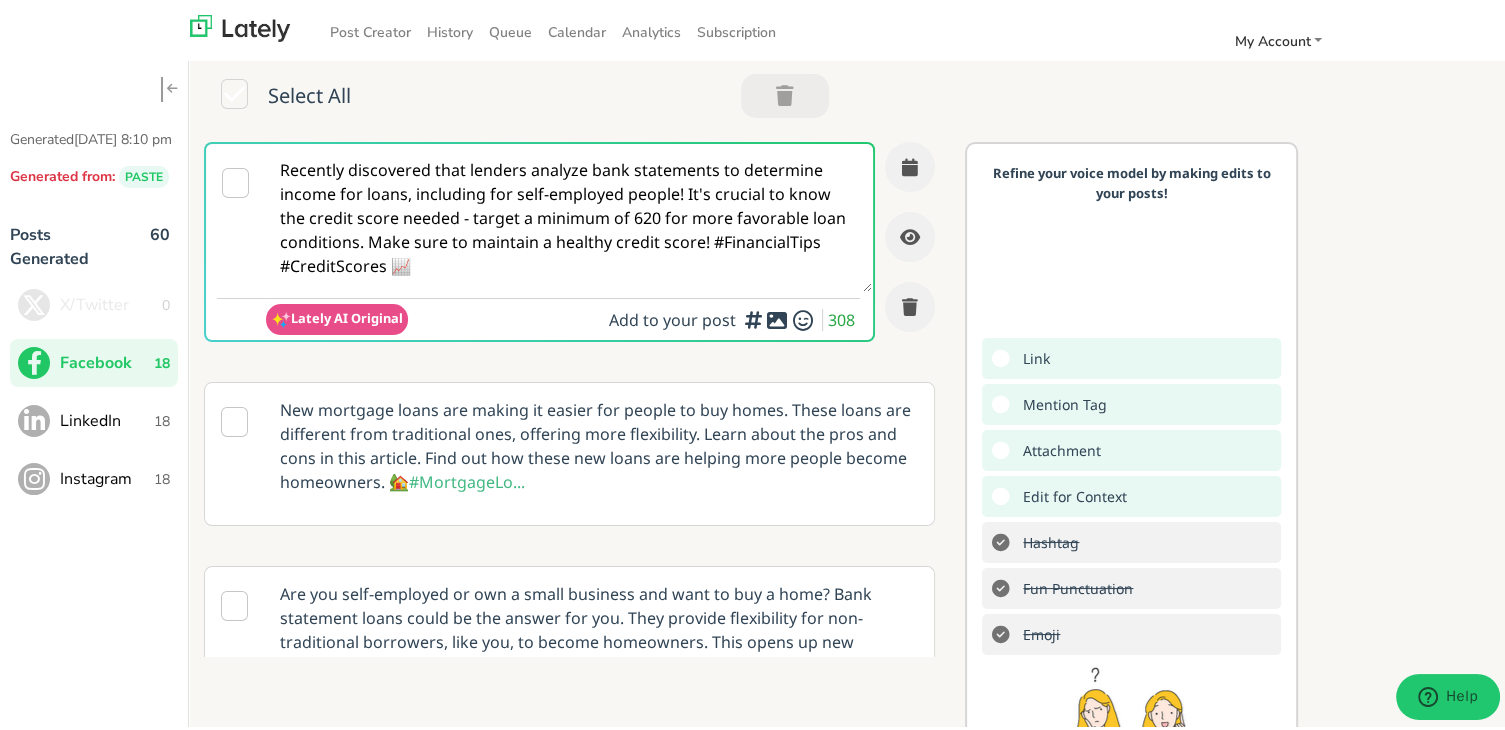 click on "Recently discovered that lenders analyze bank statements to determine income for loans, including for self-employed people! It's crucial to know the credit score needed - target a minimum of 620 for more favorable loan conditions. Make sure to maintain a healthy credit score! #FinancialTips #CreditScores 📈" at bounding box center [569, 214] 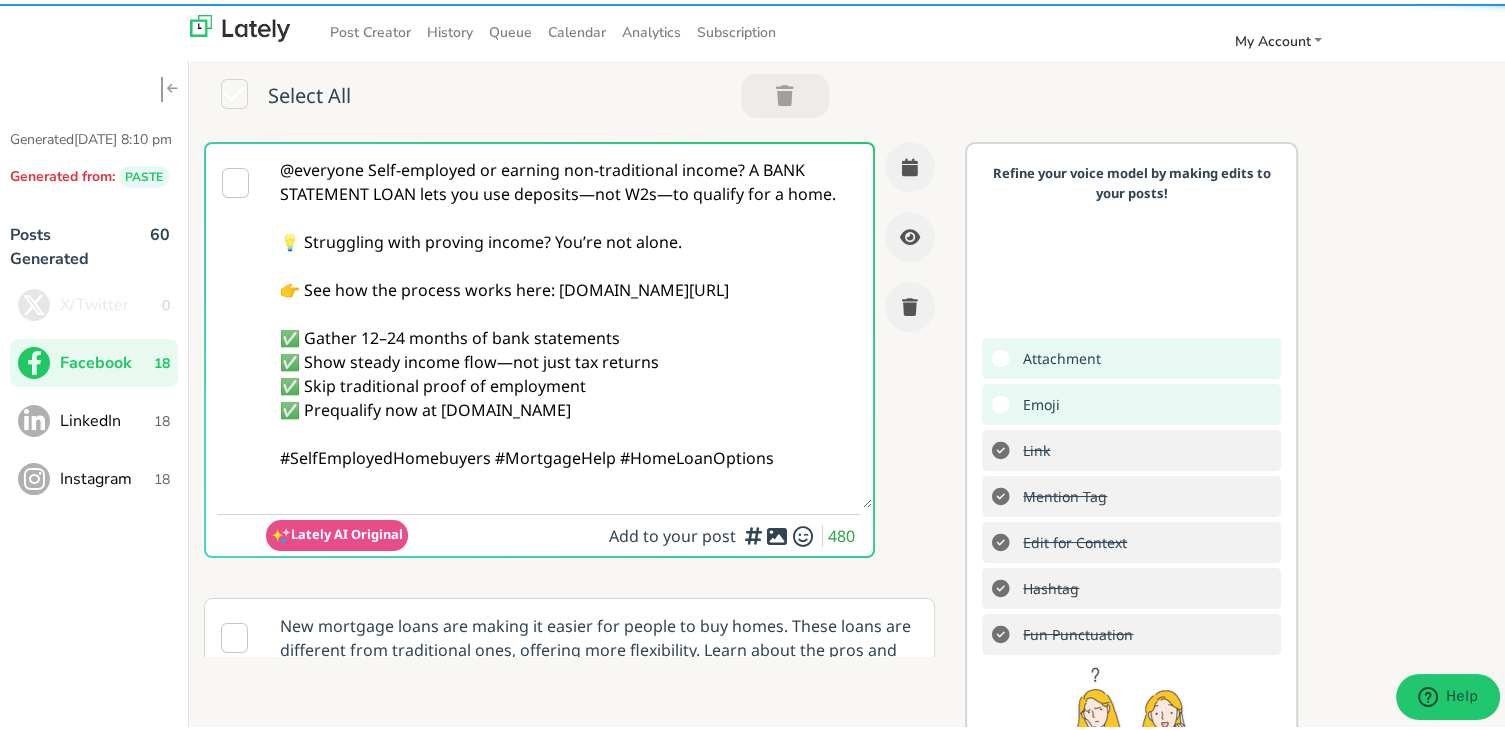 click on "@everyone Self-employed or earning non-traditional income? A BANK STATEMENT LOAN lets you use deposits—not W2s—to qualify for a home.
💡 Struggling with proving income? You’re not alone.
👉 See how the process works here: [DOMAIN_NAME][URL]
✅ Gather 12–24 months of bank statements
✅ Show steady income flow—not just tax returns
✅ Skip traditional proof of employment
✅ Prequalify now at [DOMAIN_NAME]
#SelfEmployedHomebuyers #MortgageHelp #HomeLoanOptions" at bounding box center (569, 322) 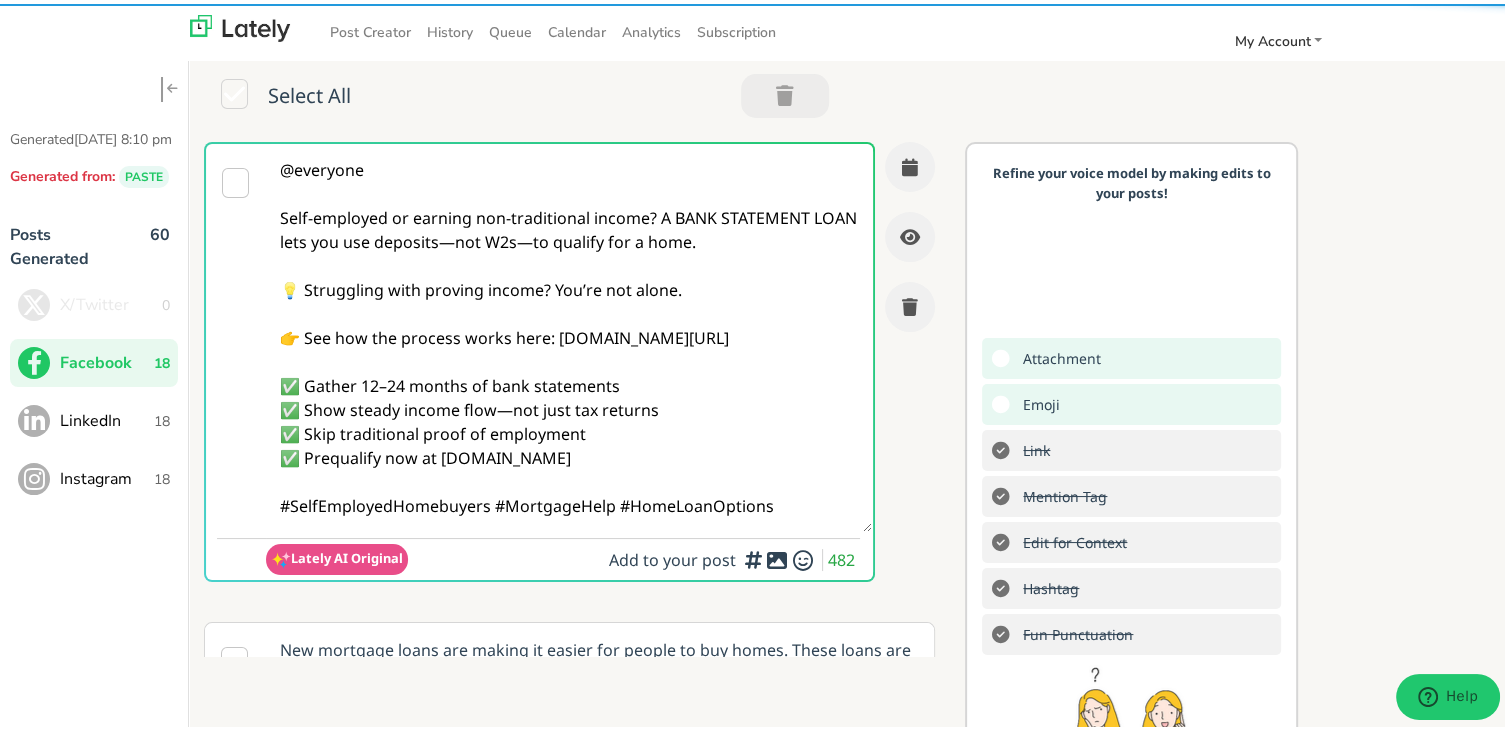 click on "@everyone
Self-employed or earning non-traditional income? A BANK STATEMENT LOAN lets you use deposits—not W2s—to qualify for a home.
💡 Struggling with proving income? You’re not alone.
👉 See how the process works here: [DOMAIN_NAME][URL]
✅ Gather 12–24 months of bank statements
✅ Show steady income flow—not just tax returns
✅ Skip traditional proof of employment
✅ Prequalify now at [DOMAIN_NAME]
#SelfEmployedHomebuyers #MortgageHelp #HomeLoanOptions" at bounding box center [569, 334] 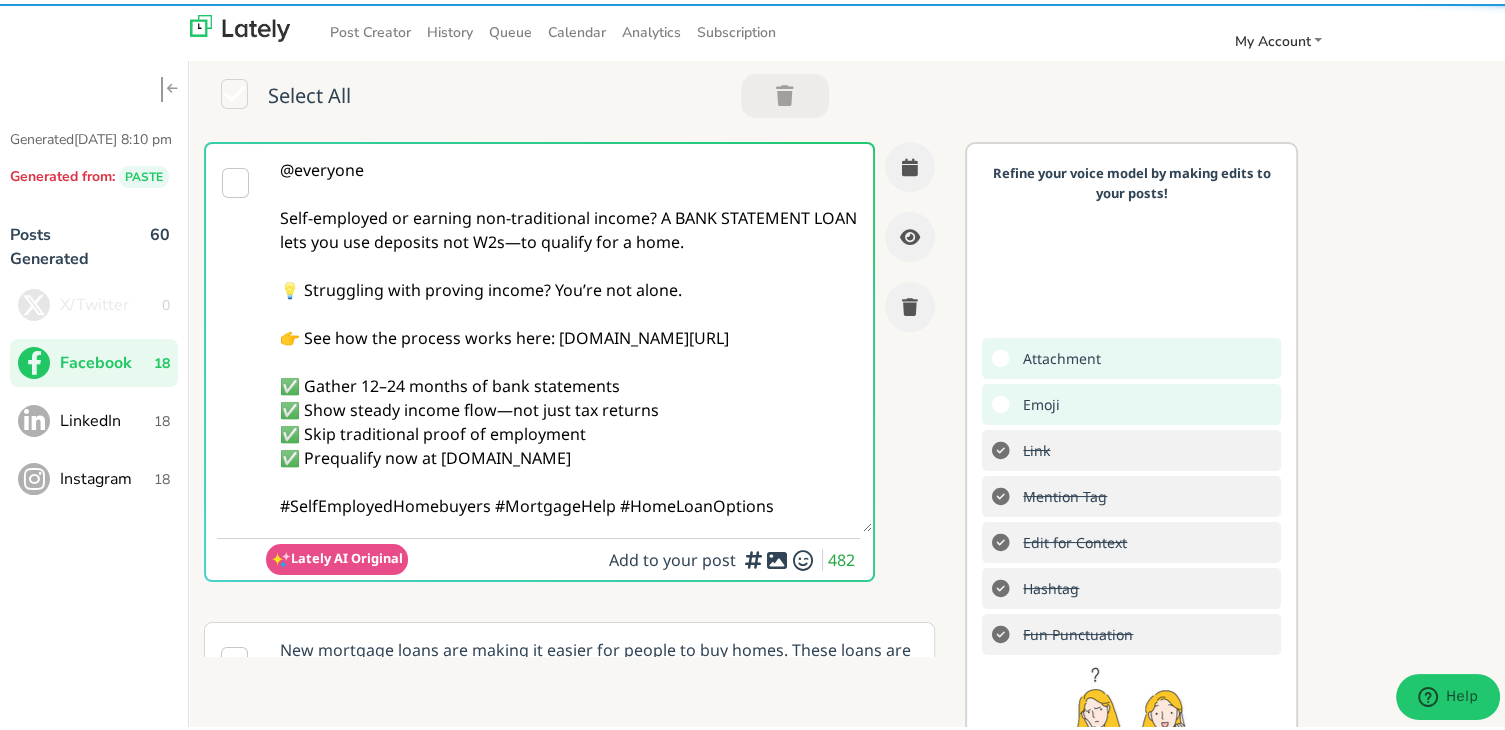 click on "@everyone
Self-employed or earning non-traditional income? A BANK STATEMENT LOAN lets you use deposits not W2s—to qualify for a home.
💡 Struggling with proving income? You’re not alone.
👉 See how the process works here: [DOMAIN_NAME][URL]
✅ Gather 12–24 months of bank statements
✅ Show steady income flow—not just tax returns
✅ Skip traditional proof of employment
✅ Prequalify now at [DOMAIN_NAME]
#SelfEmployedHomebuyers #MortgageHelp #HomeLoanOptions" at bounding box center (569, 334) 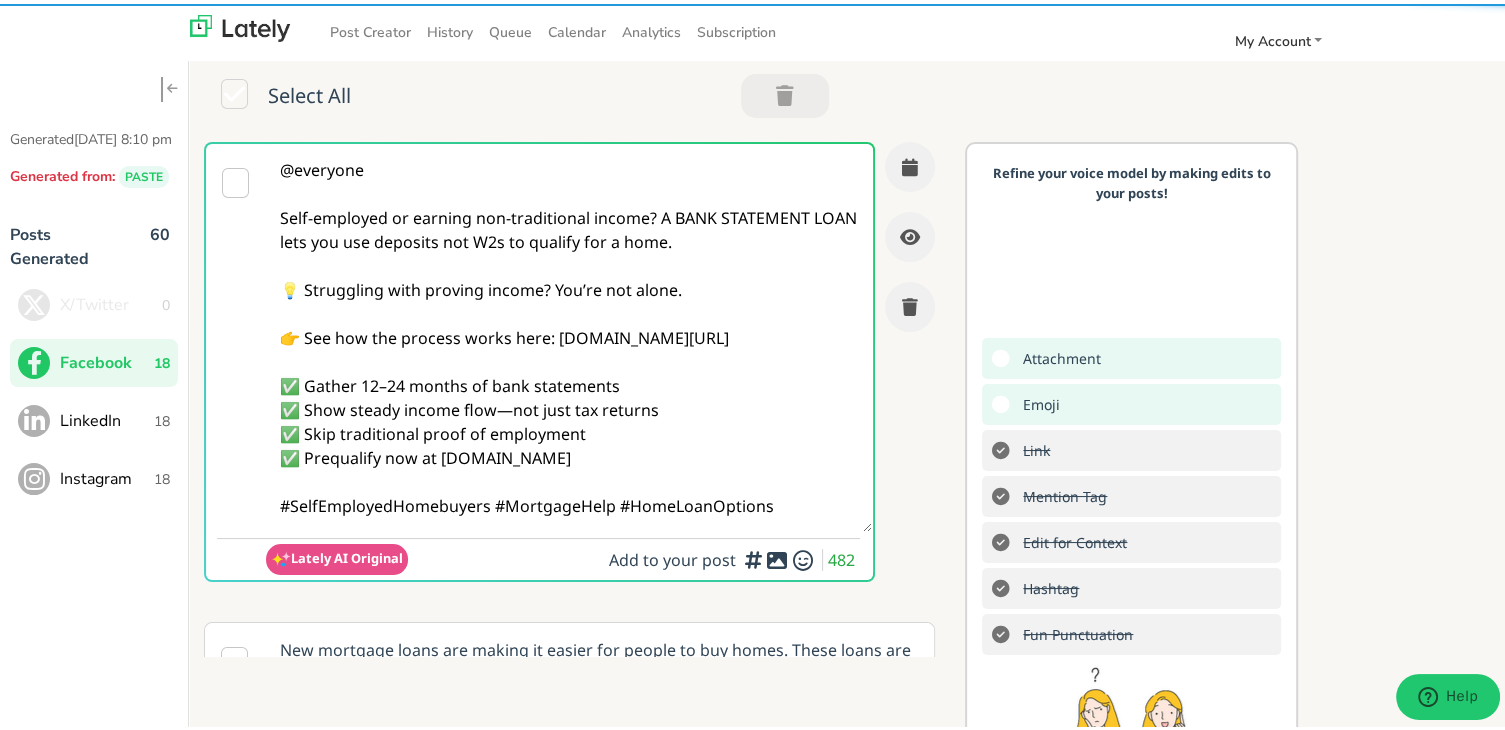 click on "@everyone
Self-employed or earning non-traditional income? A BANK STATEMENT LOAN lets you use deposits not W2s to qualify for a home.
💡 Struggling with proving income? You’re not alone.
👉 See how the process works here: [DOMAIN_NAME][URL]
✅ Gather 12–24 months of bank statements
✅ Show steady income flow—not just tax returns
✅ Skip traditional proof of employment
✅ Prequalify now at [DOMAIN_NAME]
#SelfEmployedHomebuyers #MortgageHelp #HomeLoanOptions" at bounding box center (569, 334) 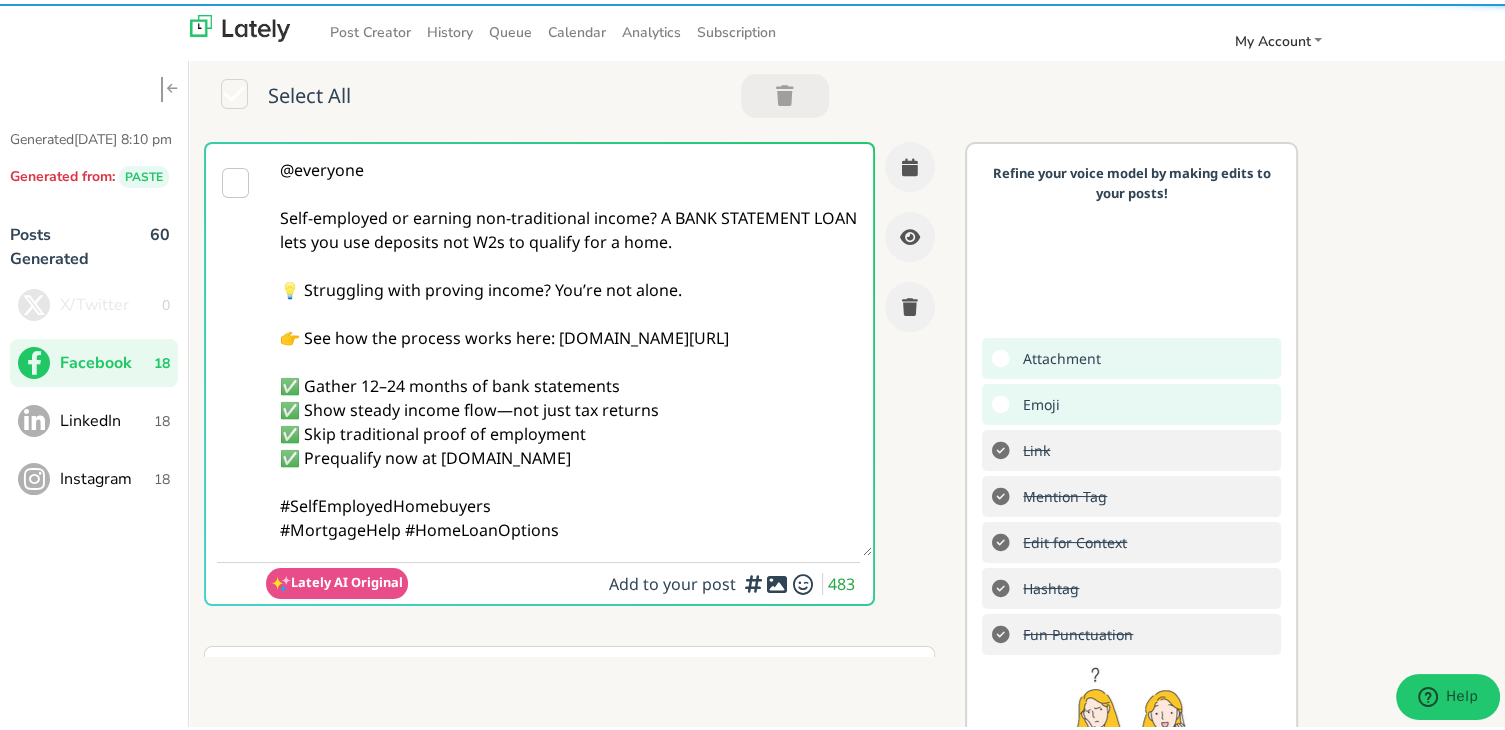 click on "@everyone
Self-employed or earning non-traditional income? A BANK STATEMENT LOAN lets you use deposits not W2s to qualify for a home.
💡 Struggling with proving income? You’re not alone.
👉 See how the process works here: [DOMAIN_NAME][URL]
✅ Gather 12–24 months of bank statements
✅ Show steady income flow—not just tax returns
✅ Skip traditional proof of employment
✅ Prequalify now at [DOMAIN_NAME]
#SelfEmployedHomebuyers
#MortgageHelp #HomeLoanOptions" at bounding box center (569, 346) 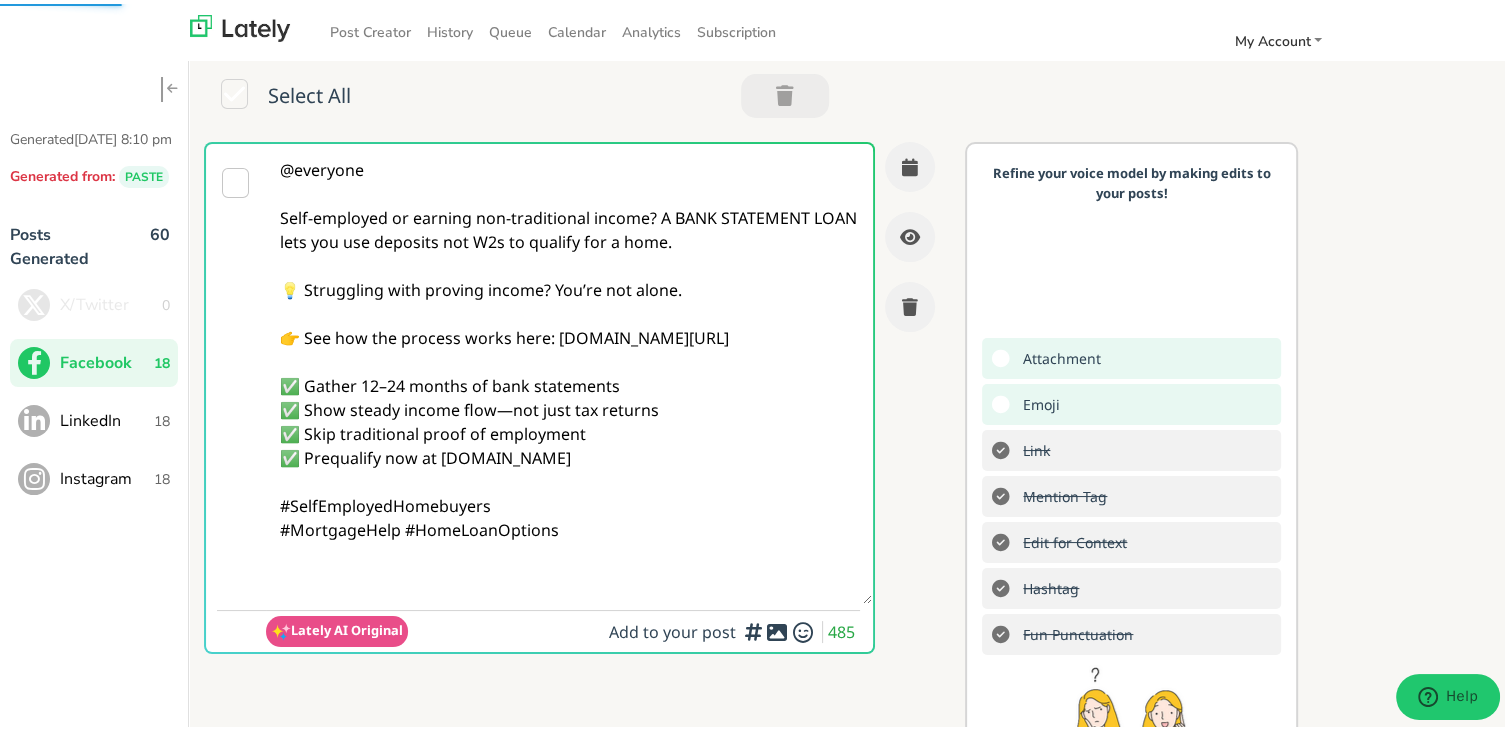 paste on "Follow Us On Our Social Media Platforms!
Facebook: [URL][DOMAIN_NAME]
LinkedIn: [URL][DOMAIN_NAME]
Instagram: [URL][DOMAIN_NAME][DOMAIN_NAME]" 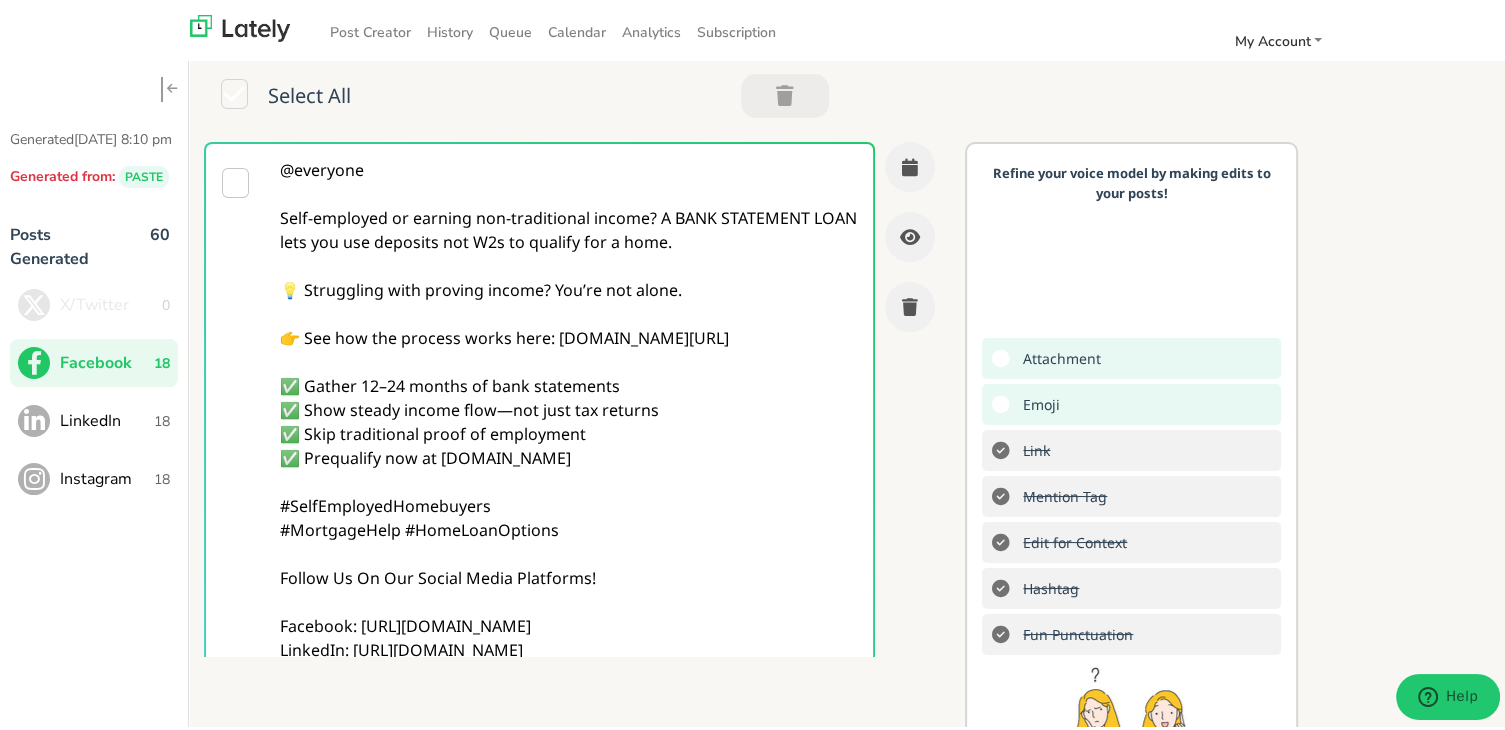 scroll, scrollTop: 51, scrollLeft: 0, axis: vertical 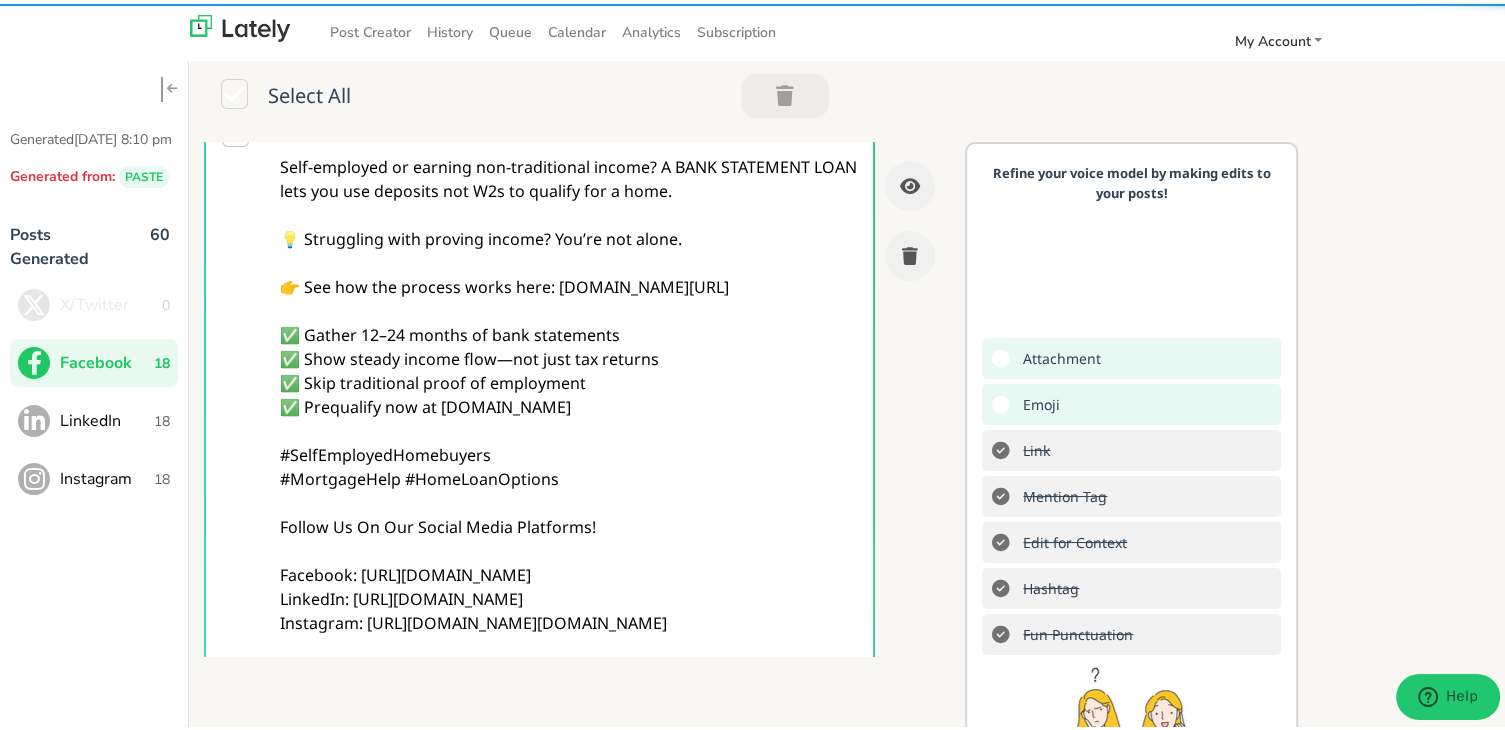 type on "@everyone
Self-employed or earning non-traditional income? A BANK STATEMENT LOAN lets you use deposits not W2s to qualify for a home.
💡 Struggling with proving income? You’re not alone.
👉 See how the process works here: [DOMAIN_NAME][URL]
✅ Gather 12–24 months of bank statements
✅ Show steady income flow—not just tax returns
✅ Skip traditional proof of employment
✅ Prequalify now at [DOMAIN_NAME]
#SelfEmployedHomebuyers
#MortgageHelp #HomeLoanOptions
Follow Us On Our Social Media Platforms!
Facebook: [URL][DOMAIN_NAME]
LinkedIn: [URL][DOMAIN_NAME]
Instagram: [URL][DOMAIN_NAME][DOMAIN_NAME]" 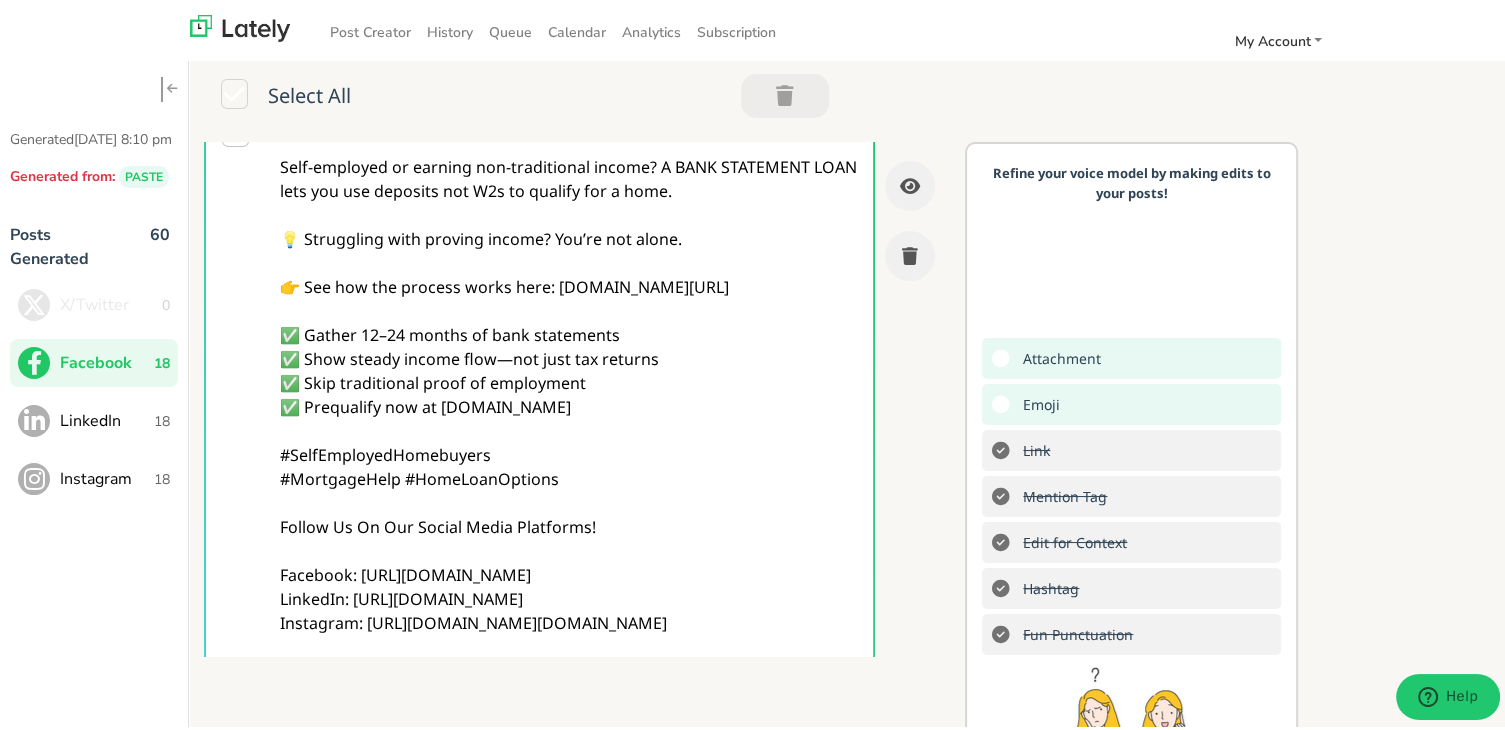 scroll, scrollTop: 500, scrollLeft: 0, axis: vertical 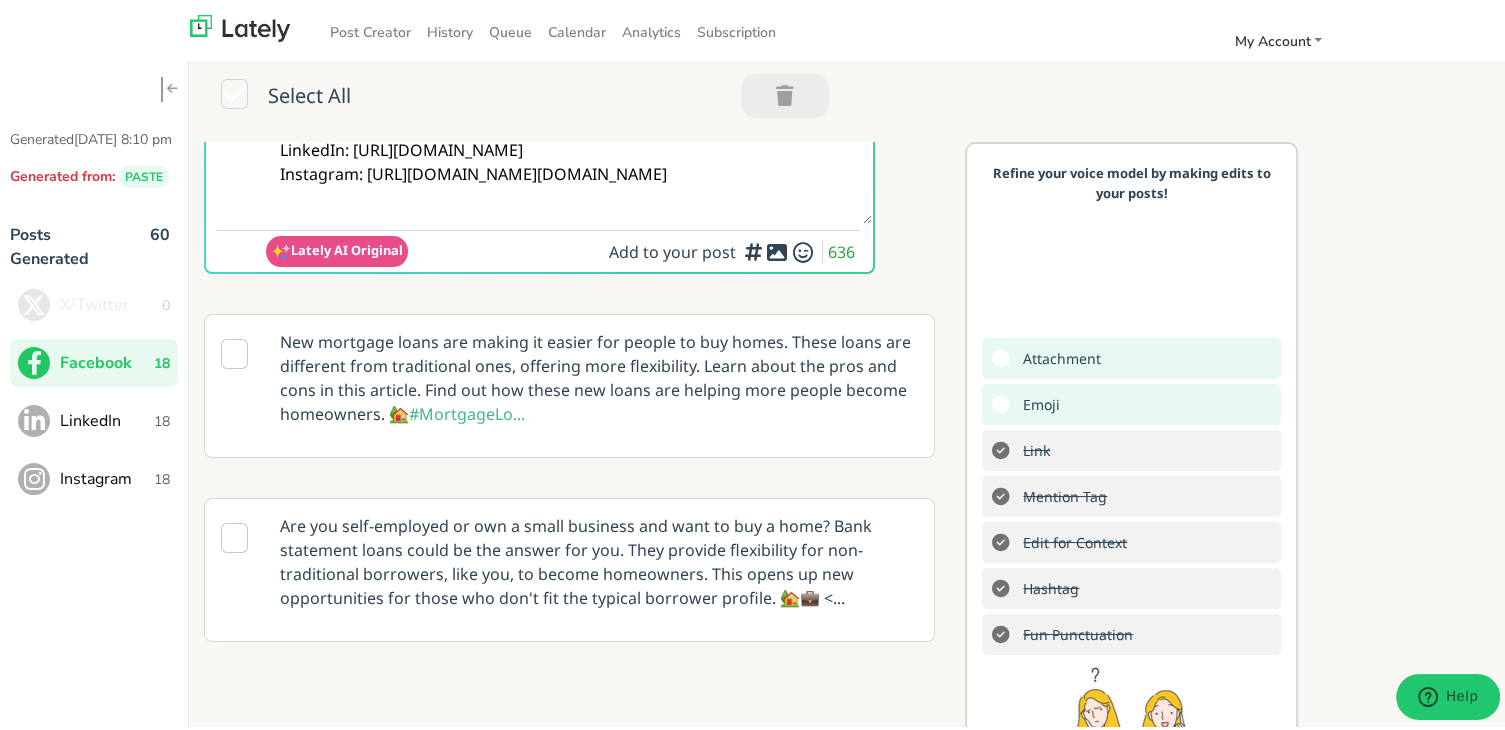 click at bounding box center (753, 251) 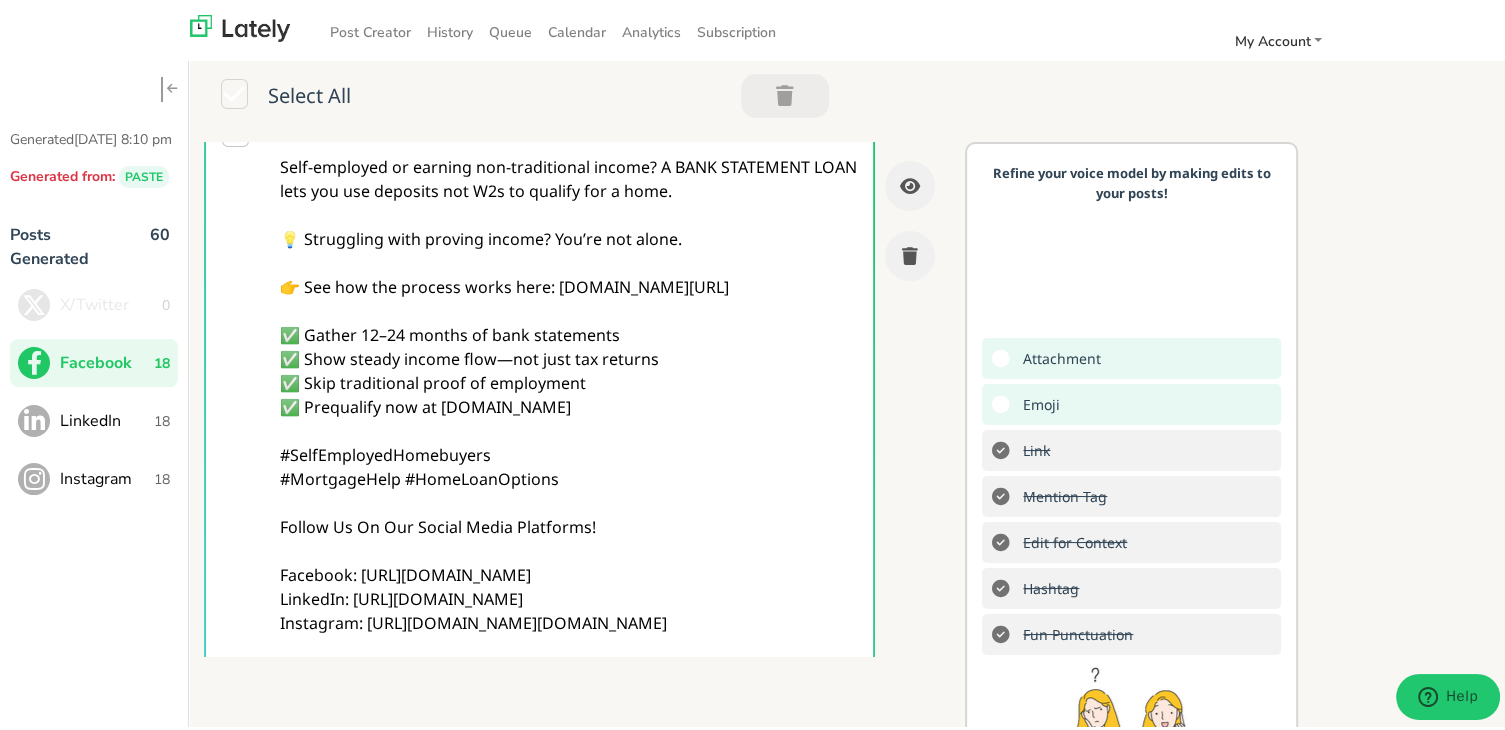 scroll, scrollTop: 500, scrollLeft: 0, axis: vertical 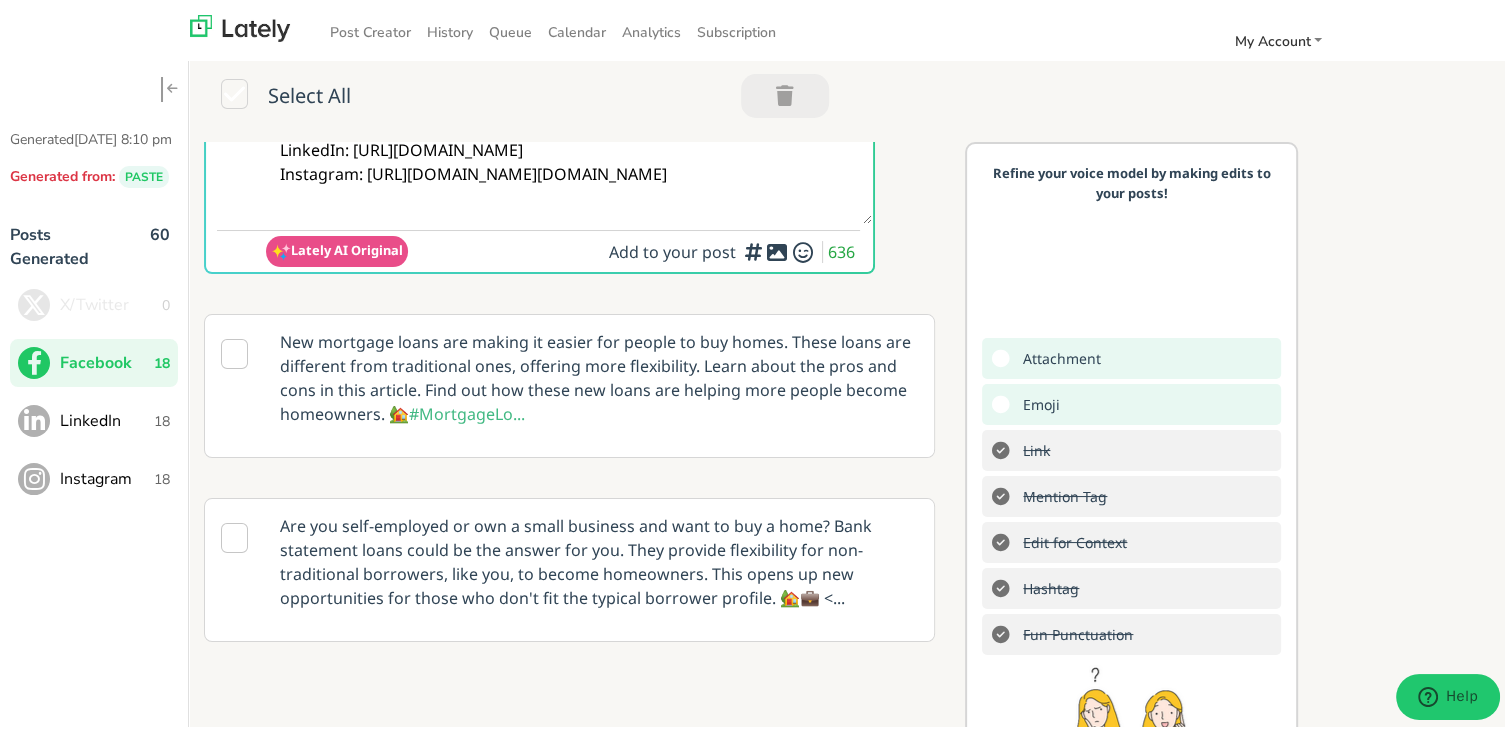 click at bounding box center [753, 251] 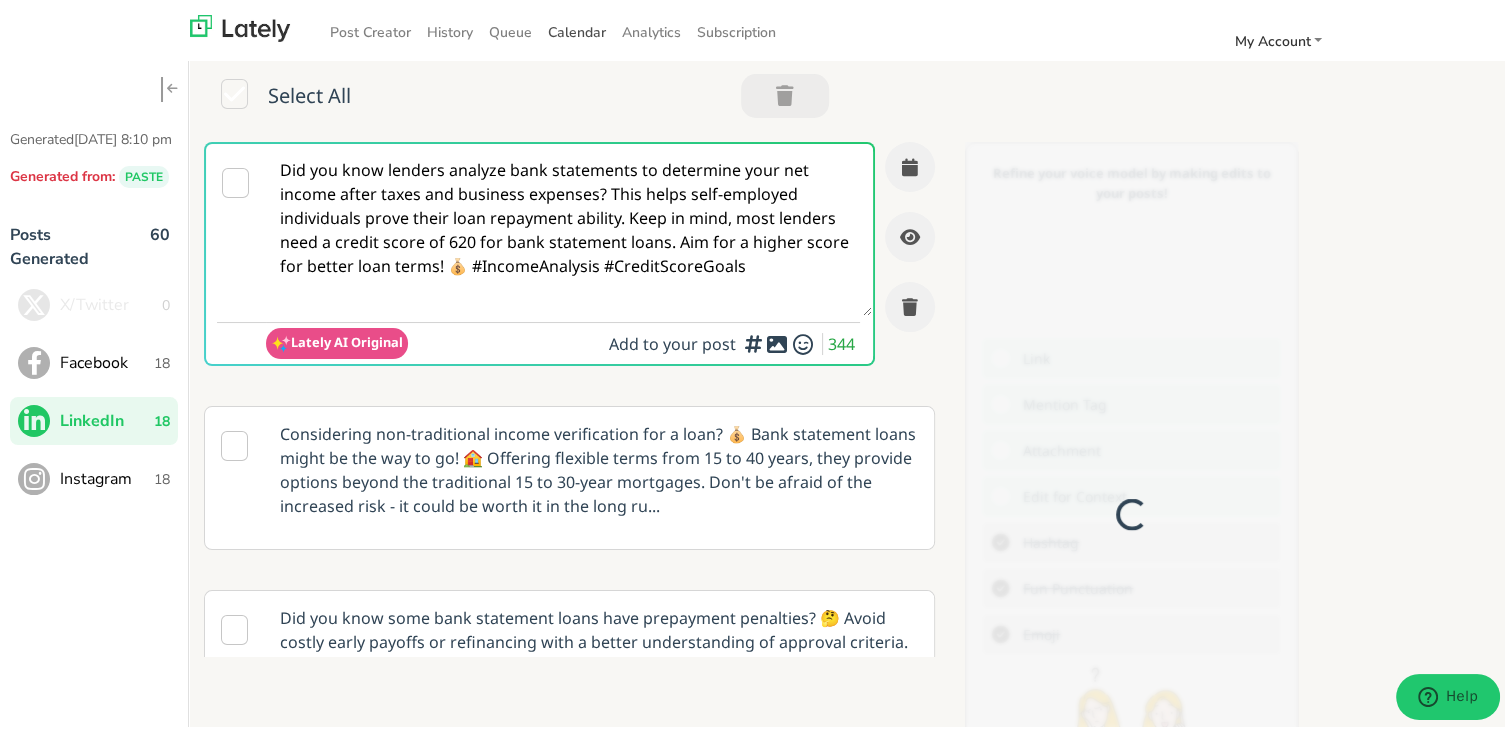 scroll, scrollTop: 0, scrollLeft: 0, axis: both 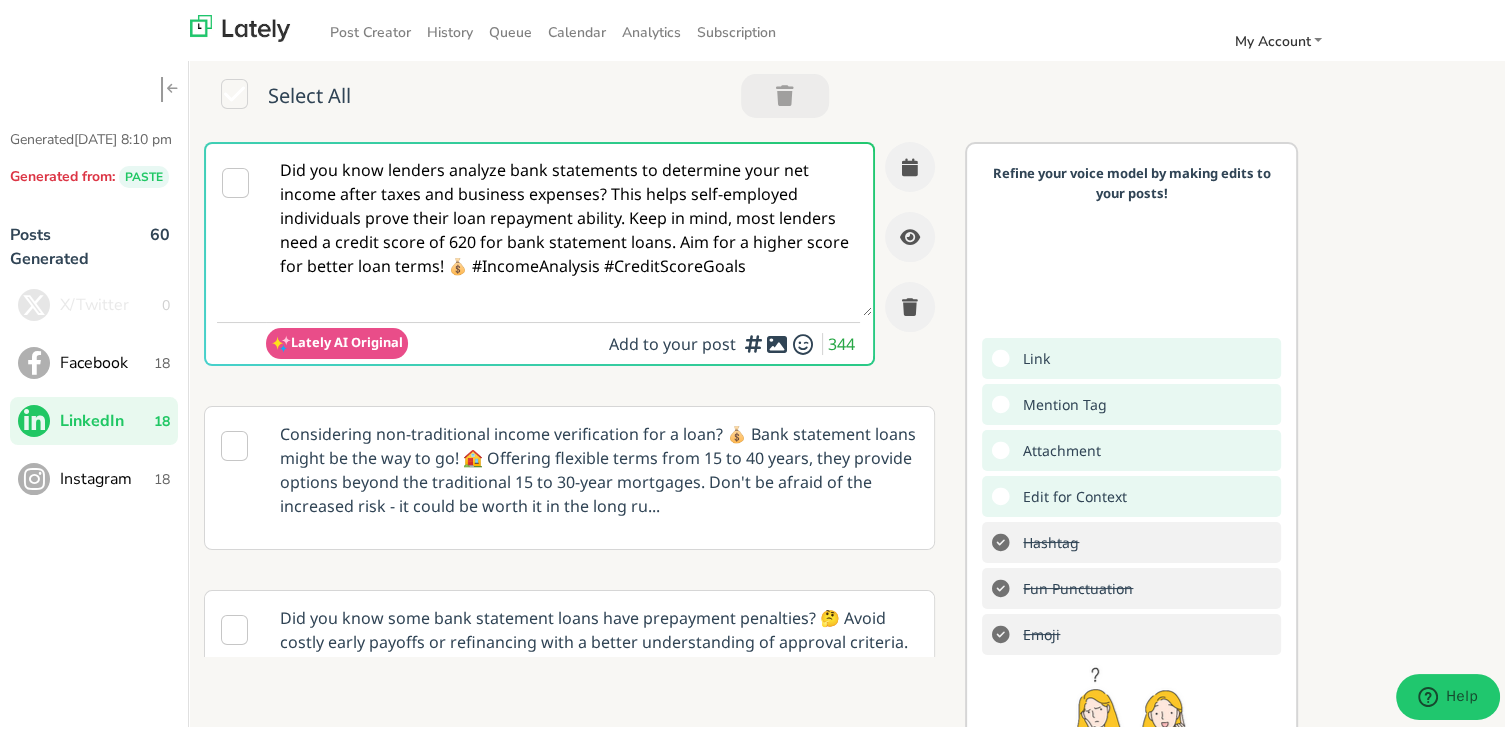 click on "Did you know lenders analyze bank statements to determine your net income after taxes and business expenses? This helps self-employed individuals prove their loan repayment ability. Keep in mind, most lenders need a credit score of 620 for bank statement loans. Aim for a higher score for better loan terms! 💰 #IncomeAnalysis #CreditScoreGoals" at bounding box center (569, 226) 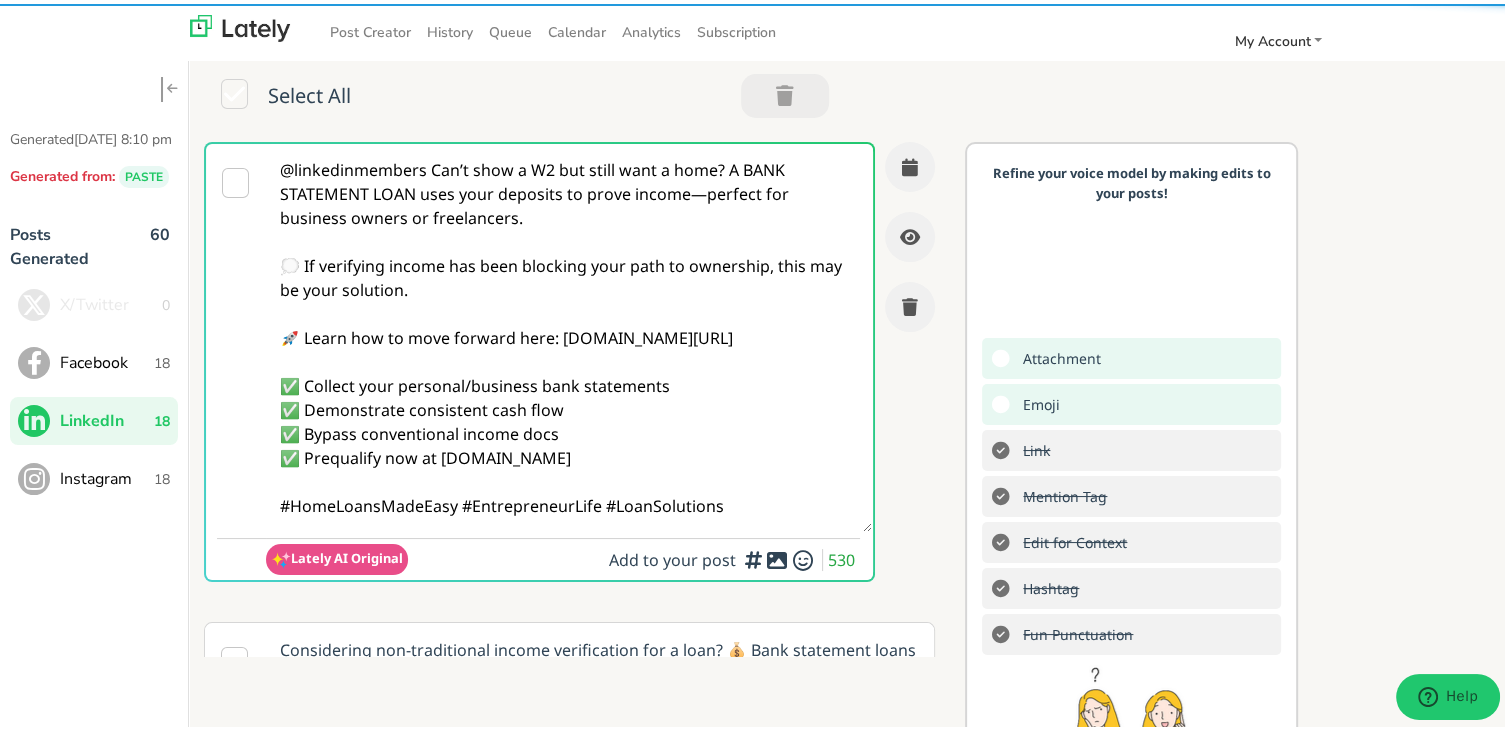 click on "@linkedinmembers Can’t show a W2 but still want a home? A BANK STATEMENT LOAN uses your deposits to prove income—perfect for business owners or freelancers.
💭 If verifying income has been blocking your path to ownership, this may be your solution.
🚀 Learn how to move forward here: [DOMAIN_NAME][URL]
✅ Collect your personal/business bank statements
✅ Demonstrate consistent cash flow
✅ Bypass conventional income docs
✅ Prequalify now at [DOMAIN_NAME]
#HomeLoansMadeEasy #EntrepreneurLife #LoanSolutions" at bounding box center (569, 334) 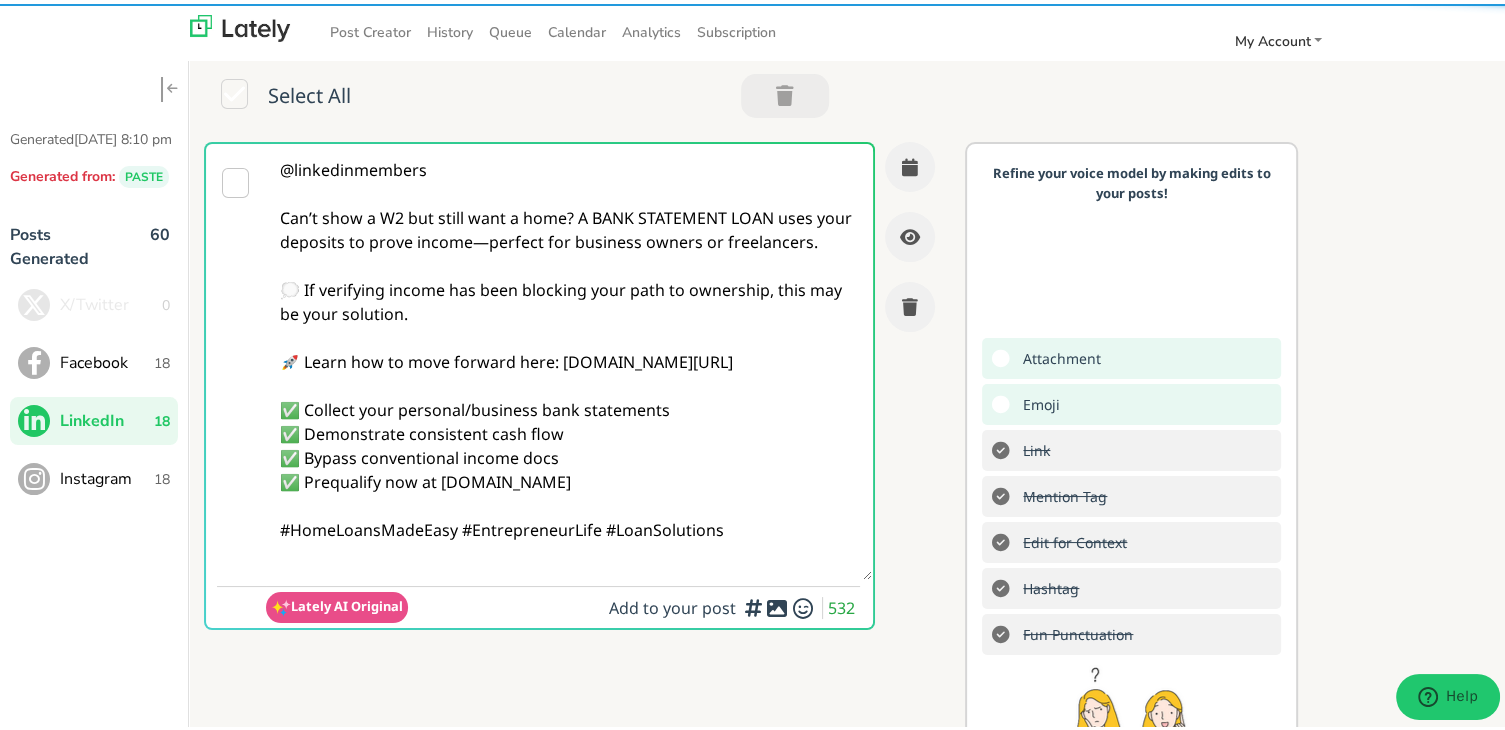 click on "@linkedinmembers
Can’t show a W2 but still want a home? A BANK STATEMENT LOAN uses your deposits to prove income—perfect for business owners or freelancers.
💭 If verifying income has been blocking your path to ownership, this may be your solution.
🚀 Learn how to move forward here: [DOMAIN_NAME][URL]
✅ Collect your personal/business bank statements
✅ Demonstrate consistent cash flow
✅ Bypass conventional income docs
✅ Prequalify now at [DOMAIN_NAME]
#HomeLoansMadeEasy #EntrepreneurLife #LoanSolutions" at bounding box center (569, 358) 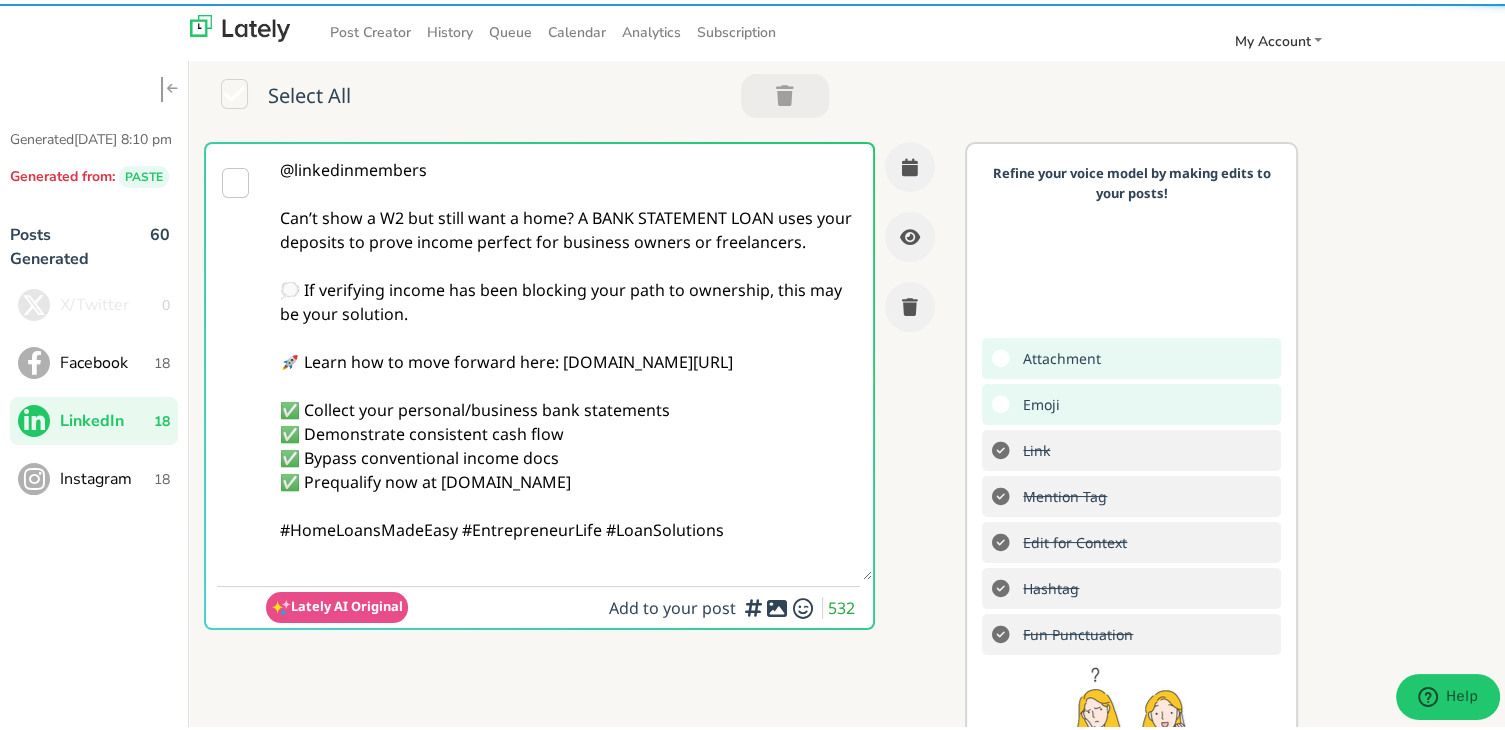 click on "@linkedinmembers
Can’t show a W2 but still want a home? A BANK STATEMENT LOAN uses your deposits to prove income perfect for business owners or freelancers.
💭 If verifying income has been blocking your path to ownership, this may be your solution.
🚀 Learn how to move forward here: [DOMAIN_NAME][URL]
✅ Collect your personal/business bank statements
✅ Demonstrate consistent cash flow
✅ Bypass conventional income docs
✅ Prequalify now at [DOMAIN_NAME]
#HomeLoansMadeEasy #EntrepreneurLife #LoanSolutions" at bounding box center (569, 358) 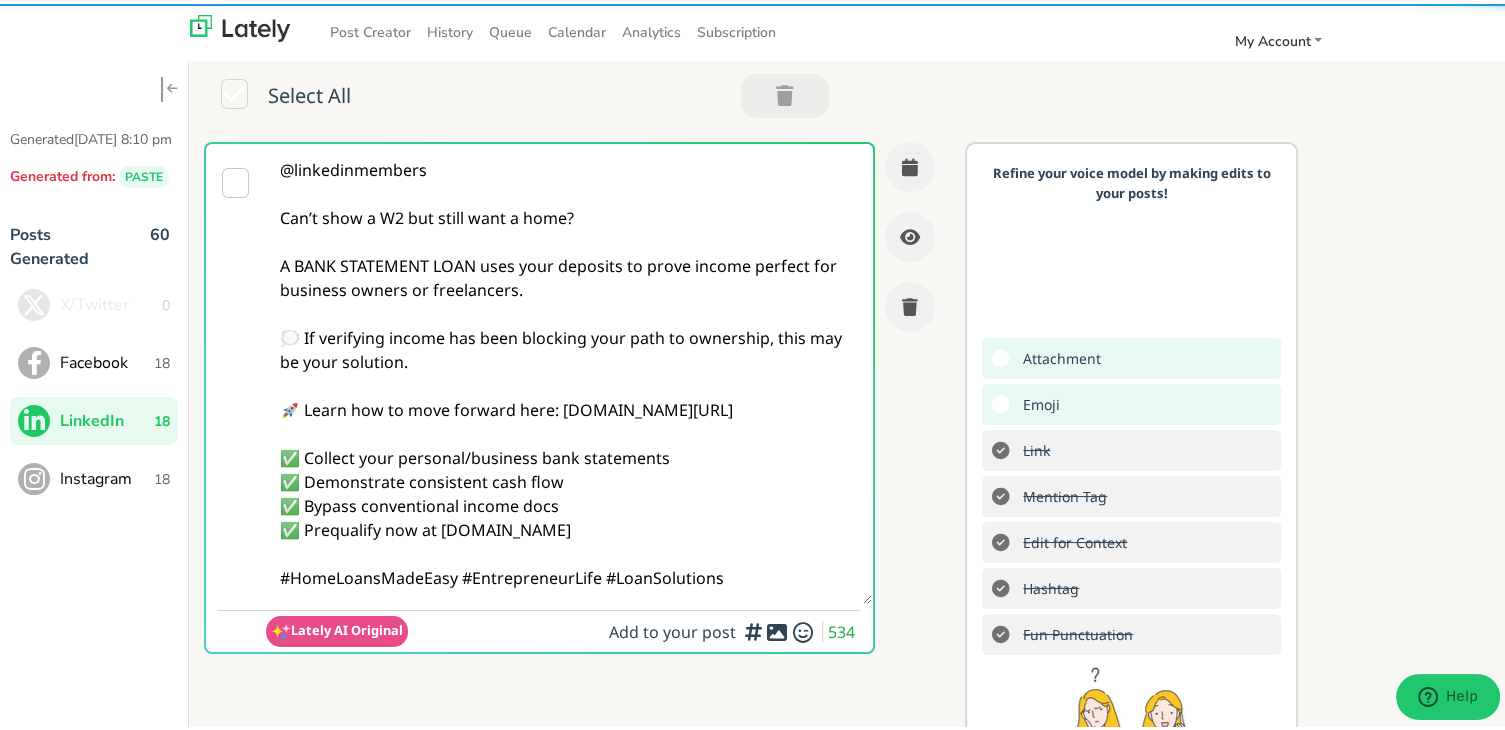 click on "@linkedinmembers
Can’t show a W2 but still want a home?
A BANK STATEMENT LOAN uses your deposits to prove income perfect for business owners or freelancers.
💭 If verifying income has been blocking your path to ownership, this may be your solution.
🚀 Learn how to move forward here: [DOMAIN_NAME][URL]
✅ Collect your personal/business bank statements
✅ Demonstrate consistent cash flow
✅ Bypass conventional income docs
✅ Prequalify now at [DOMAIN_NAME]
#HomeLoansMadeEasy #EntrepreneurLife #LoanSolutions" at bounding box center [569, 370] 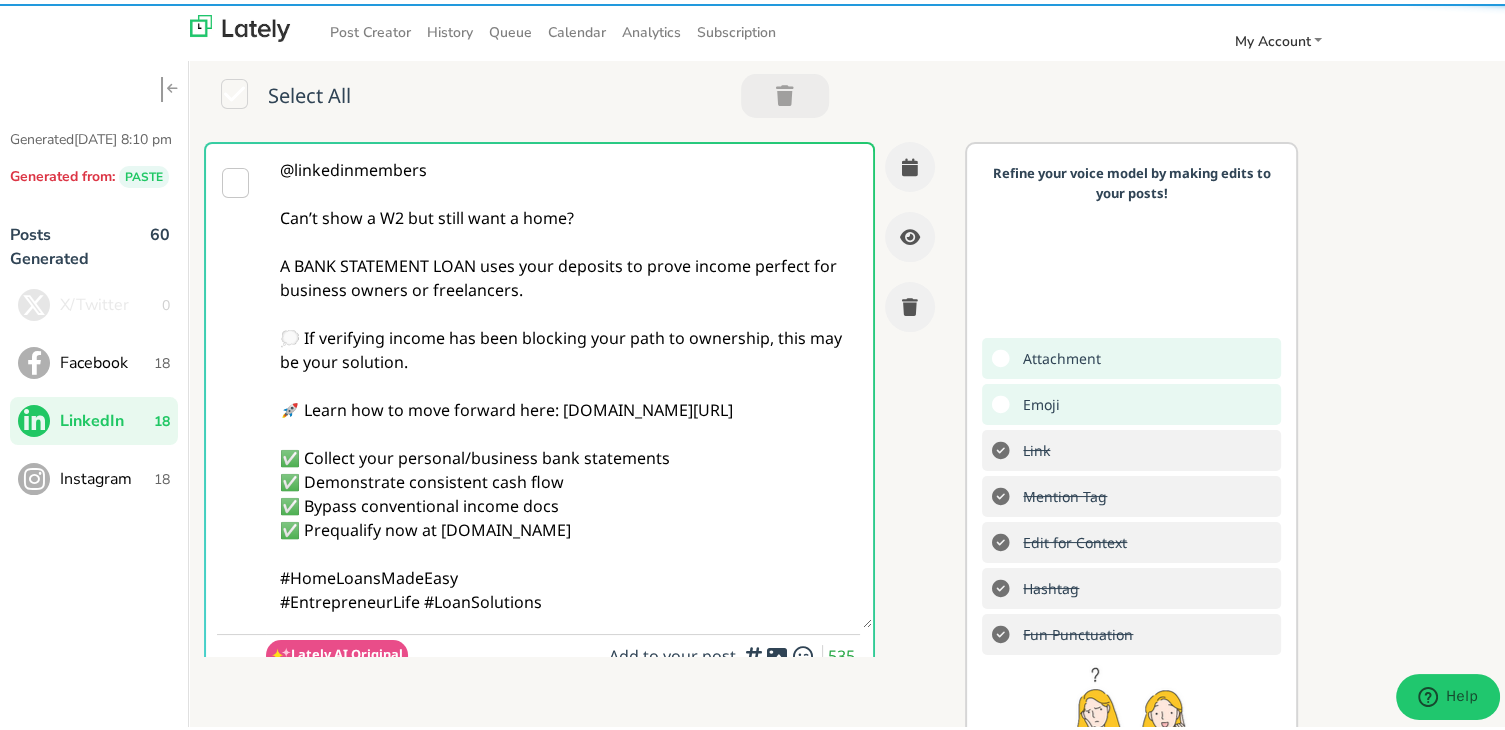 click on "@linkedinmembers
Can’t show a W2 but still want a home?
A BANK STATEMENT LOAN uses your deposits to prove income perfect for business owners or freelancers.
💭 If verifying income has been blocking your path to ownership, this may be your solution.
🚀 Learn how to move forward here: [DOMAIN_NAME][URL]
✅ Collect your personal/business bank statements
✅ Demonstrate consistent cash flow
✅ Bypass conventional income docs
✅ Prequalify now at [DOMAIN_NAME]
#HomeLoansMadeEasy
#EntrepreneurLife #LoanSolutions" at bounding box center [569, 382] 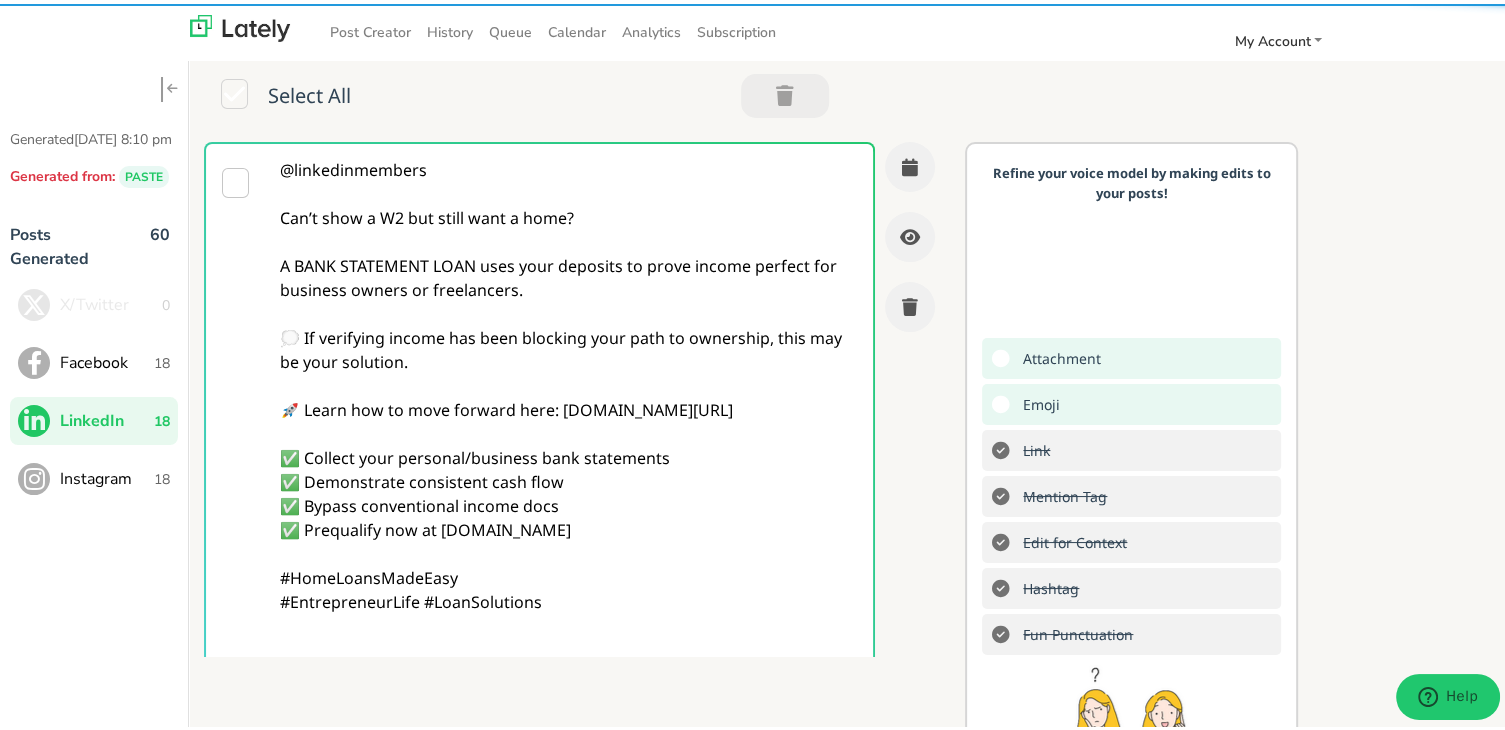 scroll, scrollTop: 3, scrollLeft: 0, axis: vertical 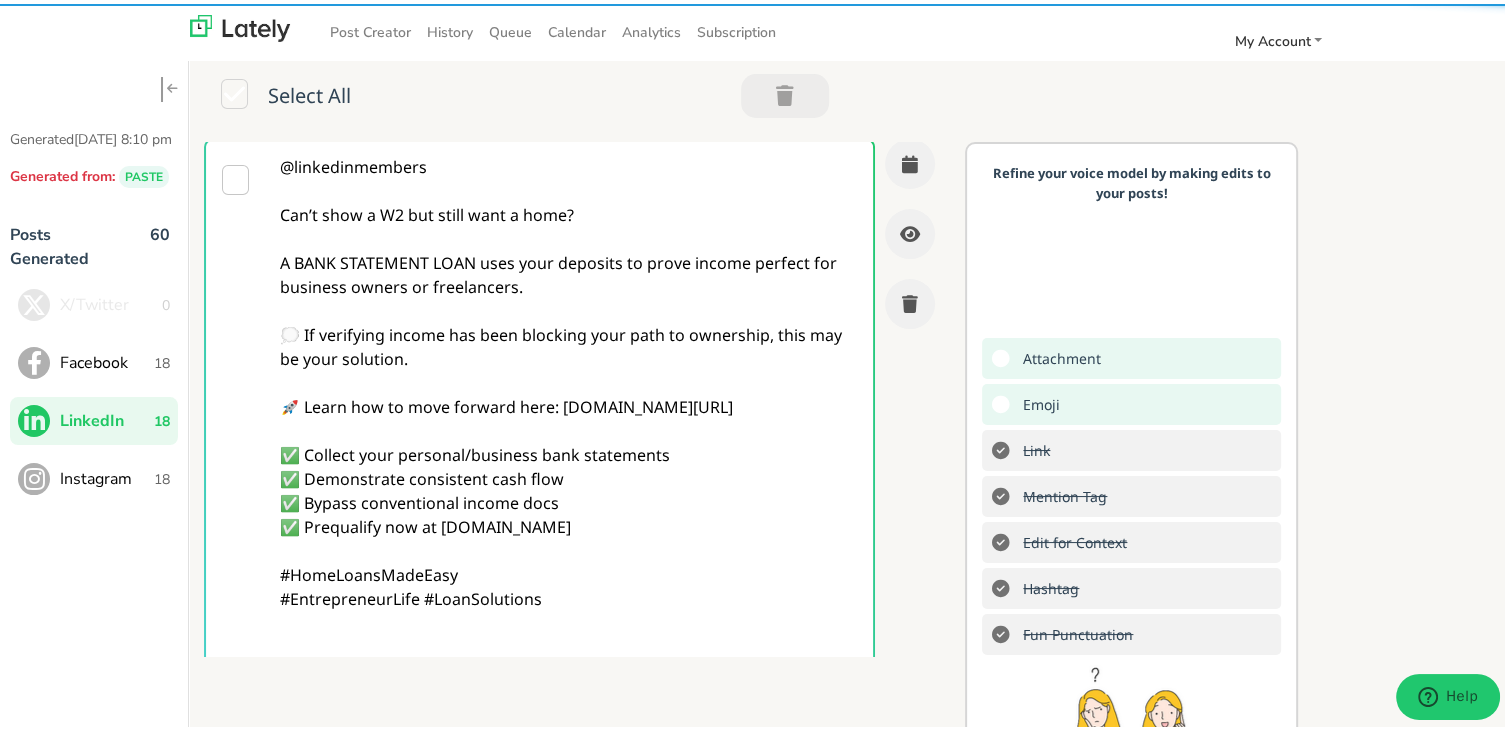 paste on "Follow Us On Our Social Media Platforms!
Facebook: [URL][DOMAIN_NAME]
LinkedIn: [URL][DOMAIN_NAME]
Instagram: [URL][DOMAIN_NAME][DOMAIN_NAME]" 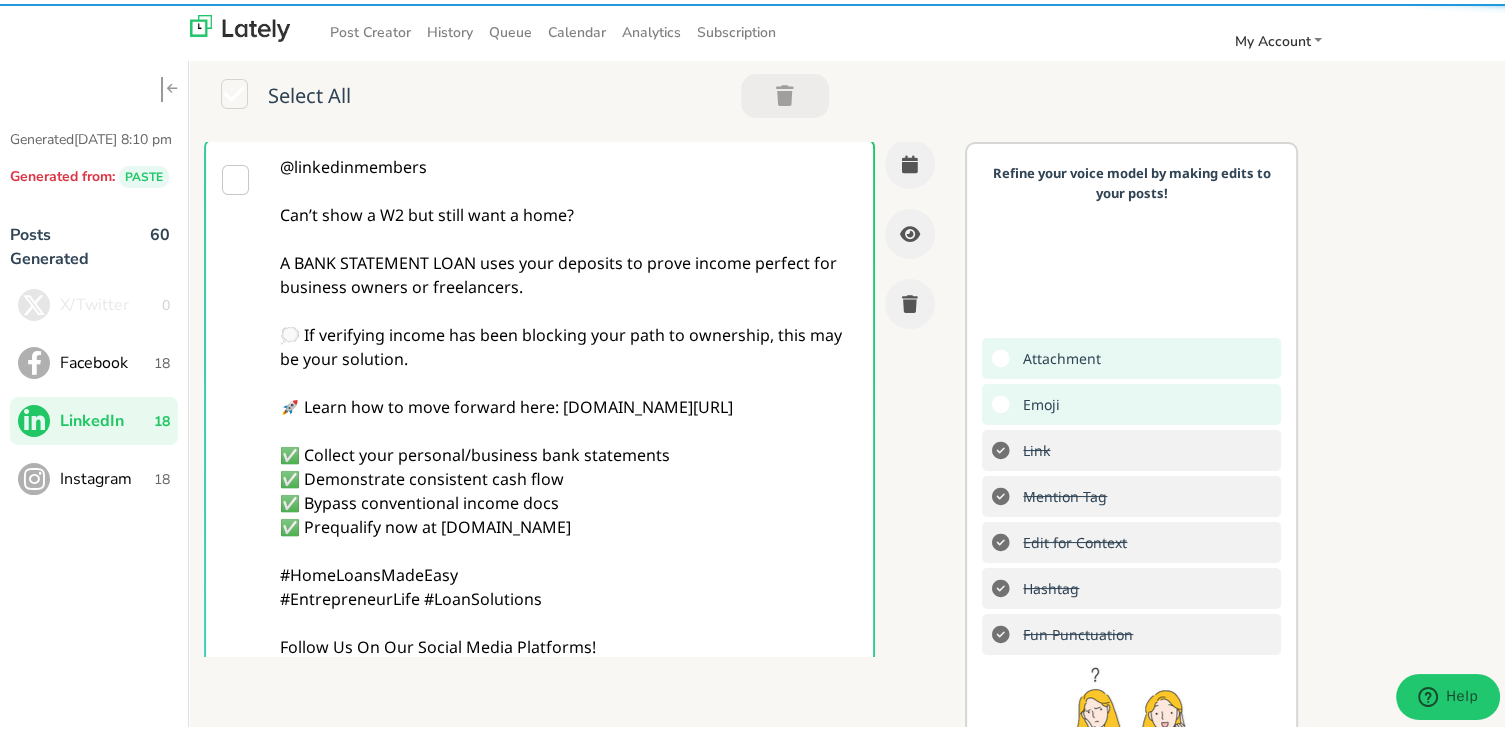 scroll, scrollTop: 123, scrollLeft: 0, axis: vertical 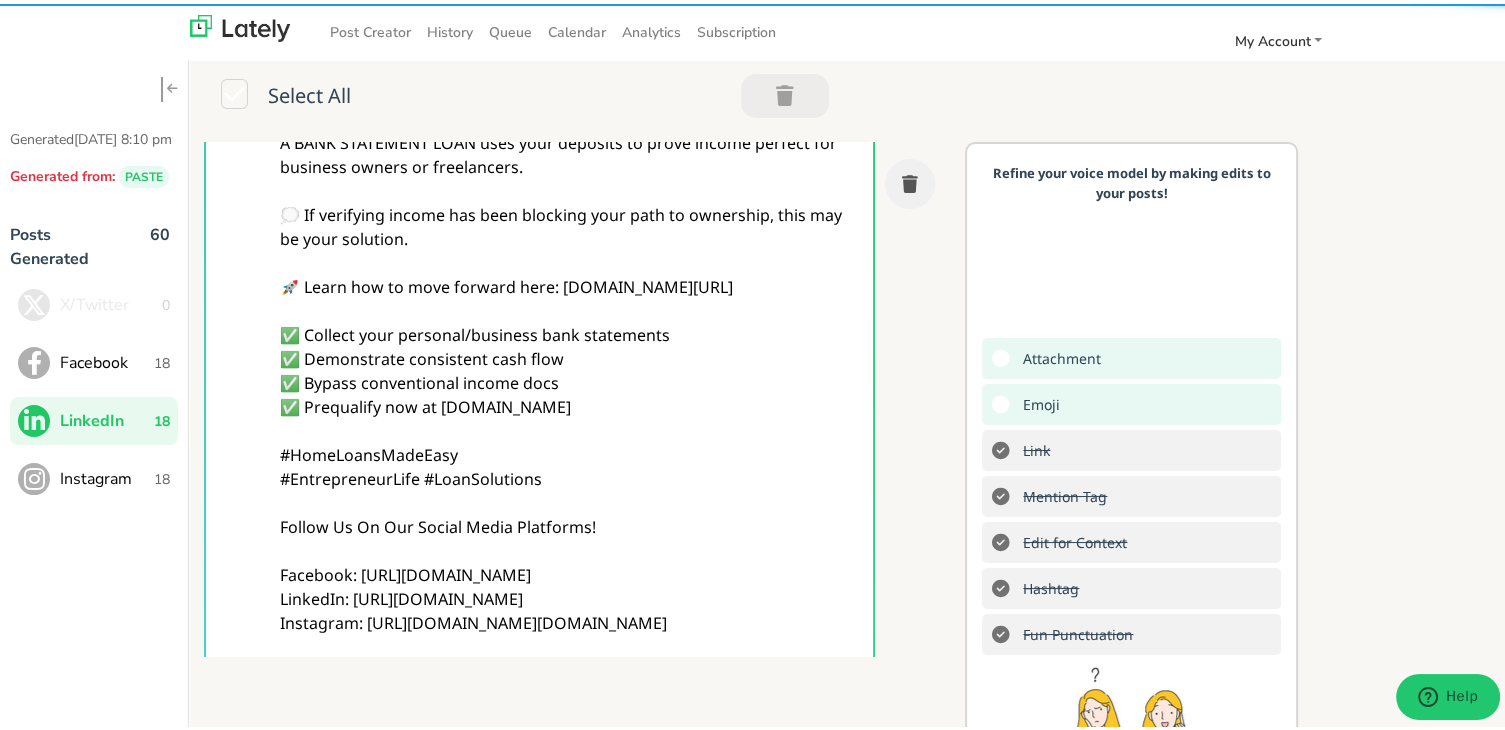 click on "@linkedinmembers
Can’t show a W2 but still want a home?
A BANK STATEMENT LOAN uses your deposits to prove income perfect for business owners or freelancers.
💭 If verifying income has been blocking your path to ownership, this may be your solution.
🚀 Learn how to move forward here: [DOMAIN_NAME][URL]
✅ Collect your personal/business bank statements
✅ Demonstrate consistent cash flow
✅ Bypass conventional income docs
✅ Prequalify now at [DOMAIN_NAME]
#HomeLoansMadeEasy
#EntrepreneurLife #LoanSolutions
Follow Us On Our Social Media Platforms!
Facebook: [URL][DOMAIN_NAME]
LinkedIn: [URL][DOMAIN_NAME]
Instagram: [URL][DOMAIN_NAME][DOMAIN_NAME]" at bounding box center [569, 343] 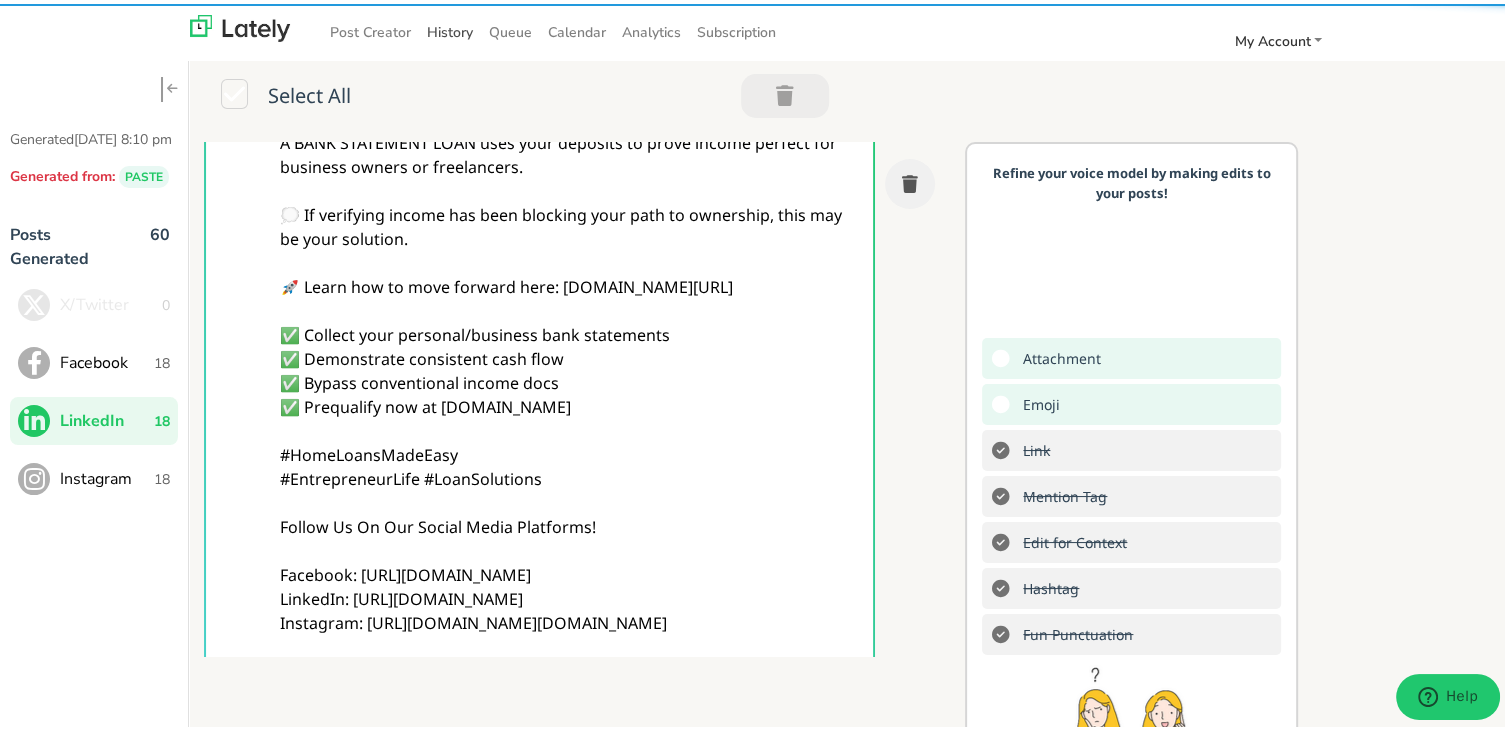 type on "@linkedinmembers
Can’t show a W2 but still want a home?
A BANK STATEMENT LOAN uses your deposits to prove income perfect for business owners or freelancers.
💭 If verifying income has been blocking your path to ownership, this may be your solution.
🚀 Learn how to move forward here: [DOMAIN_NAME][URL]
✅ Collect your personal/business bank statements
✅ Demonstrate consistent cash flow
✅ Bypass conventional income docs
✅ Prequalify now at [DOMAIN_NAME]
#HomeLoansMadeEasy
#EntrepreneurLife #LoanSolutions
Follow Us On Our Social Media Platforms!
Facebook: [URL][DOMAIN_NAME]
LinkedIn: [URL][DOMAIN_NAME]
Instagram: [URL][DOMAIN_NAME][DOMAIN_NAME]" 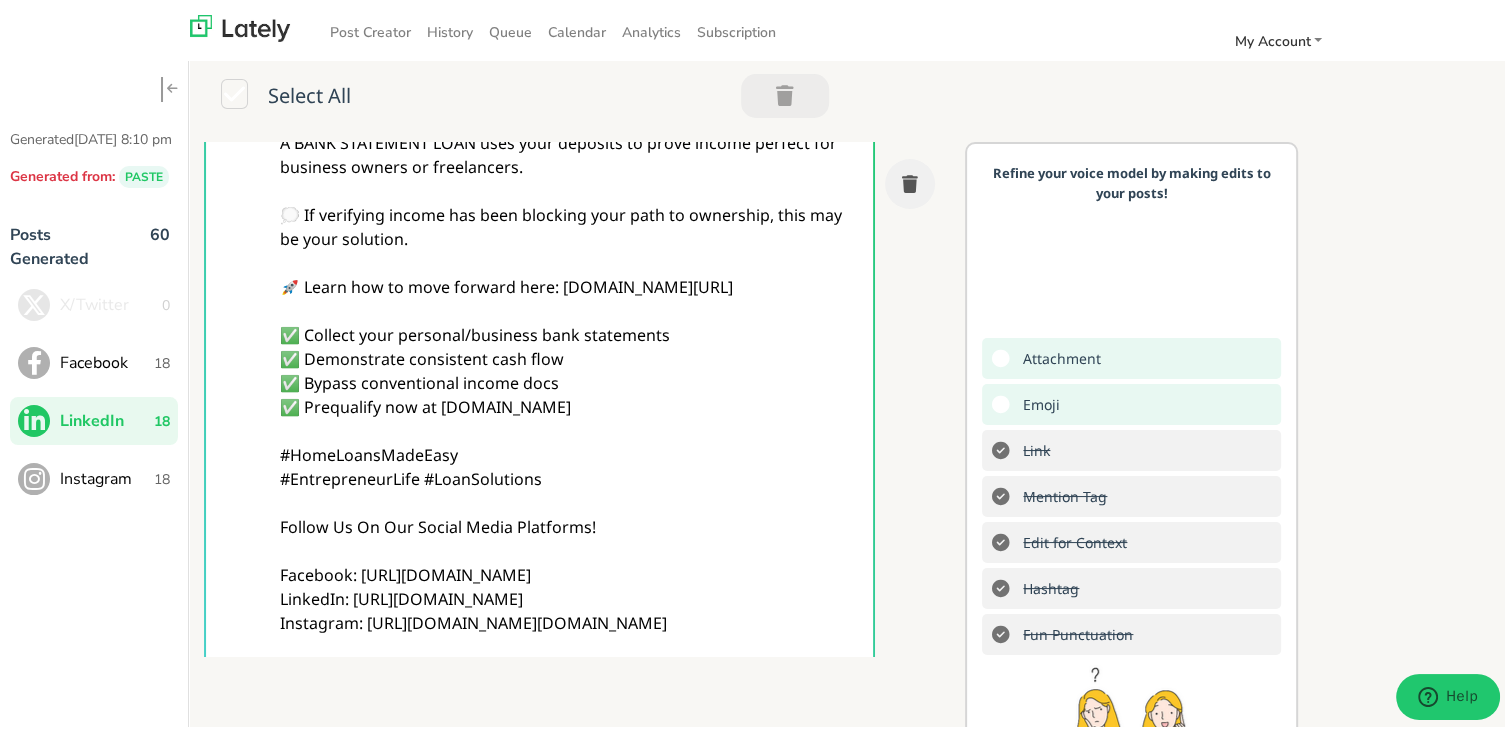 scroll, scrollTop: 572, scrollLeft: 0, axis: vertical 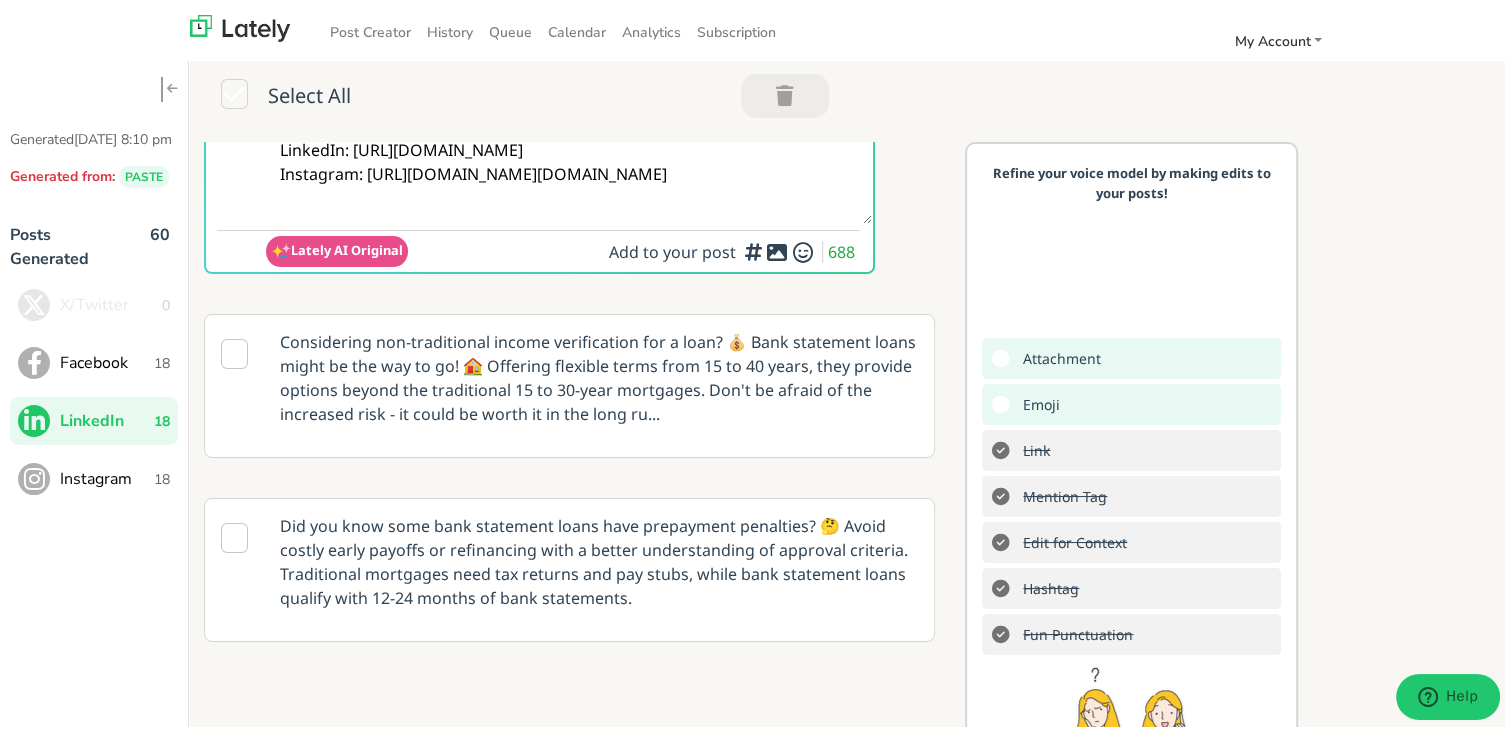 click on "Add to your post    688" at bounding box center (734, 248) 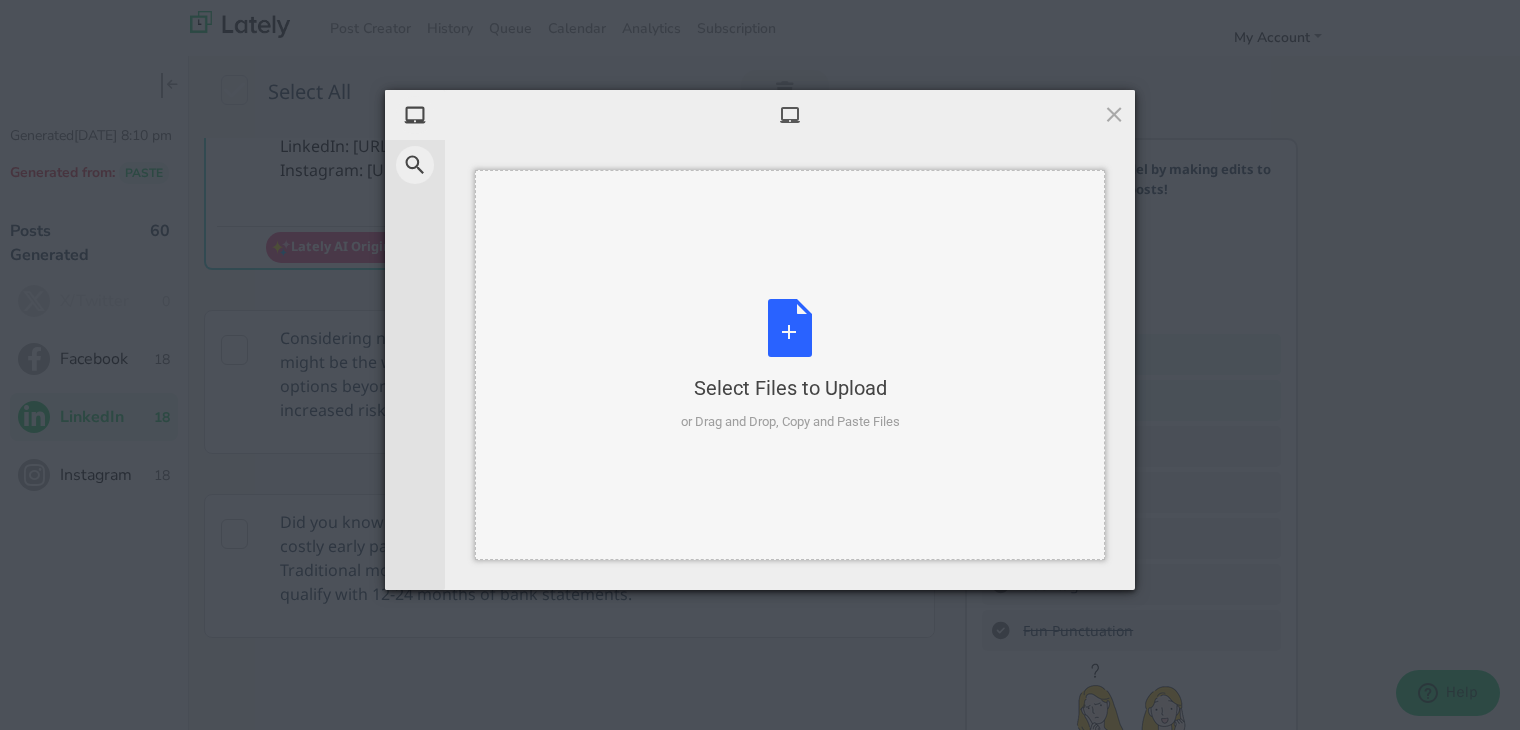 click on "Select Files to Upload
or Drag and Drop, Copy and Paste Files" at bounding box center (790, 365) 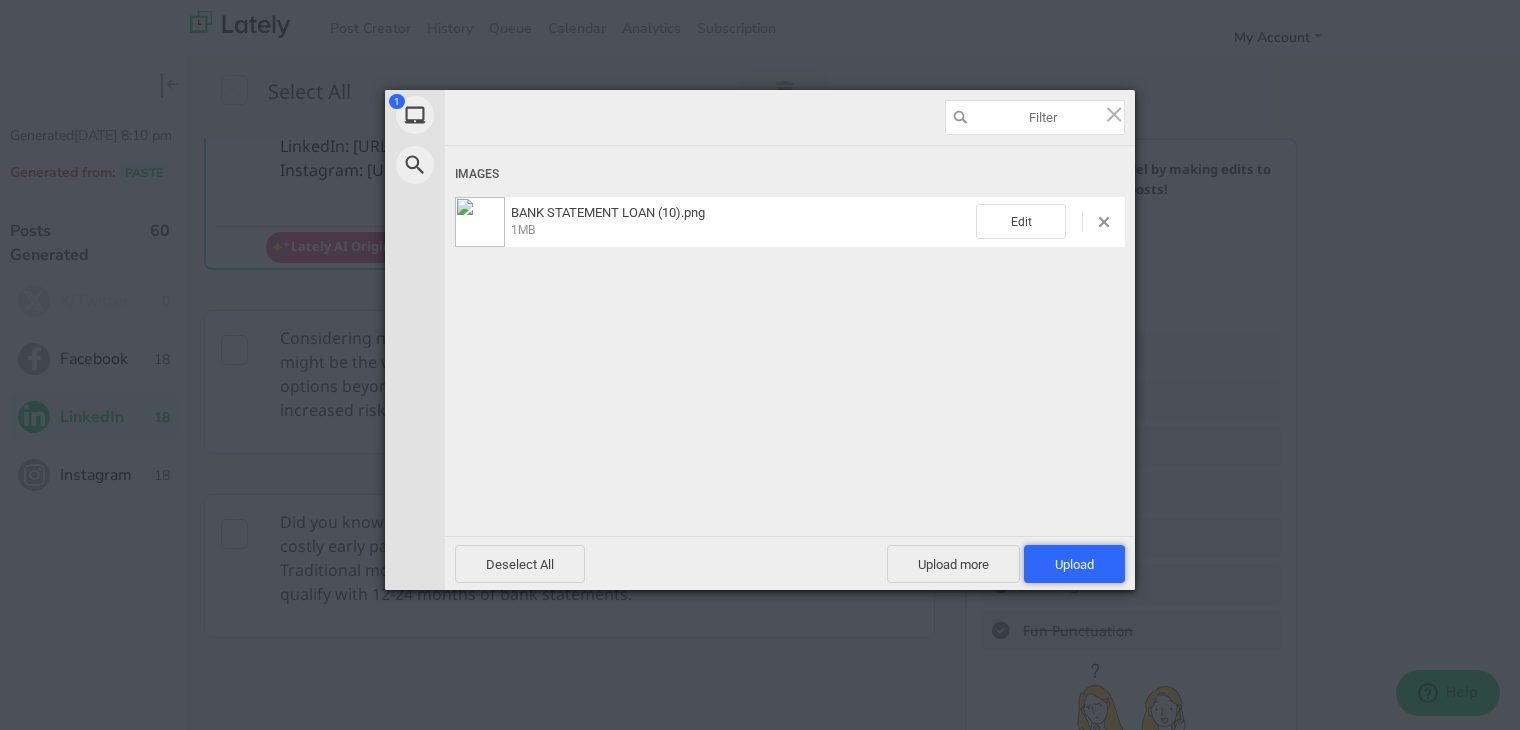 click on "Upload
1" at bounding box center [1074, 564] 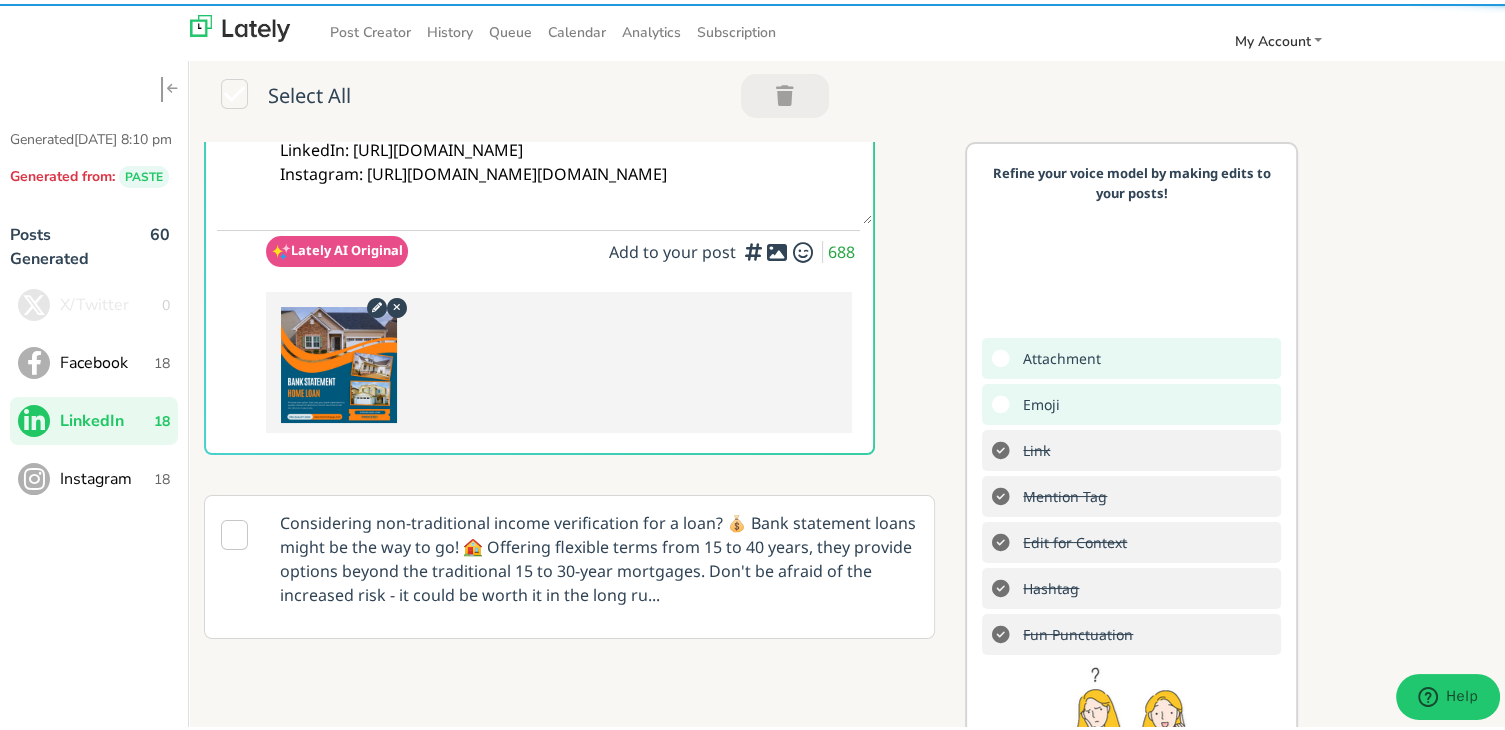 scroll, scrollTop: 123, scrollLeft: 0, axis: vertical 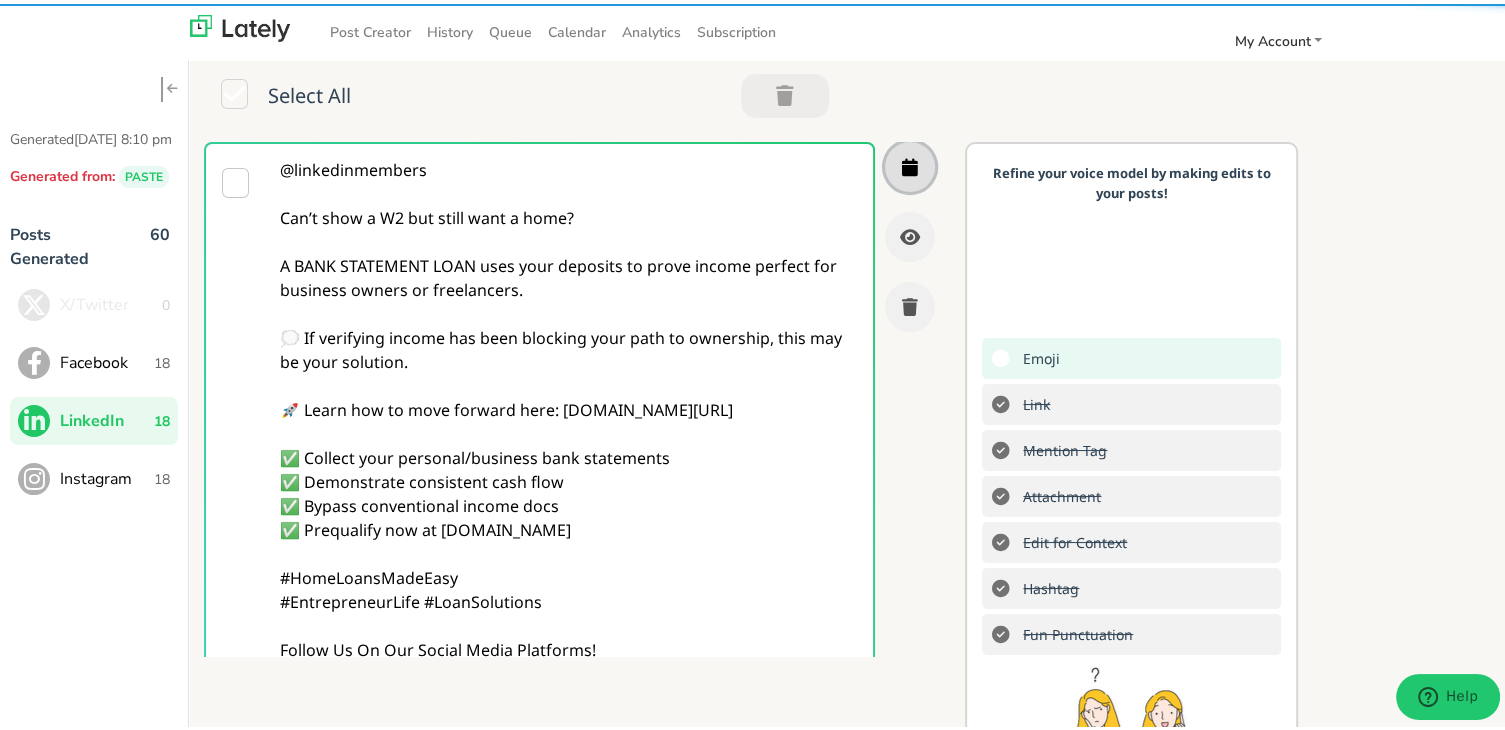 click at bounding box center [910, 163] 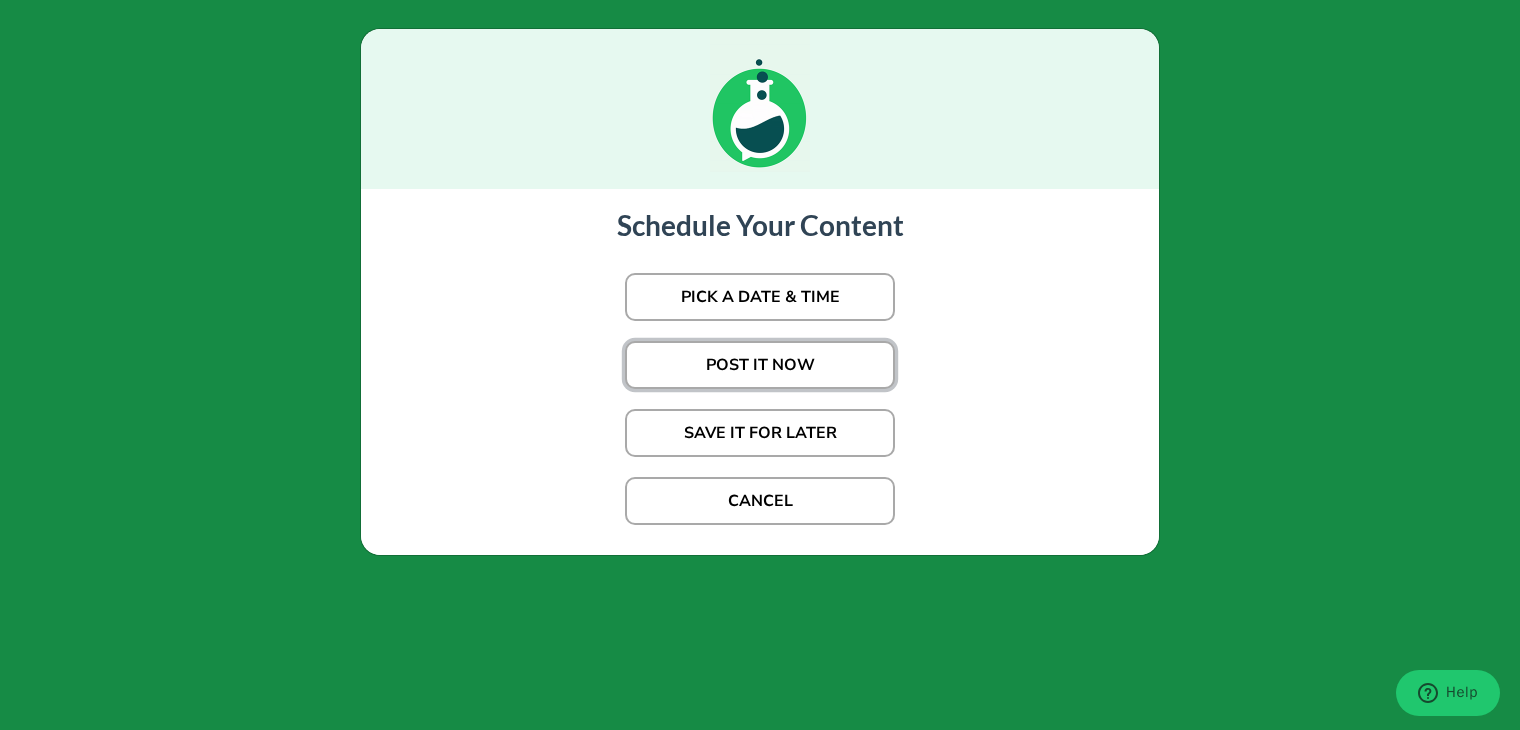 click on "POST IT NOW" at bounding box center (760, 365) 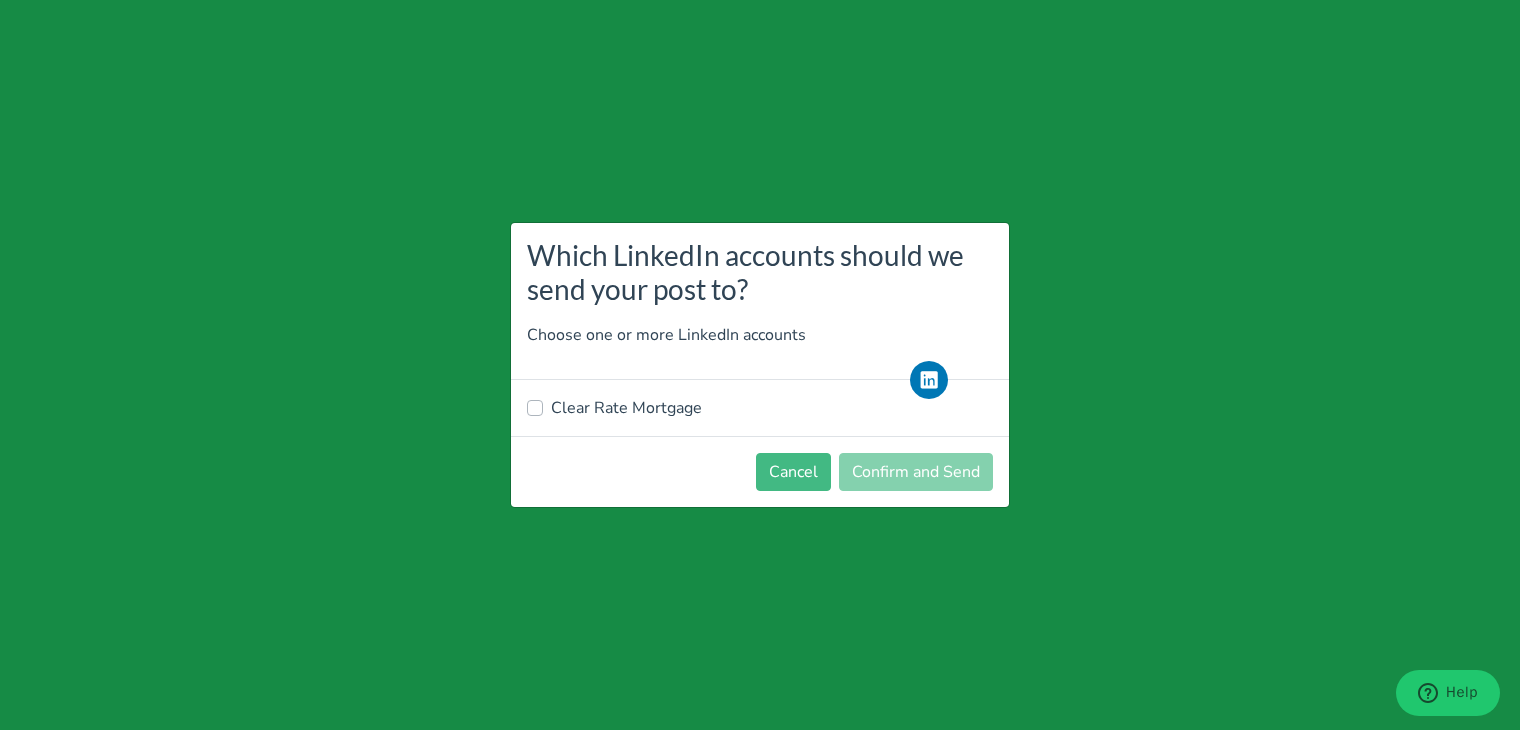 click on "Clear Rate Mortgage" at bounding box center [626, 408] 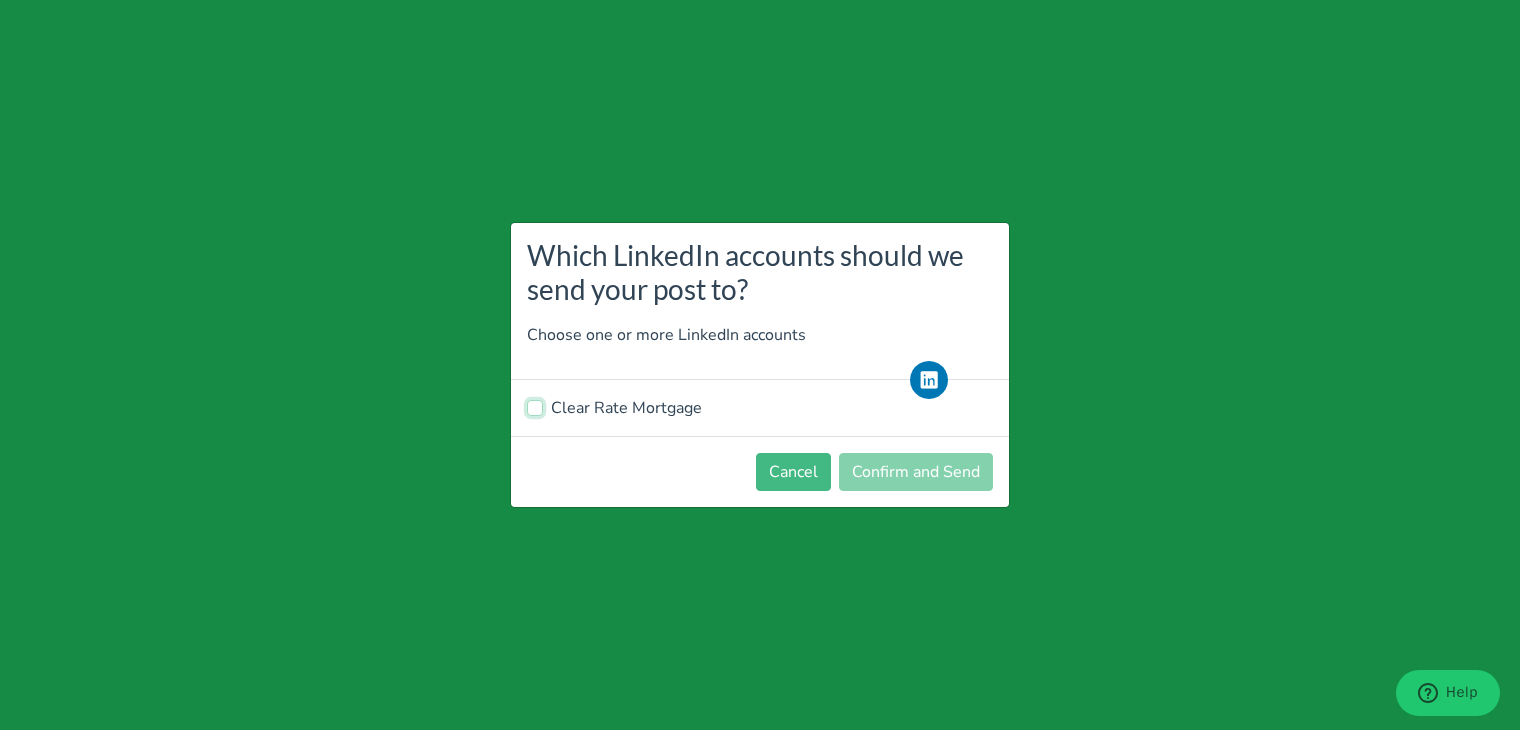 click on "Clear Rate Mortgage" at bounding box center (535, 406) 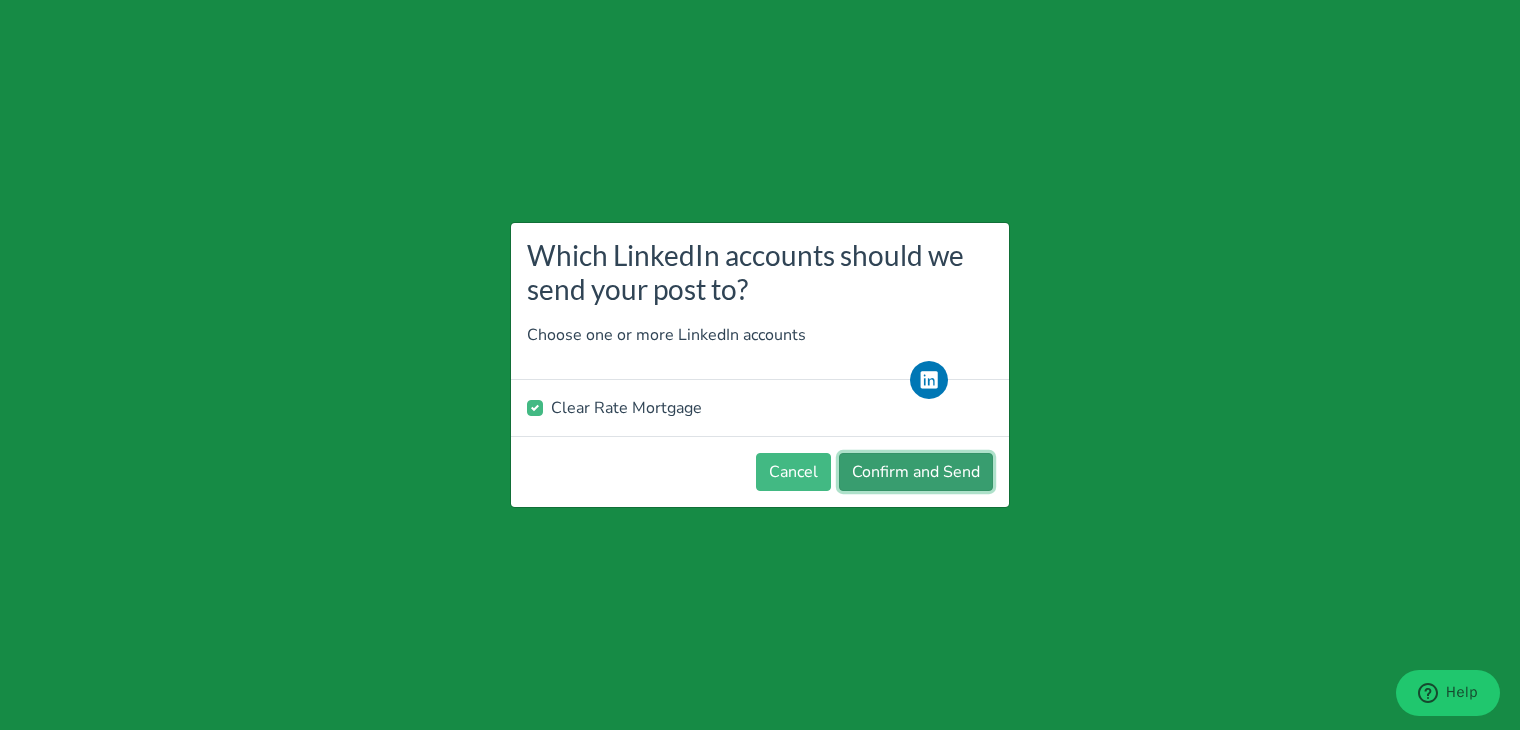 click on "Confirm and Send" at bounding box center [916, 472] 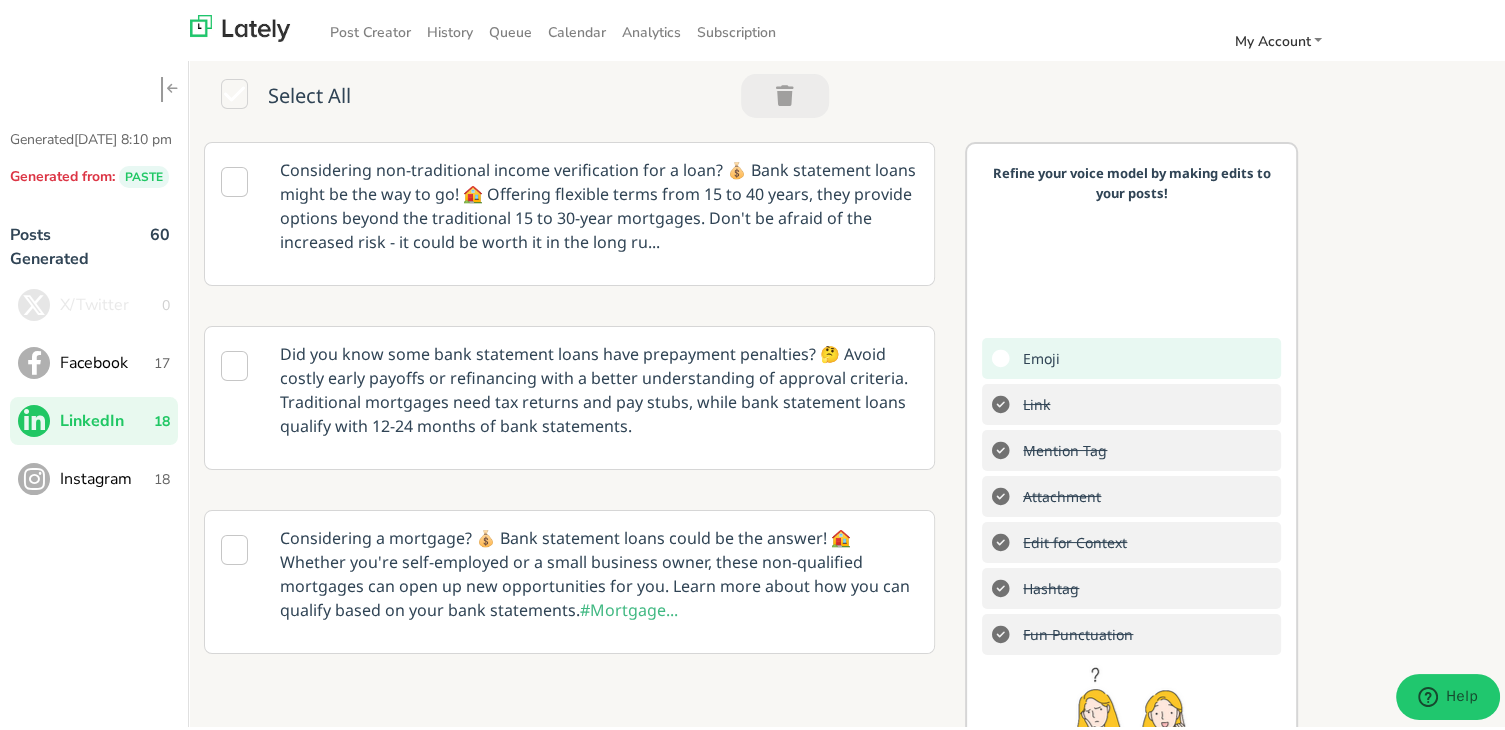 click on "Facebook" at bounding box center (107, 359) 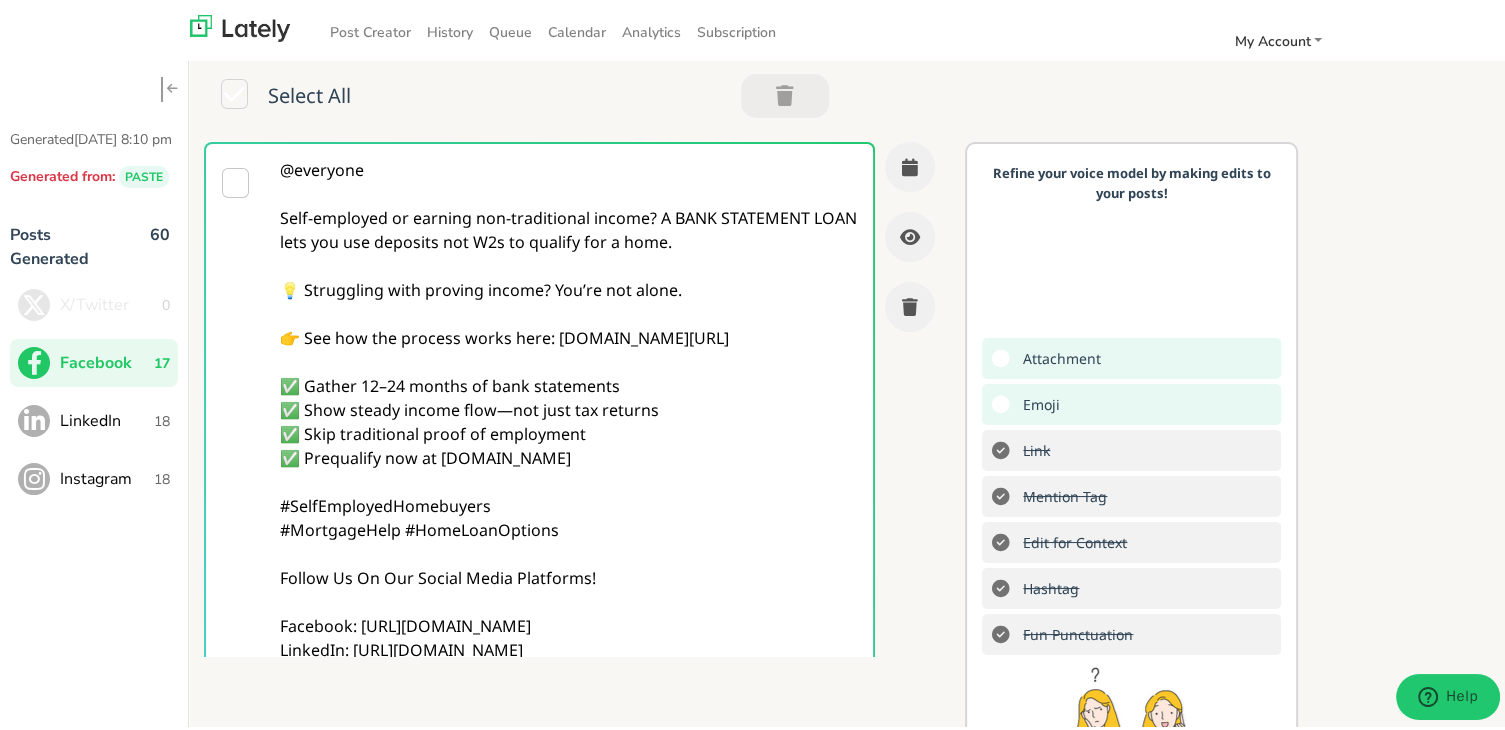 scroll, scrollTop: 0, scrollLeft: 0, axis: both 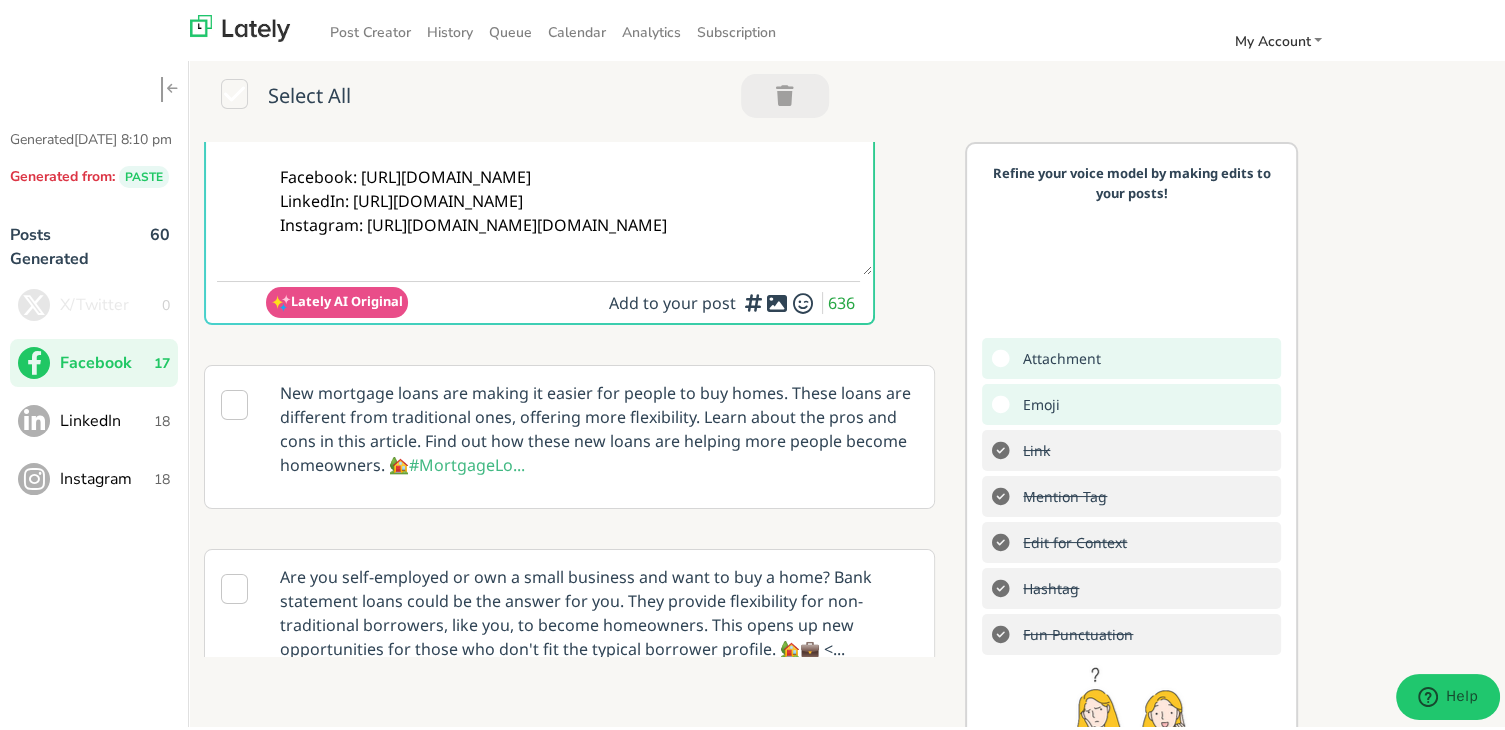 click at bounding box center [777, 299] 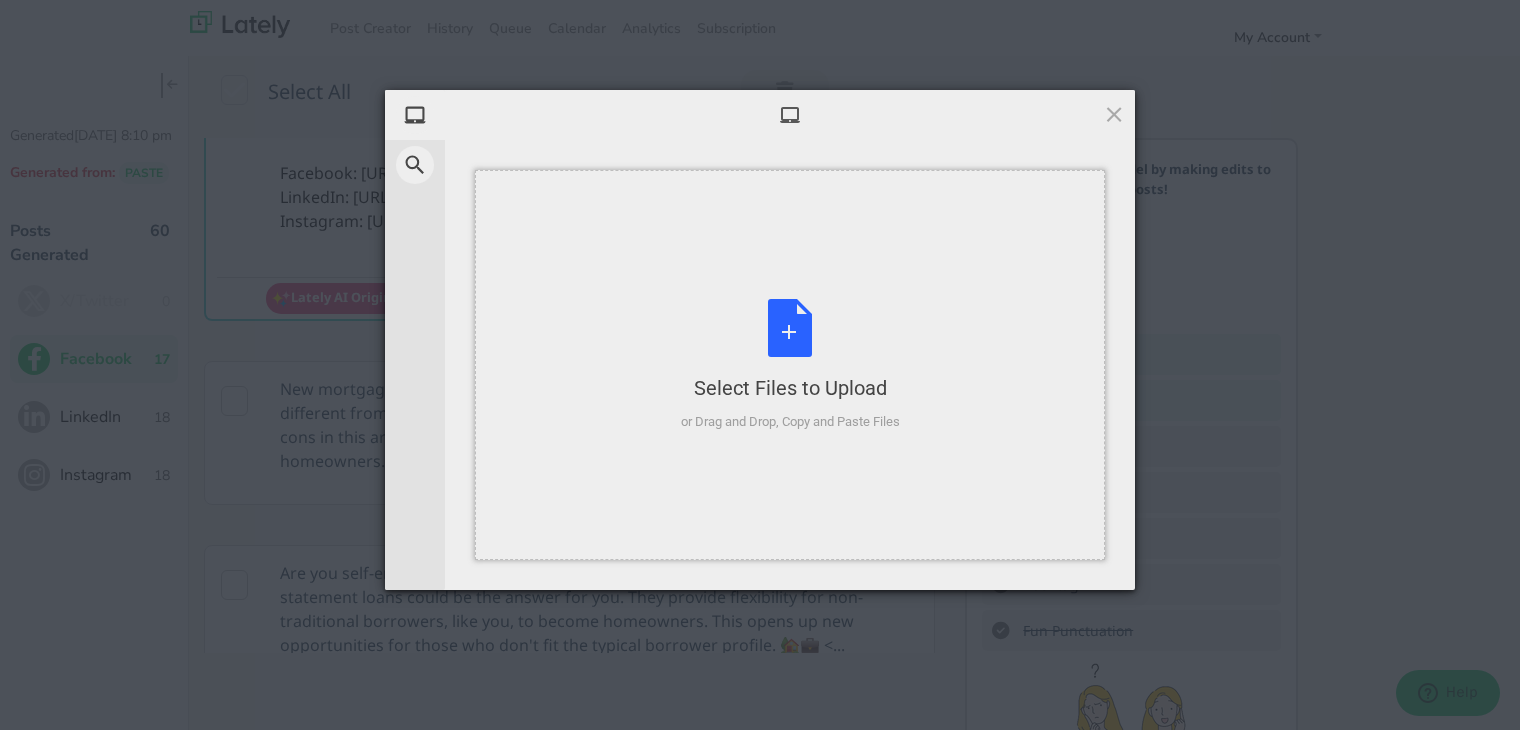 click on "Select Files to Upload
or Drag and Drop, Copy and Paste Files" at bounding box center [790, 365] 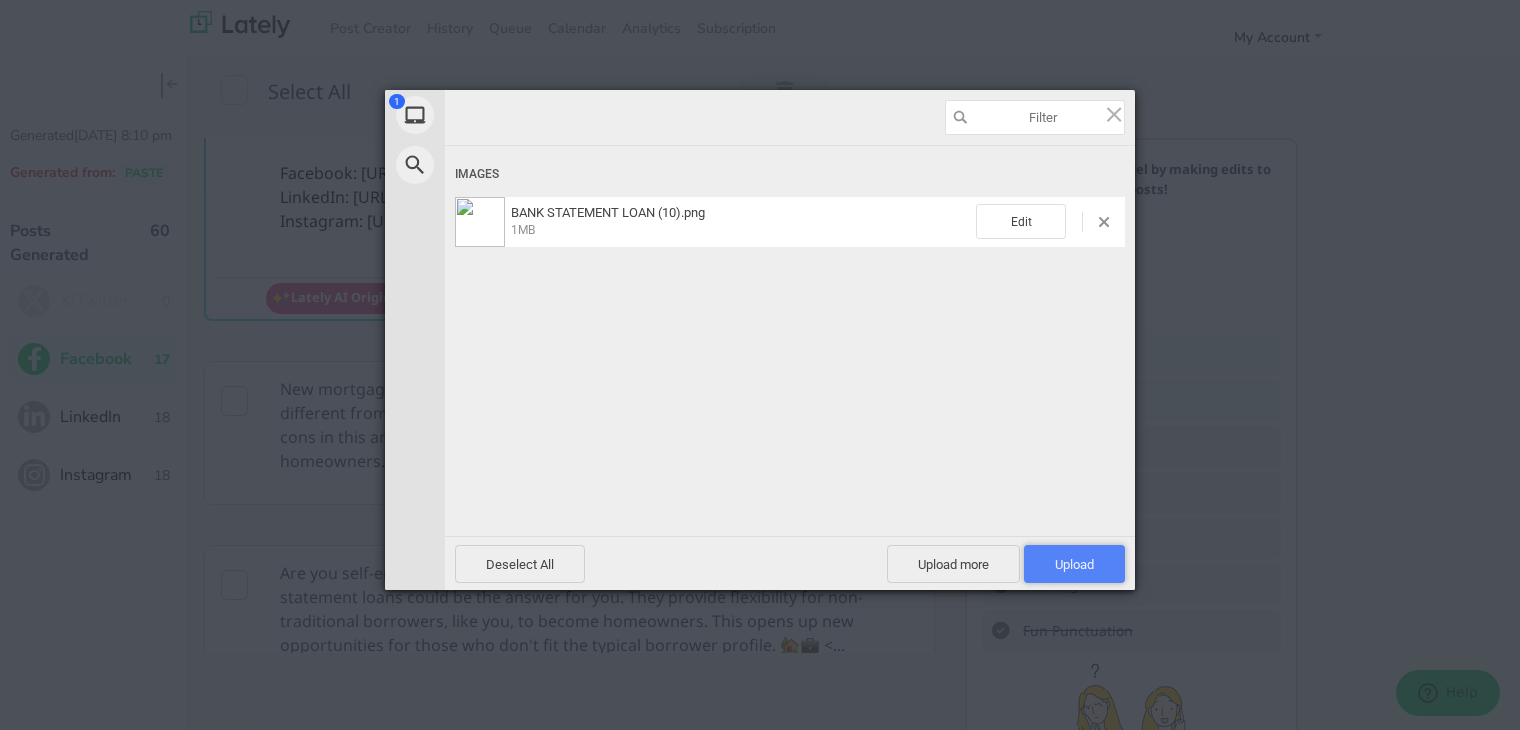 click on "Upload
1" at bounding box center [1074, 564] 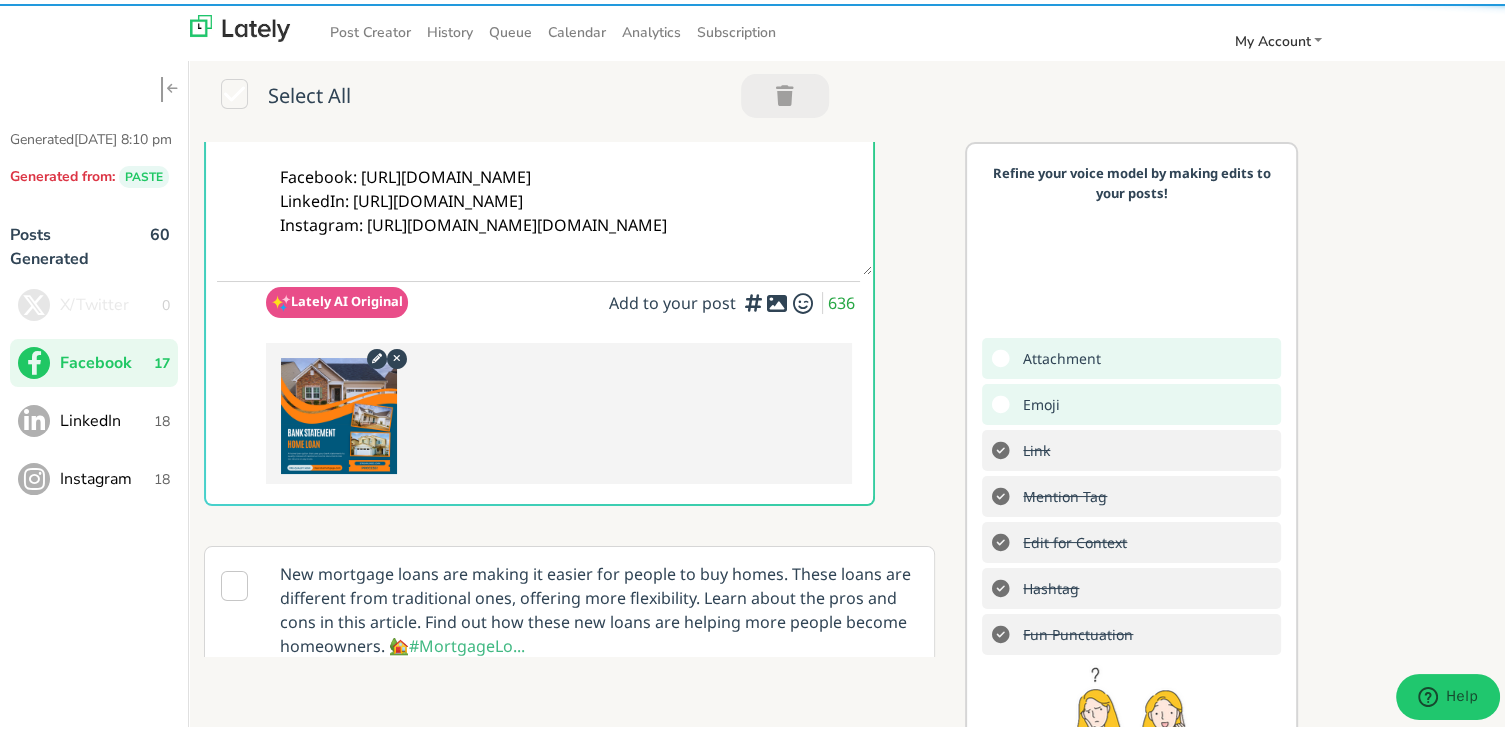 scroll, scrollTop: 0, scrollLeft: 0, axis: both 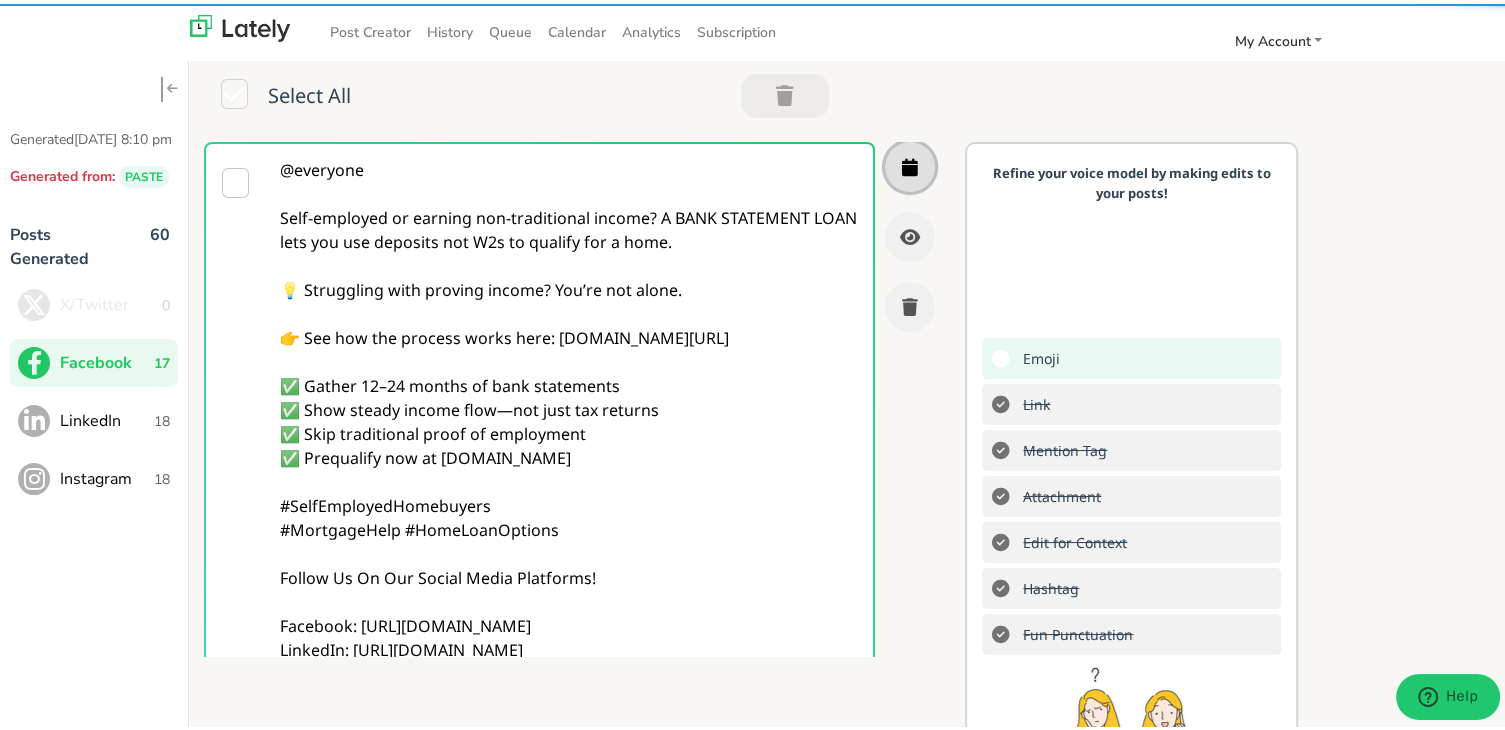 click at bounding box center (910, 163) 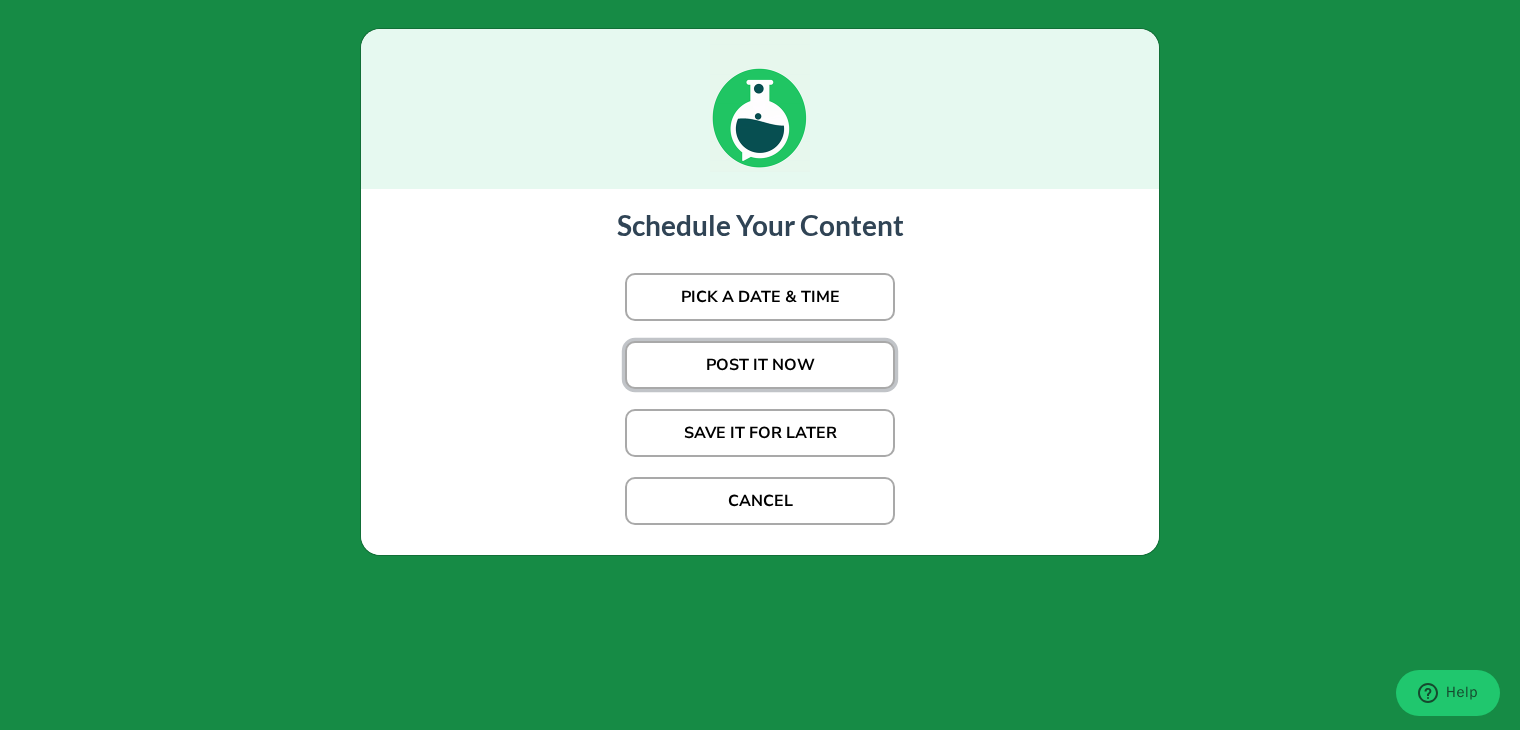 click on "POST IT NOW" at bounding box center [760, 365] 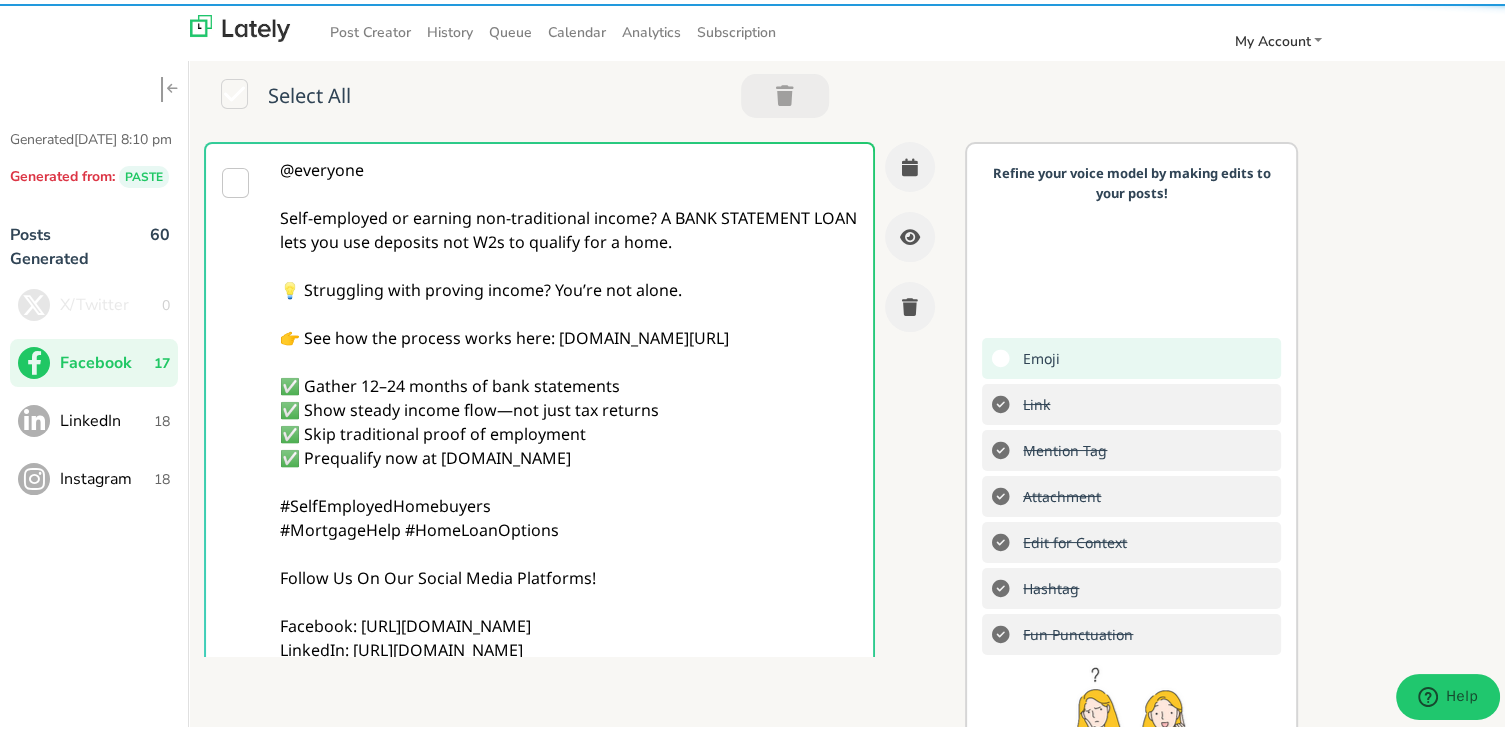 click on "@everyone
Self-employed or earning non-traditional income? A BANK STATEMENT LOAN lets you use deposits not W2s to qualify for a home.
💡 Struggling with proving income? You’re not alone.
👉 See how the process works here: [DOMAIN_NAME][URL]
✅ Gather 12–24 months of bank statements
✅ Show steady income flow—not just tax returns
✅ Skip traditional proof of employment
✅ Prequalify now at [DOMAIN_NAME]
#SelfEmployedHomebuyers
#MortgageHelp #HomeLoanOptions
Follow Us On Our Social Media Platforms!
Facebook: [URL][DOMAIN_NAME]
LinkedIn: [URL][DOMAIN_NAME]
Instagram: [URL][DOMAIN_NAME][DOMAIN_NAME]" at bounding box center (569, 430) 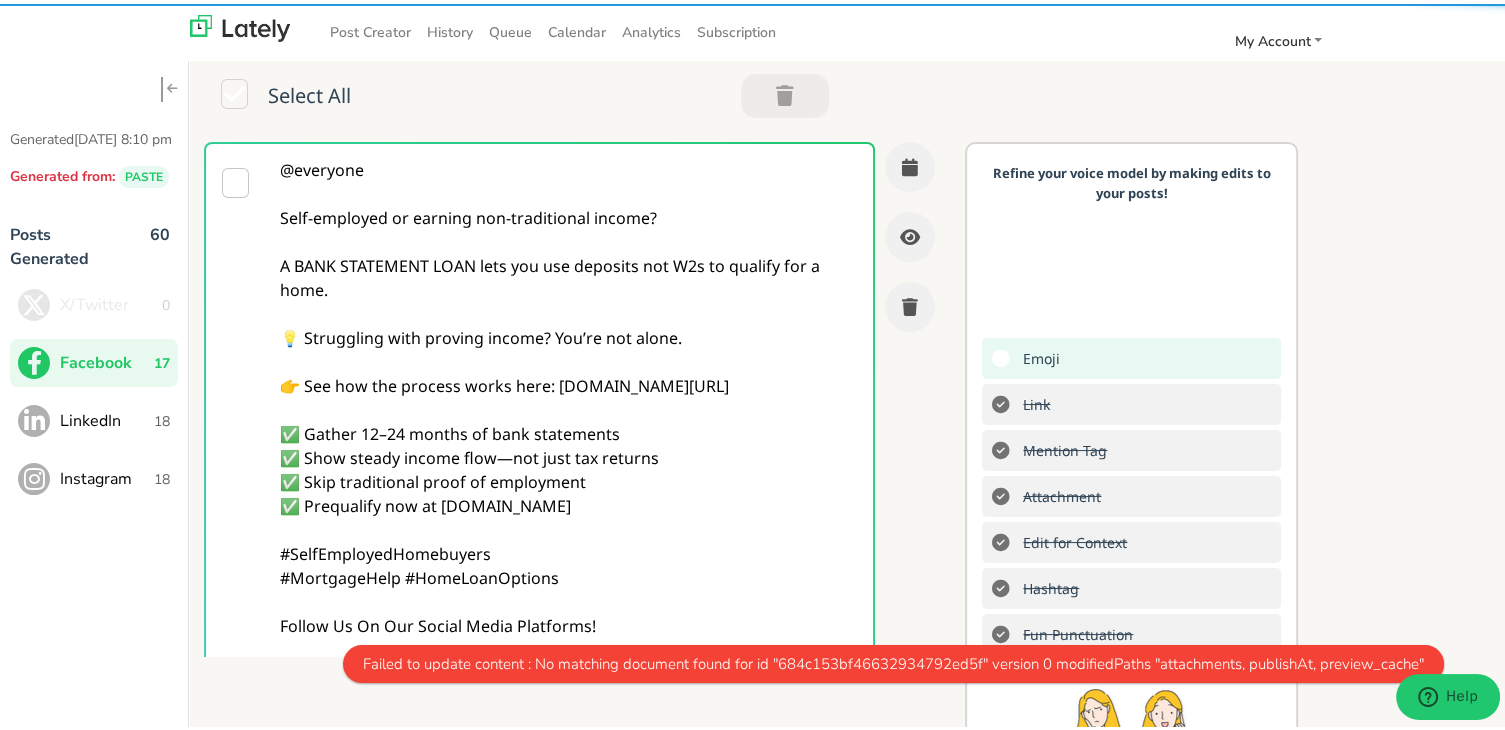 type on "@everyone
Self-employed or earning non-traditional income?
A BANK STATEMENT LOAN lets you use deposits not W2s to qualify for a home.
💡 Struggling with proving income? You’re not alone.
👉 See how the process works here: [DOMAIN_NAME][URL]
✅ Gather 12–24 months of bank statements
✅ Show steady income flow—not just tax returns
✅ Skip traditional proof of employment
✅ Prequalify now at [DOMAIN_NAME]
#SelfEmployedHomebuyers
#MortgageHelp #HomeLoanOptions
Follow Us On Our Social Media Platforms!
Facebook: [URL][DOMAIN_NAME]
LinkedIn: [URL][DOMAIN_NAME]
Instagram: [URL][DOMAIN_NAME][DOMAIN_NAME]" 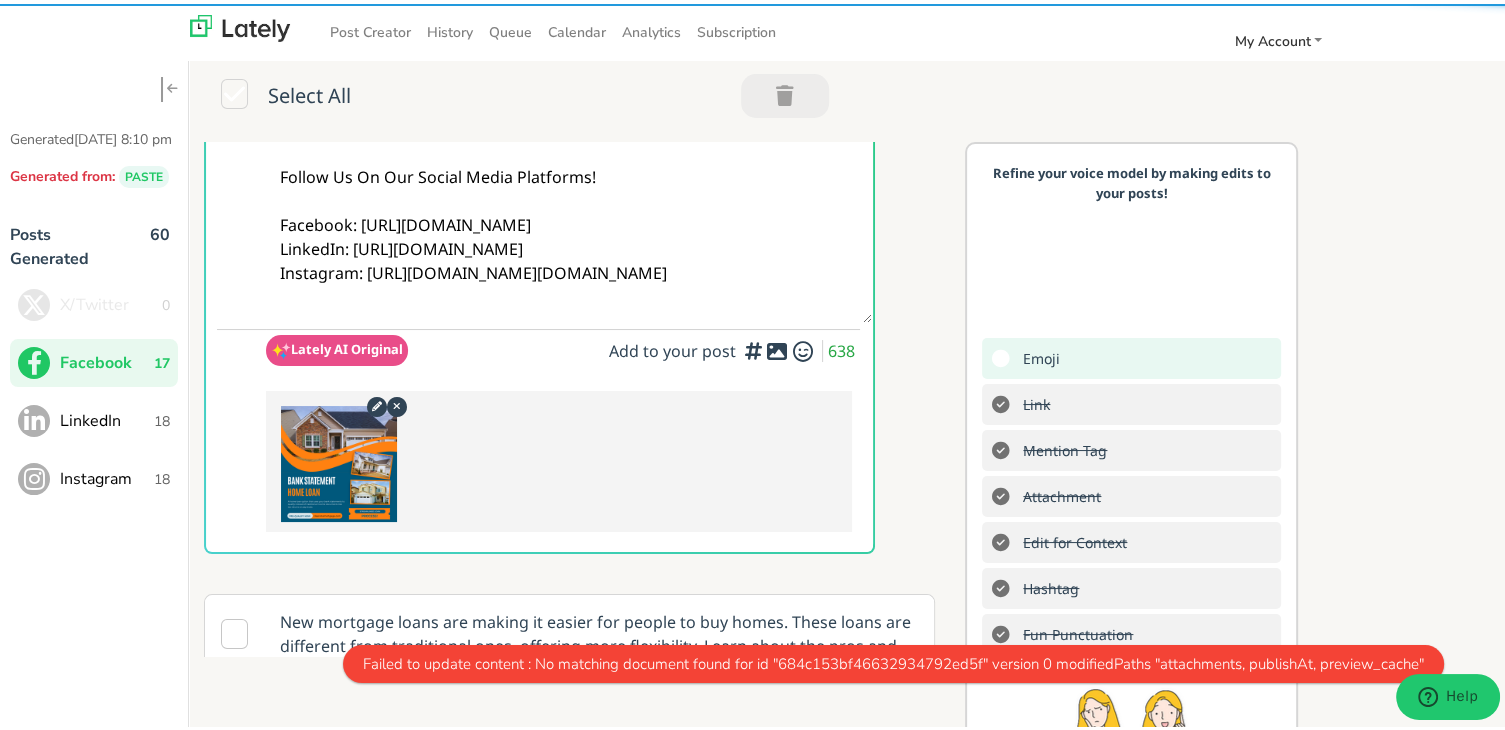 scroll, scrollTop: 0, scrollLeft: 0, axis: both 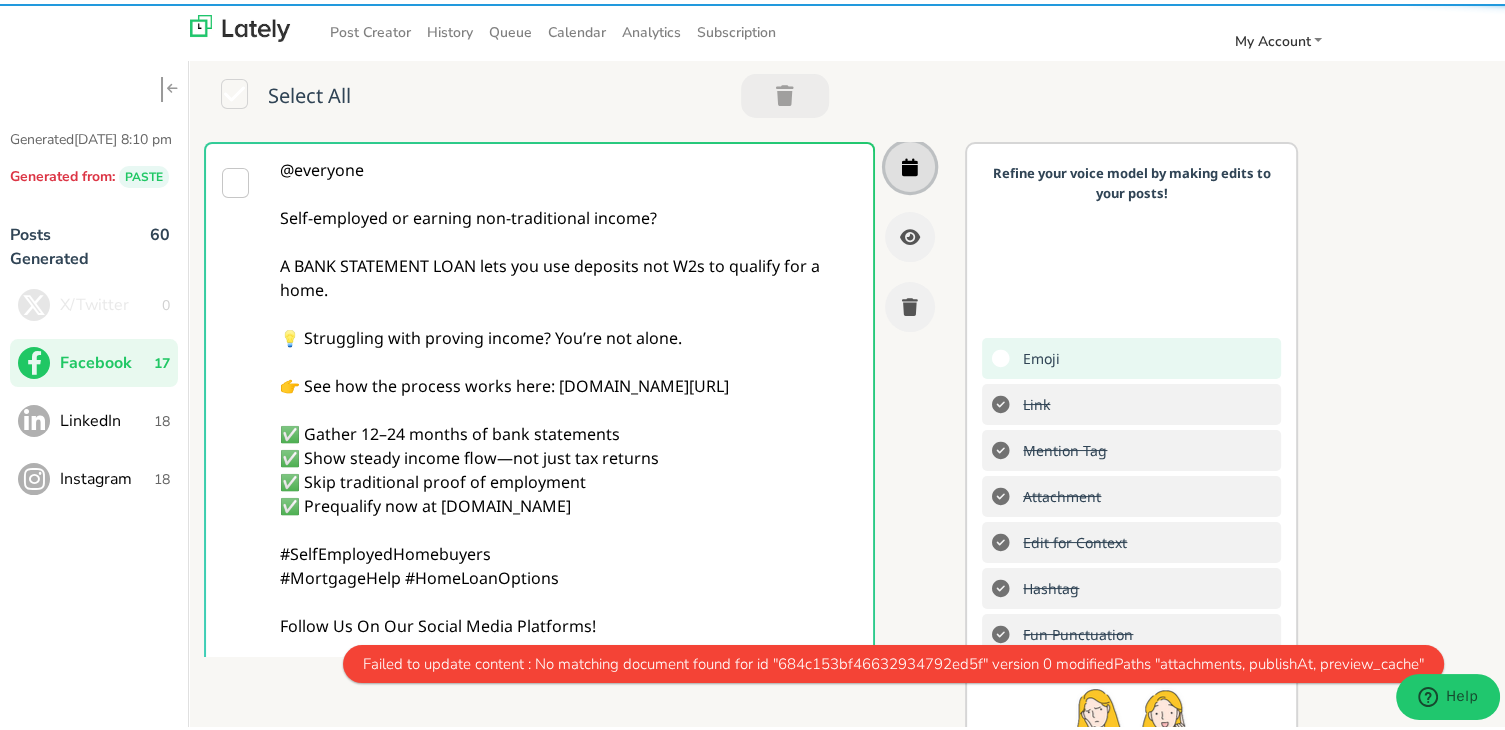 click at bounding box center (910, 163) 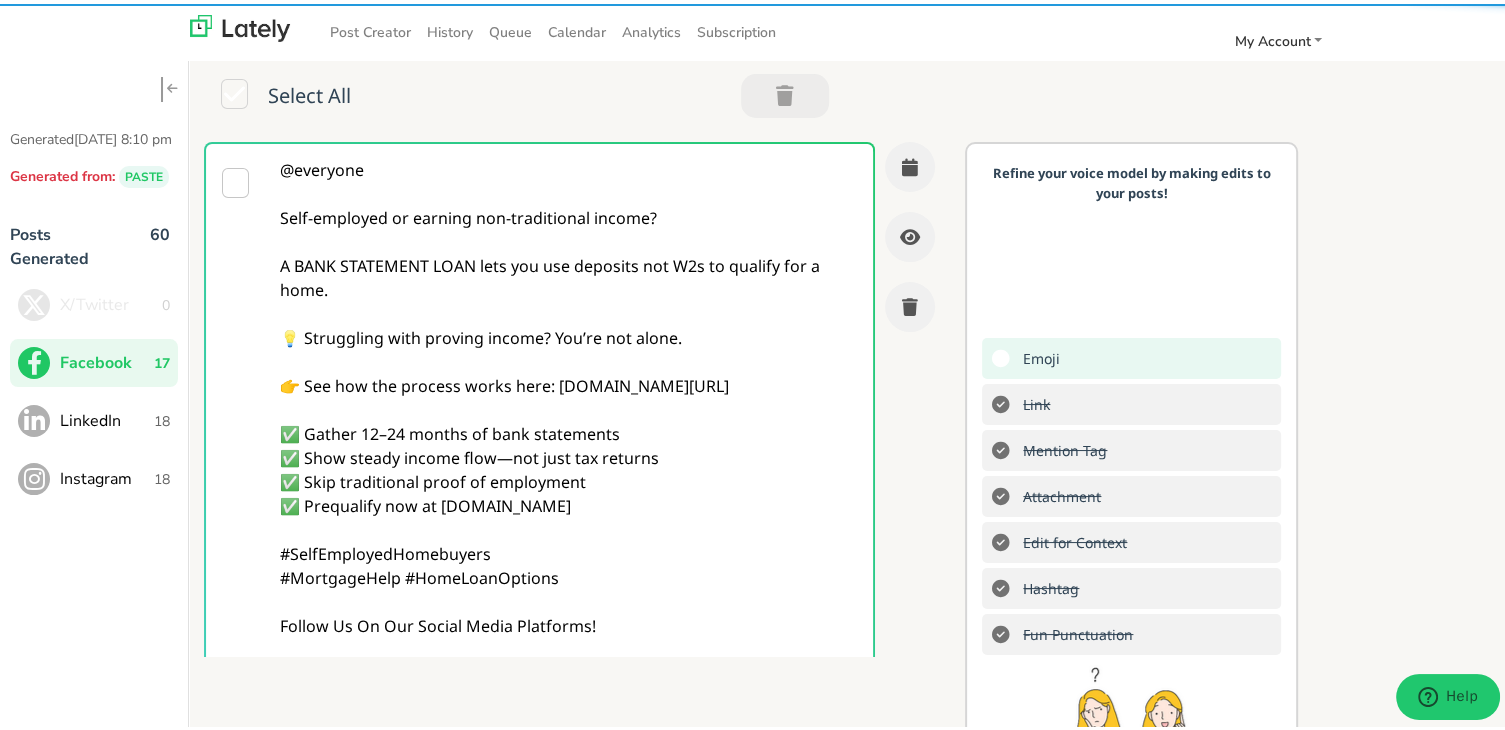 click on "Instagram 18" at bounding box center [94, 475] 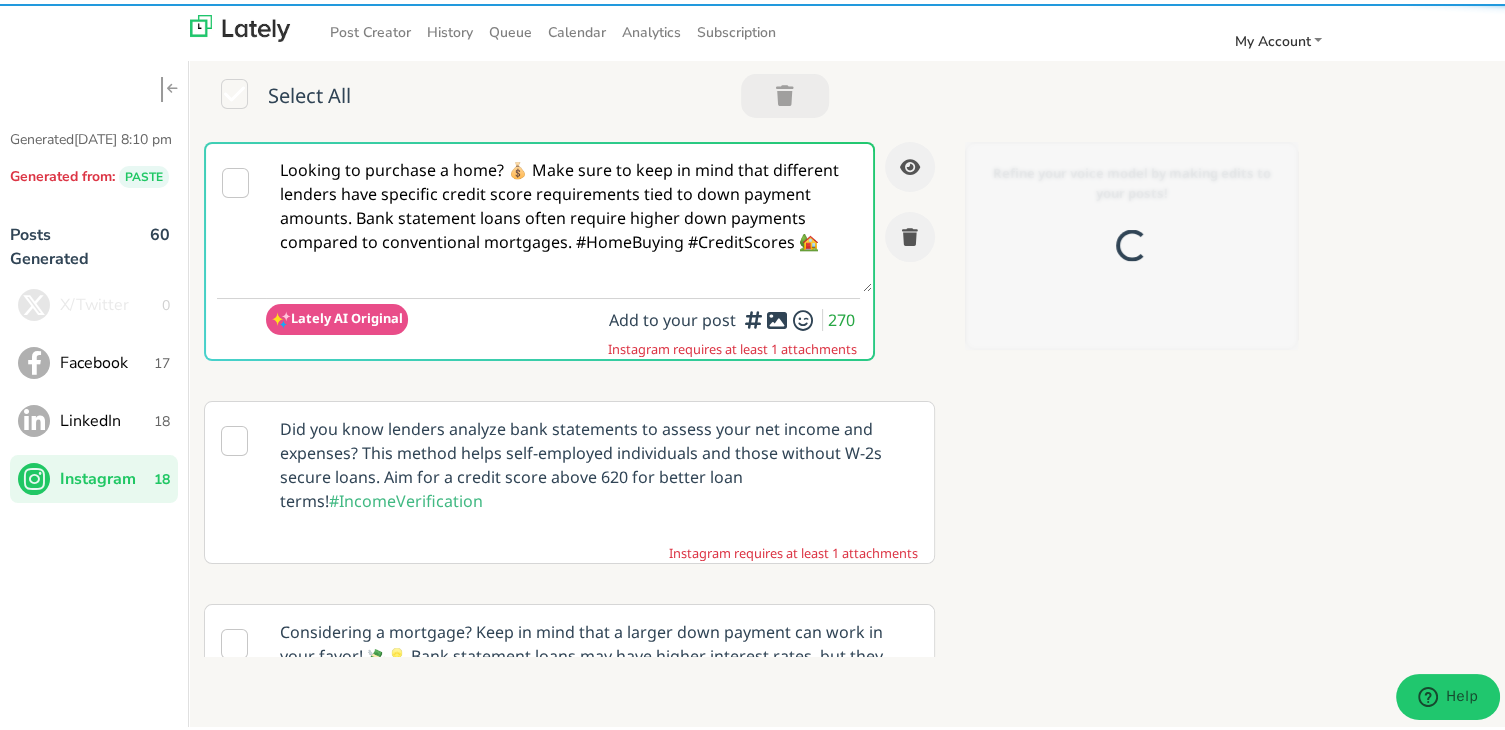 scroll, scrollTop: 0, scrollLeft: 0, axis: both 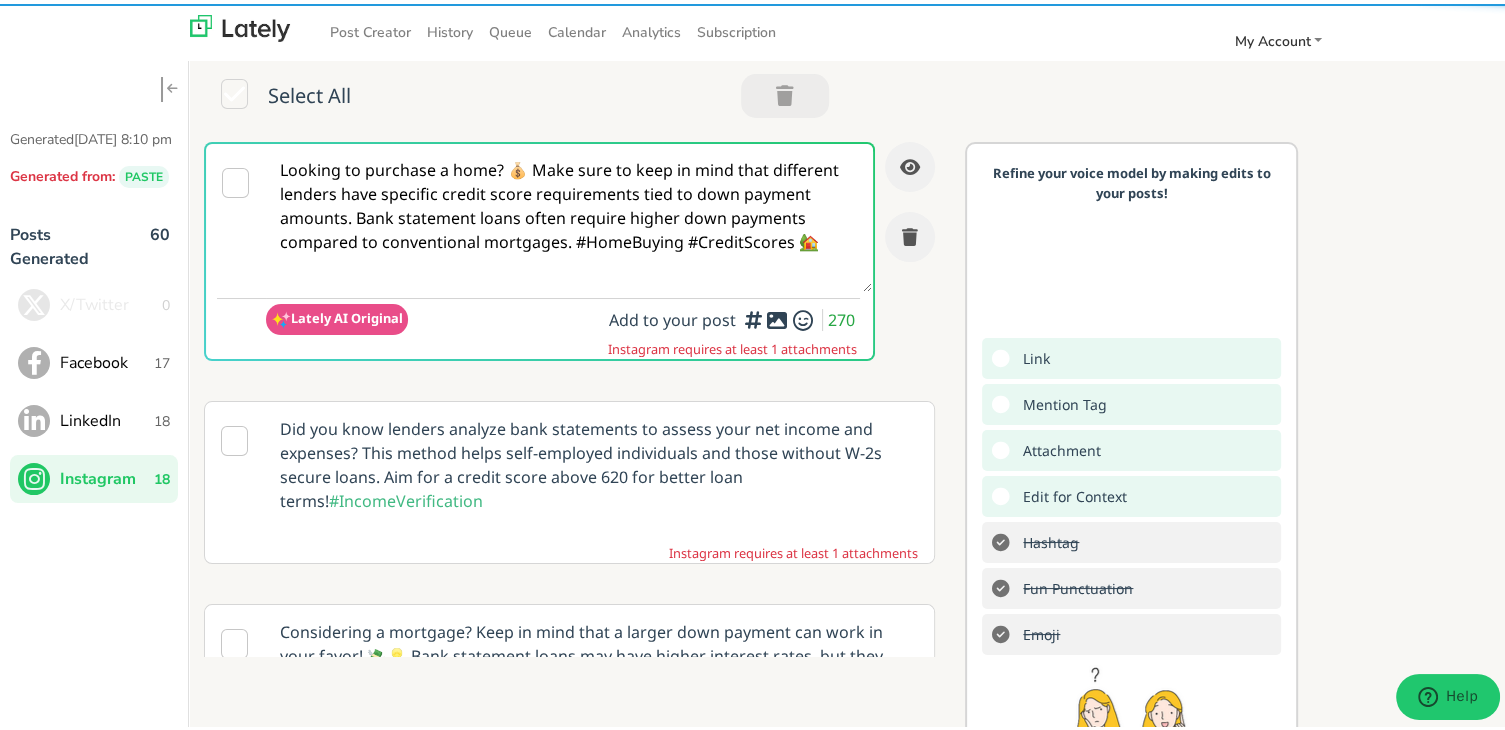 click on "Looking to purchase a home? 💰 Make sure to keep in mind that different lenders have specific credit score requirements tied to down payment amounts. Bank statement loans often require higher down payments compared to conventional mortgages. #HomeBuying #CreditScores 🏡" at bounding box center [569, 214] 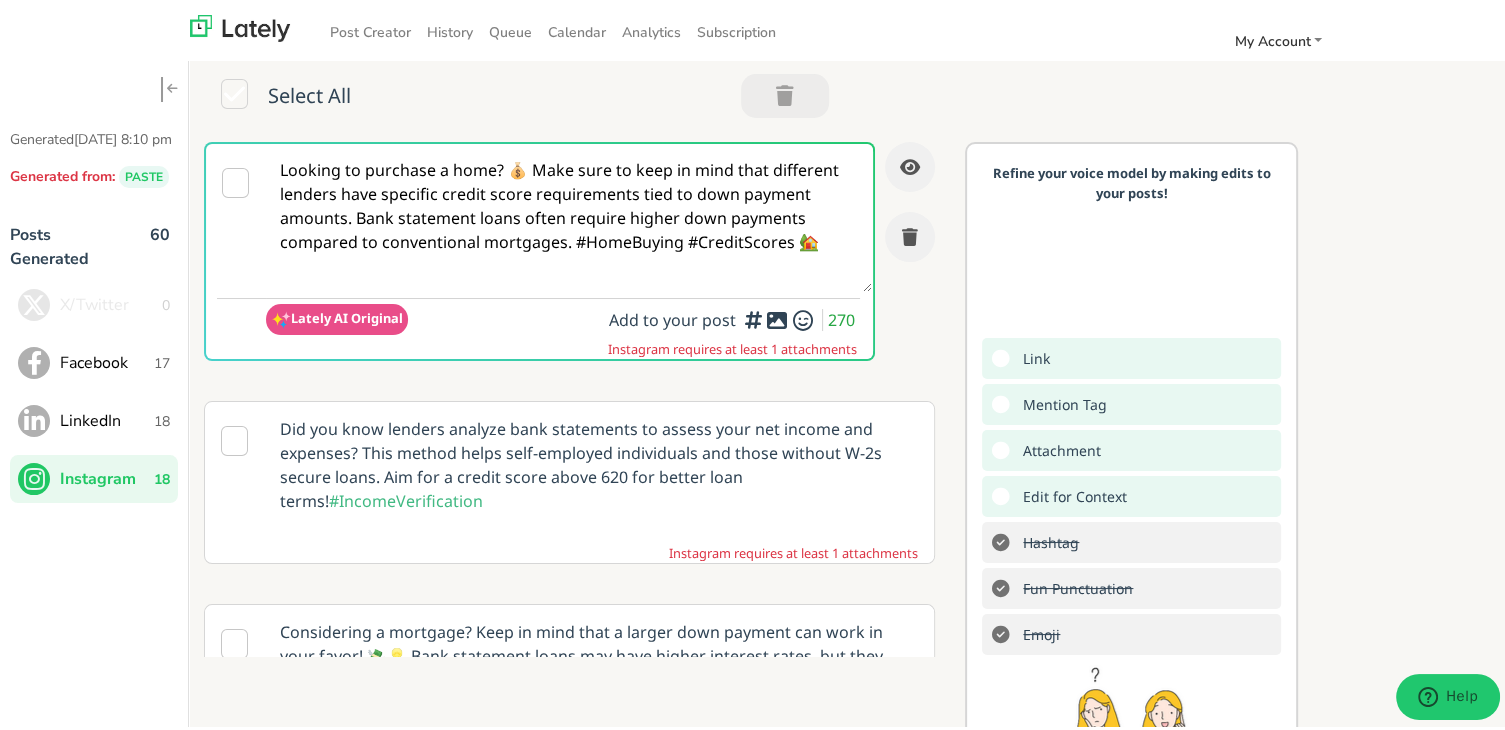 click on "Looking to purchase a home? 💰 Make sure to keep in mind that different lenders have specific credit score requirements tied to down payment amounts. Bank statement loans often require higher down payments compared to conventional mortgages. #HomeBuying #CreditScores 🏡" at bounding box center [569, 214] 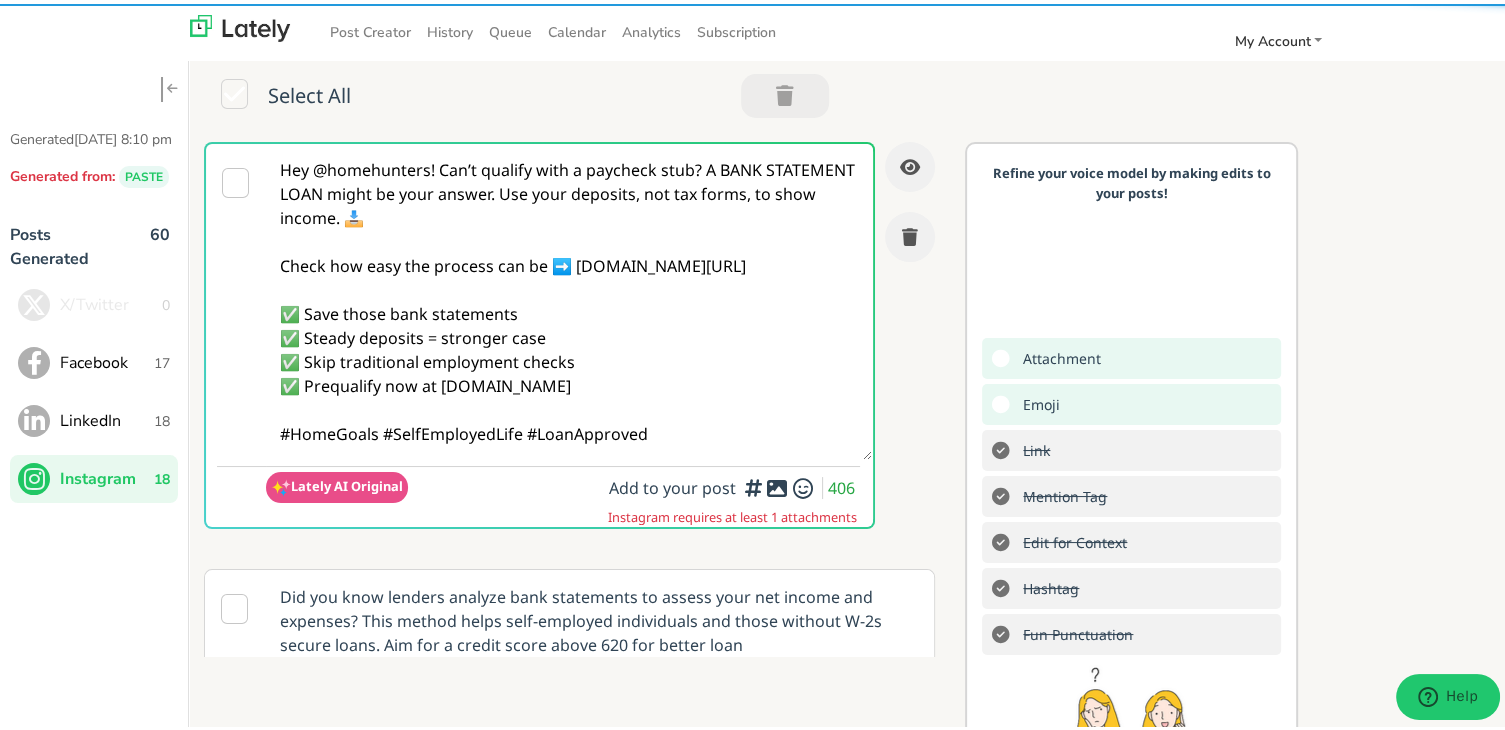 click on "Hey @homehunters! Can’t qualify with a paycheck stub? A BANK STATEMENT LOAN might be your answer. Use your deposits, not tax forms, to show income. 📥
Check how easy the process can be ➡️ [DOMAIN_NAME][URL]
✅ Save those bank statements
✅ Steady deposits = stronger case
✅ Skip traditional employment checks
✅ Prequalify now at [DOMAIN_NAME]
#HomeGoals #SelfEmployedLife #LoanApproved" at bounding box center (569, 298) 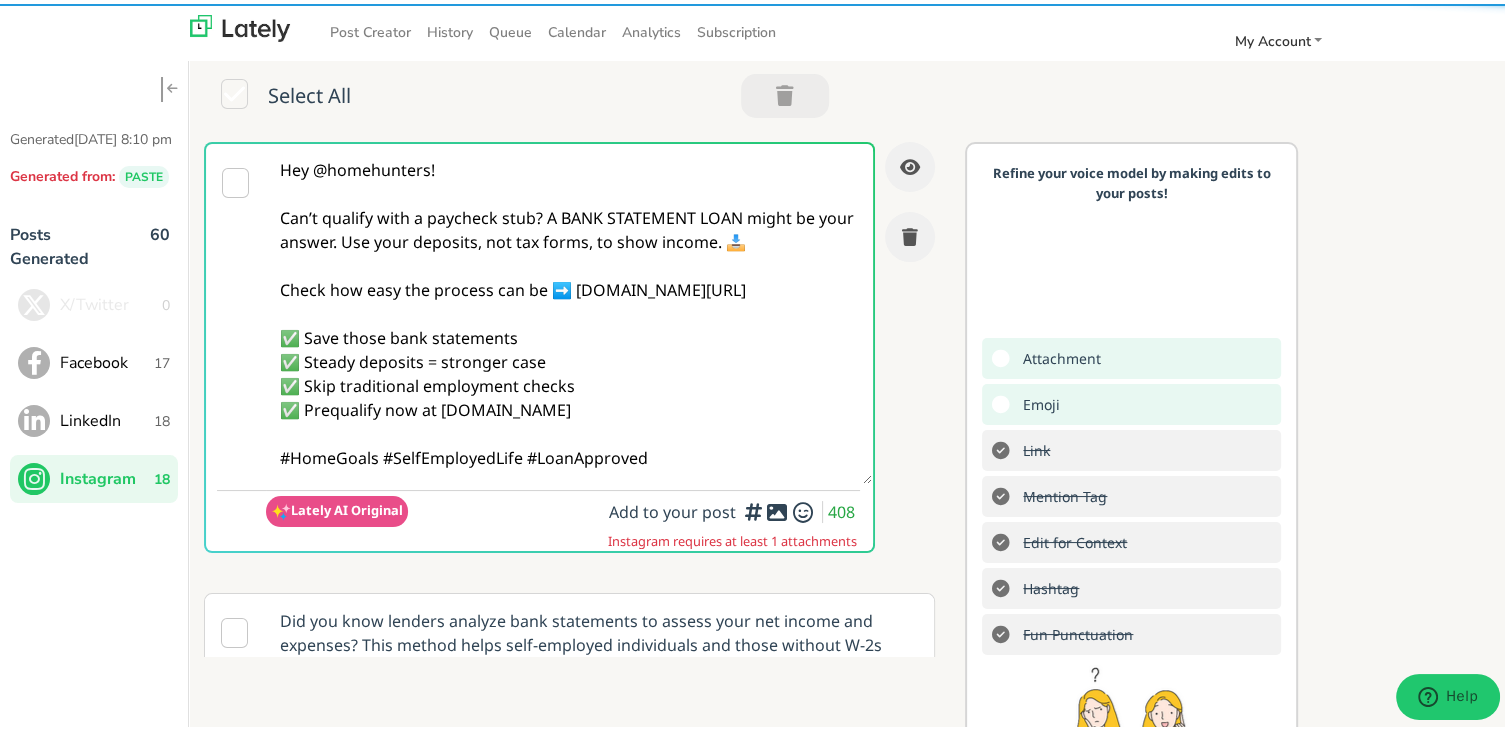 click on "Hey @homehunters!
Can’t qualify with a paycheck stub? A BANK STATEMENT LOAN might be your answer. Use your deposits, not tax forms, to show income. 📥
Check how easy the process can be ➡️ [DOMAIN_NAME][URL]
✅ Save those bank statements
✅ Steady deposits = stronger case
✅ Skip traditional employment checks
✅ Prequalify now at [DOMAIN_NAME]
#HomeGoals #SelfEmployedLife #LoanApproved" at bounding box center [569, 310] 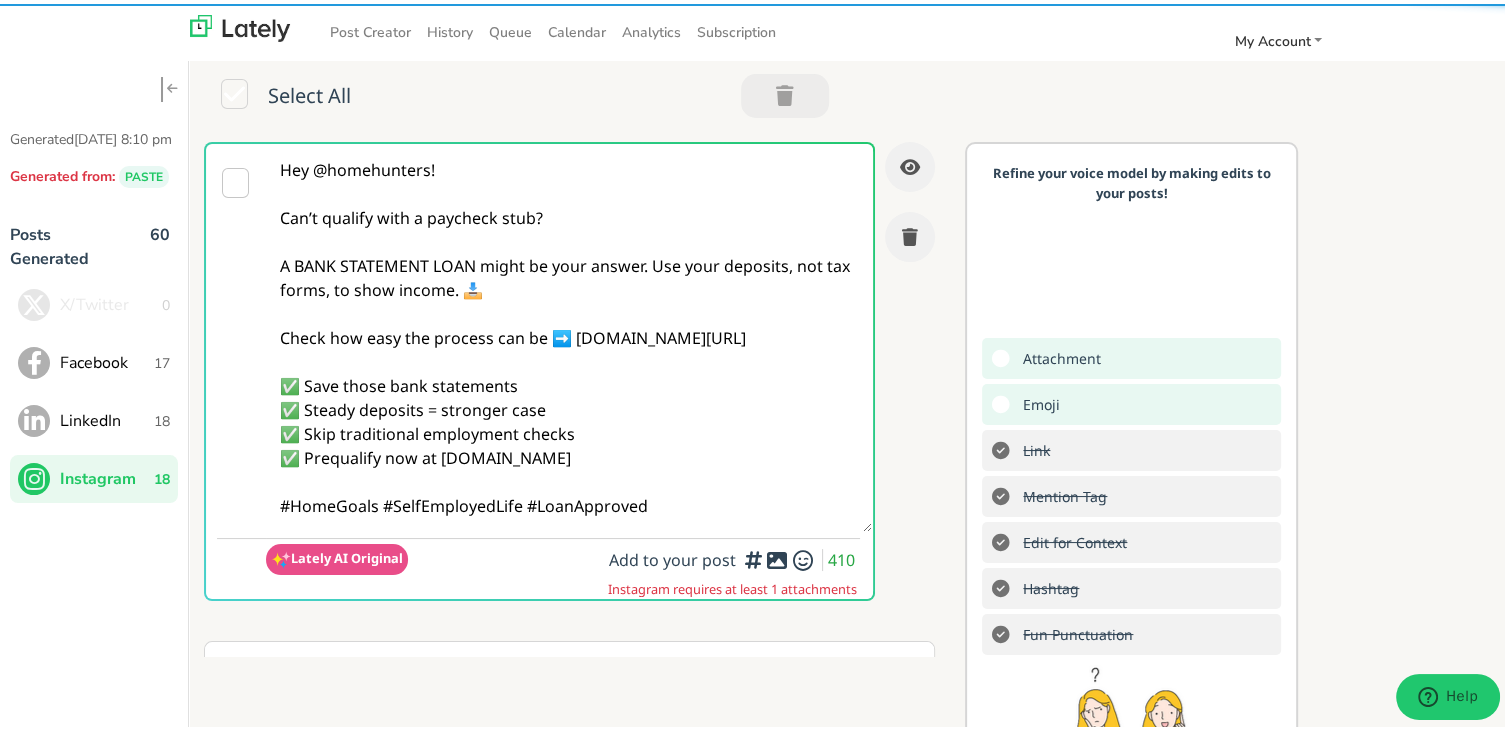 click on "Hey @homehunters!
Can’t qualify with a paycheck stub?
A BANK STATEMENT LOAN might be your answer. Use your deposits, not tax forms, to show income. 📥
Check how easy the process can be ➡️ [DOMAIN_NAME][URL]
✅ Save those bank statements
✅ Steady deposits = stronger case
✅ Skip traditional employment checks
✅ Prequalify now at [DOMAIN_NAME]
#HomeGoals #SelfEmployedLife #LoanApproved" at bounding box center (569, 334) 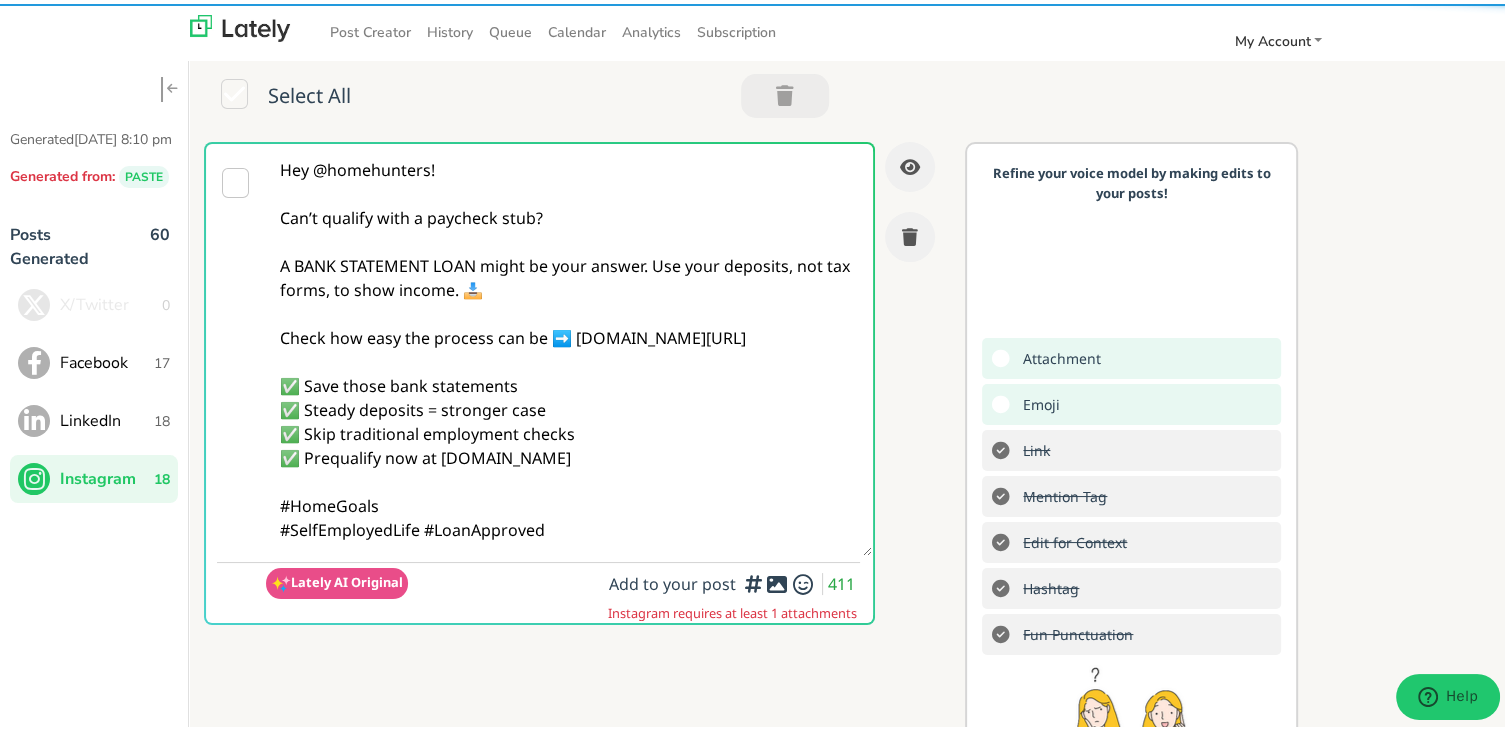 click on "Hey @homehunters!
Can’t qualify with a paycheck stub?
A BANK STATEMENT LOAN might be your answer. Use your deposits, not tax forms, to show income. 📥
Check how easy the process can be ➡️ [DOMAIN_NAME][URL]
✅ Save those bank statements
✅ Steady deposits = stronger case
✅ Skip traditional employment checks
✅ Prequalify now at [DOMAIN_NAME]
#HomeGoals
#SelfEmployedLife #LoanApproved" at bounding box center (569, 346) 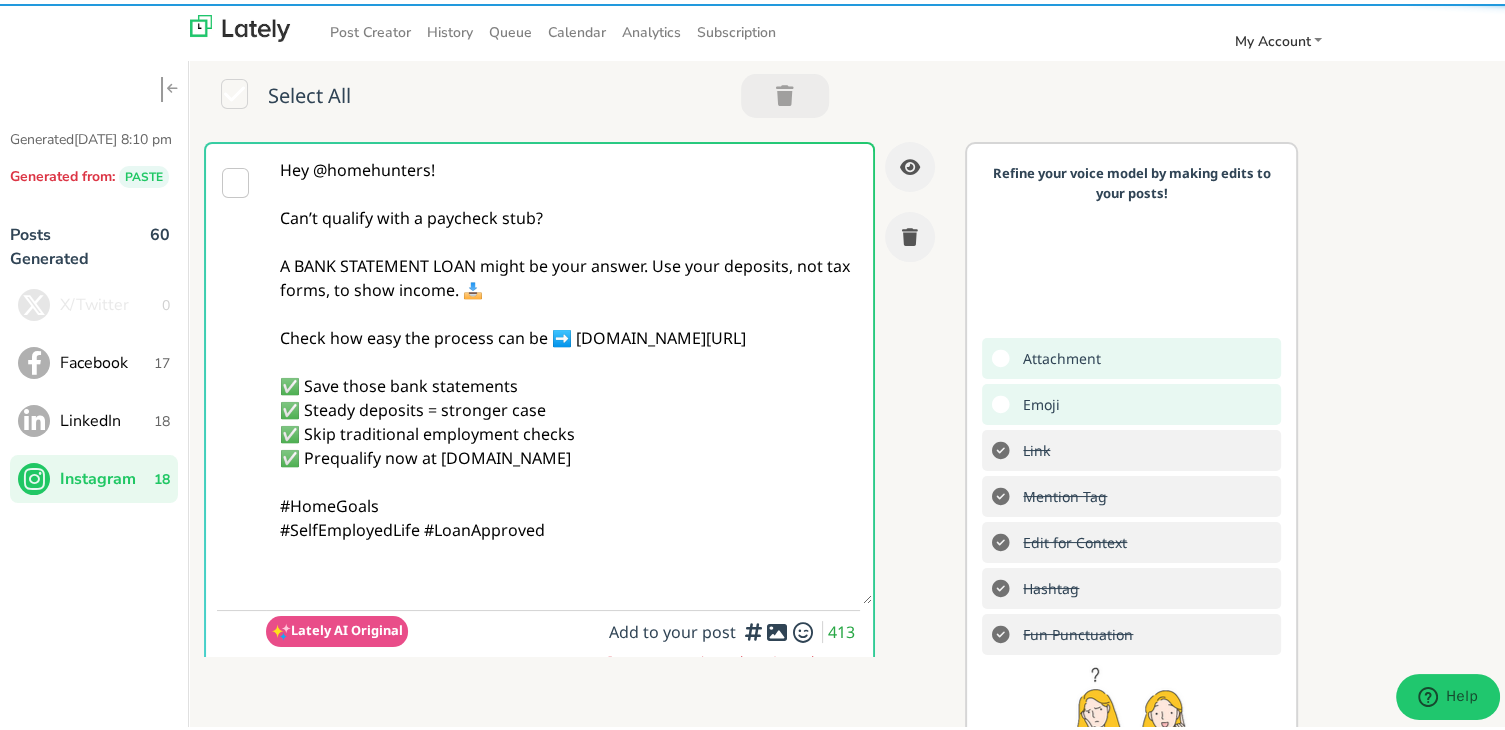paste on "Follow Us On Our Social Media Platforms!
Facebook: [URL][DOMAIN_NAME]
LinkedIn: [URL][DOMAIN_NAME]
Instagram: [URL][DOMAIN_NAME][DOMAIN_NAME]" 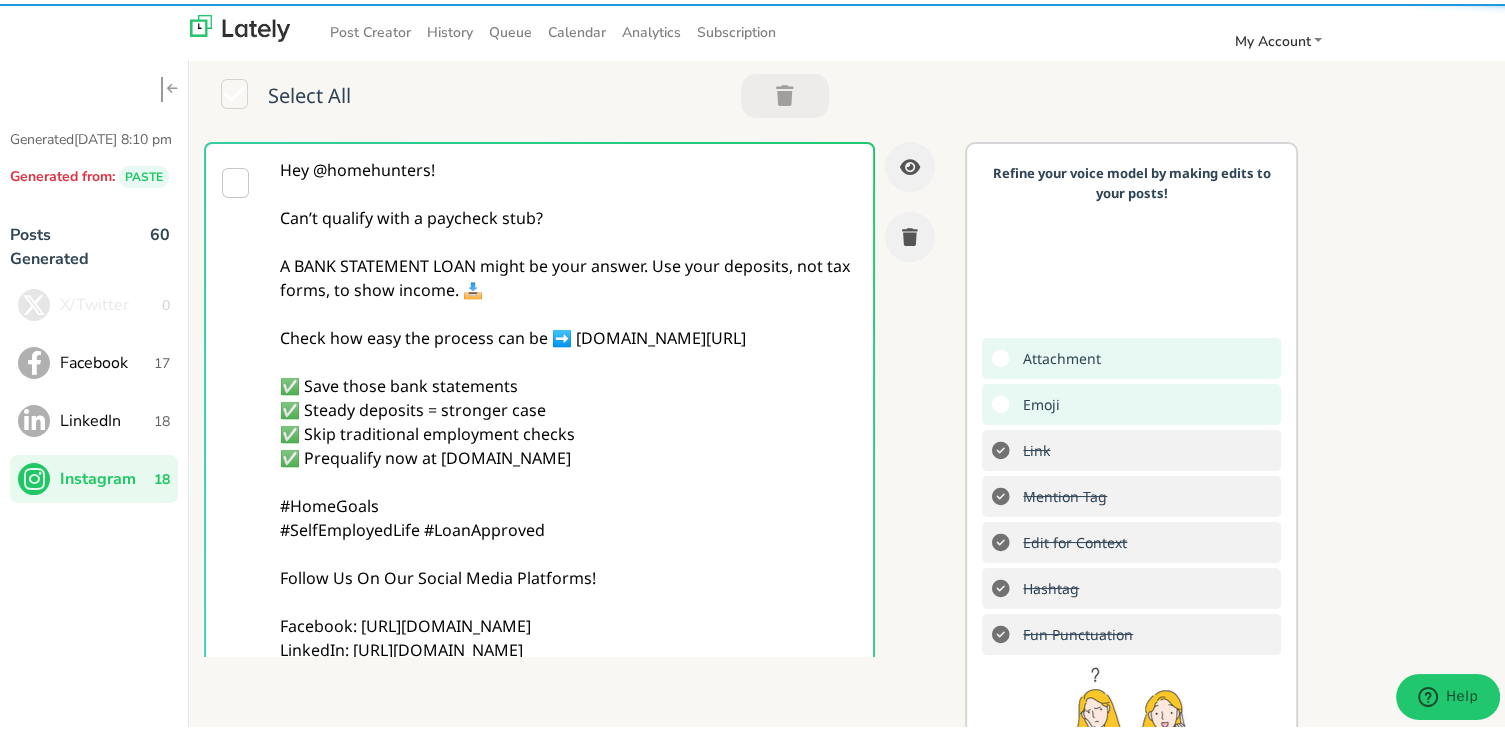 scroll, scrollTop: 51, scrollLeft: 0, axis: vertical 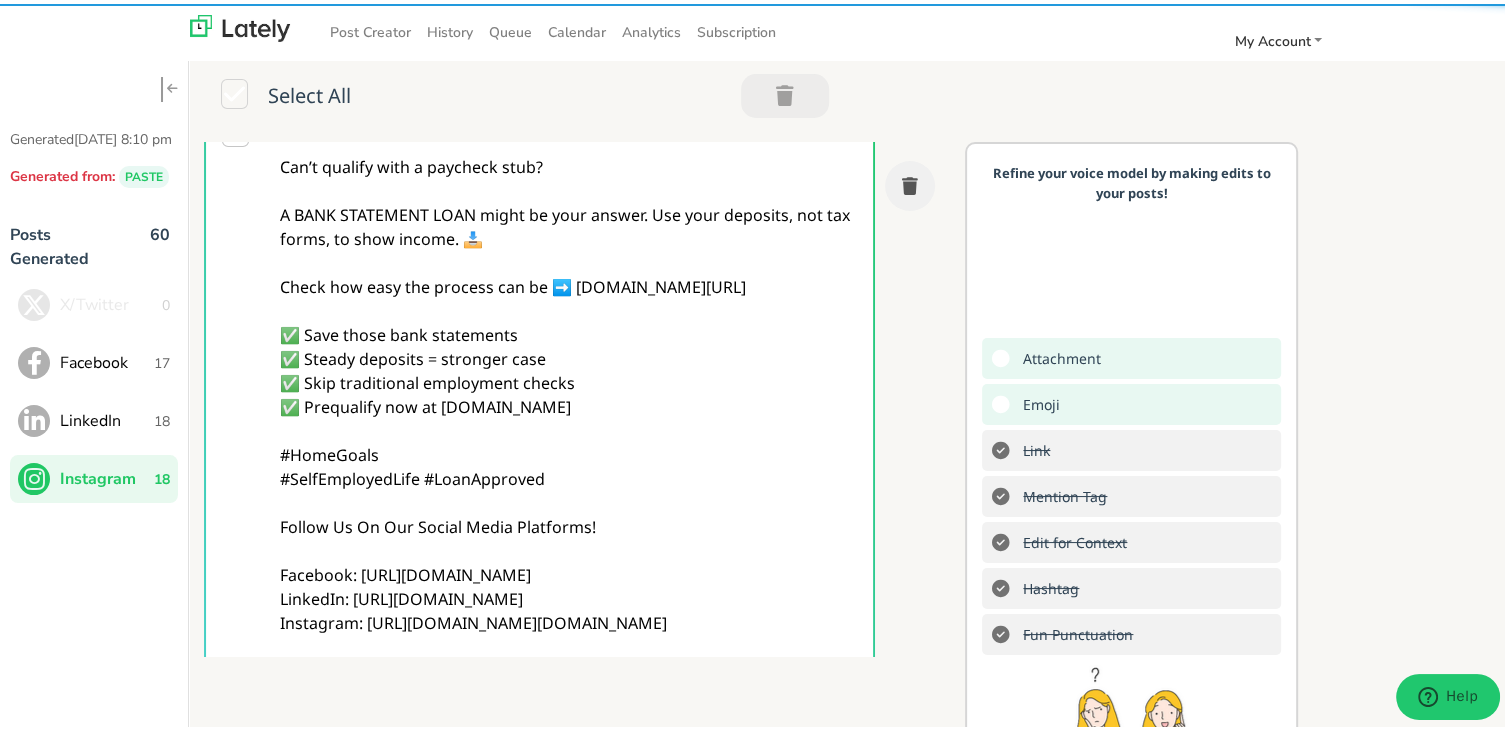 type on "Hey @homehunters!
Can’t qualify with a paycheck stub?
A BANK STATEMENT LOAN might be your answer. Use your deposits, not tax forms, to show income. 📥
Check how easy the process can be ➡️ [DOMAIN_NAME][URL]
✅ Save those bank statements
✅ Steady deposits = stronger case
✅ Skip traditional employment checks
✅ Prequalify now at [DOMAIN_NAME]
#HomeGoals
#SelfEmployedLife #LoanApproved
Follow Us On Our Social Media Platforms!
Facebook: [URL][DOMAIN_NAME]
LinkedIn: [URL][DOMAIN_NAME]
Instagram: [URL][DOMAIN_NAME][DOMAIN_NAME]" 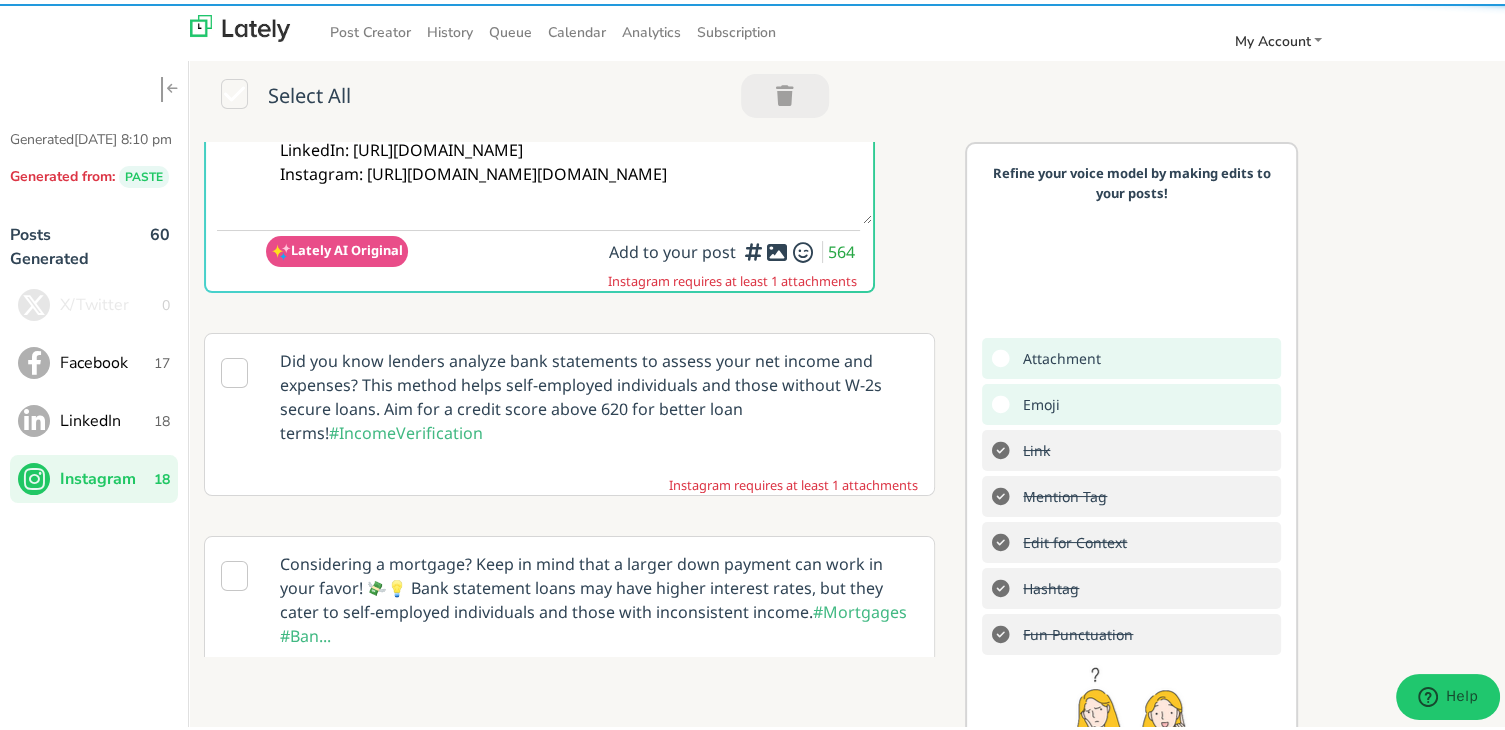 click at bounding box center [753, 251] 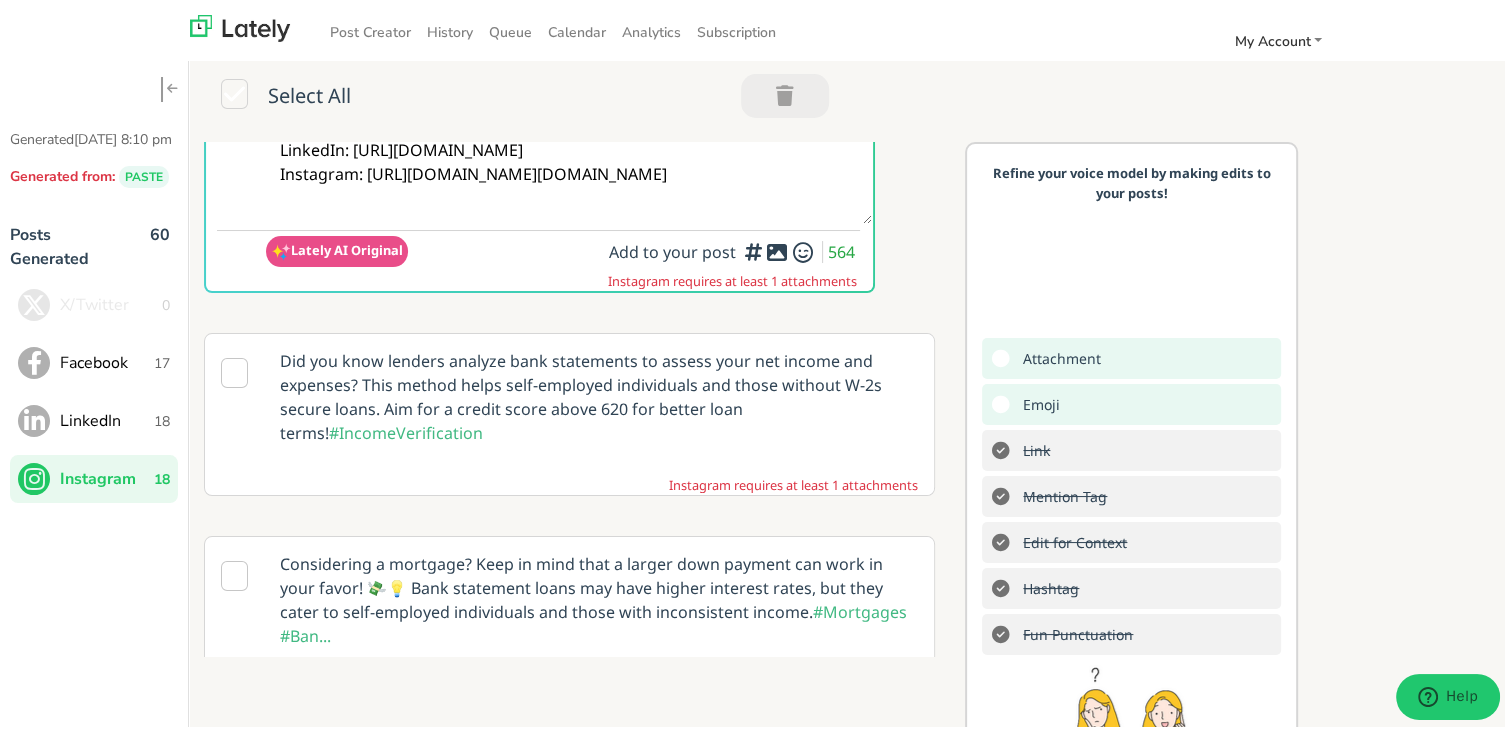 click on "Facebook" at bounding box center [107, 359] 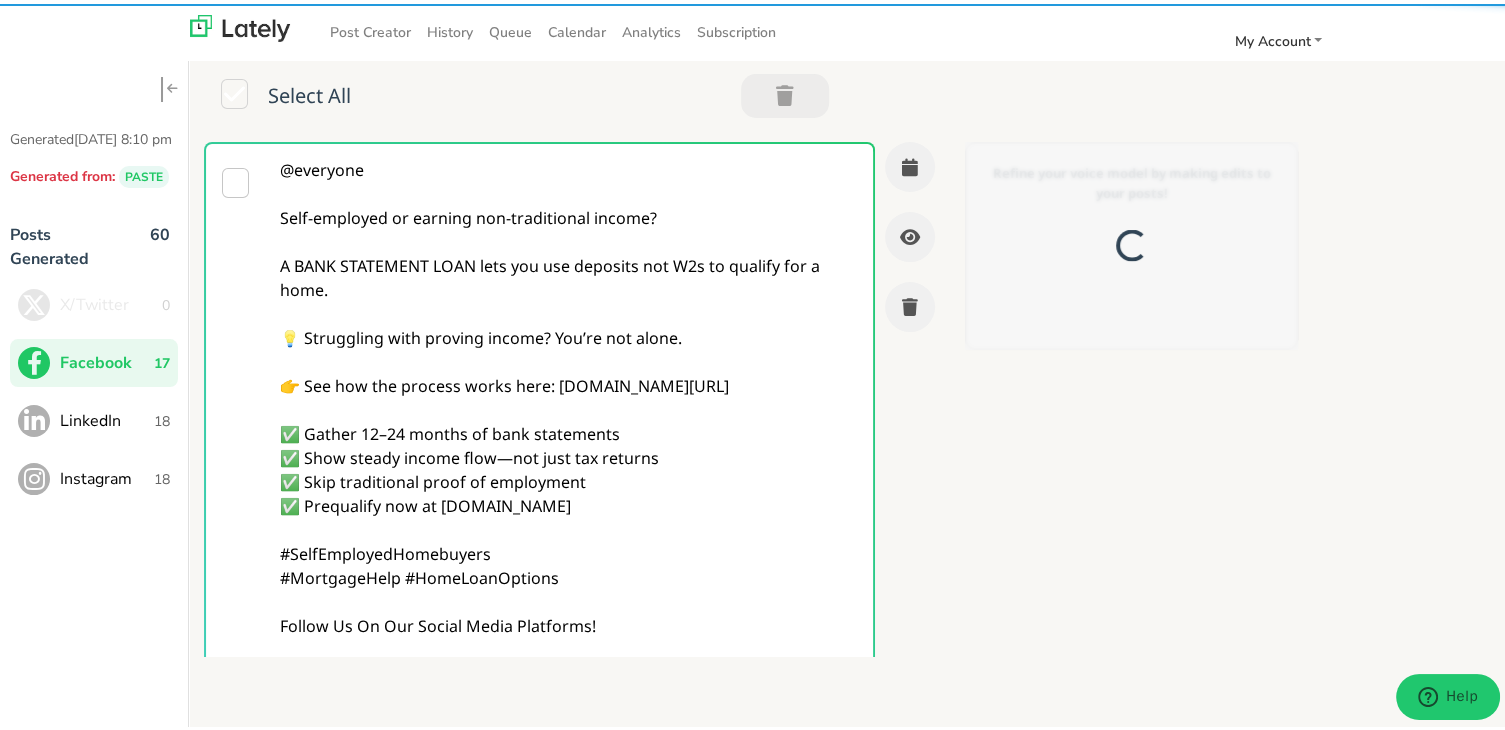scroll, scrollTop: 0, scrollLeft: 0, axis: both 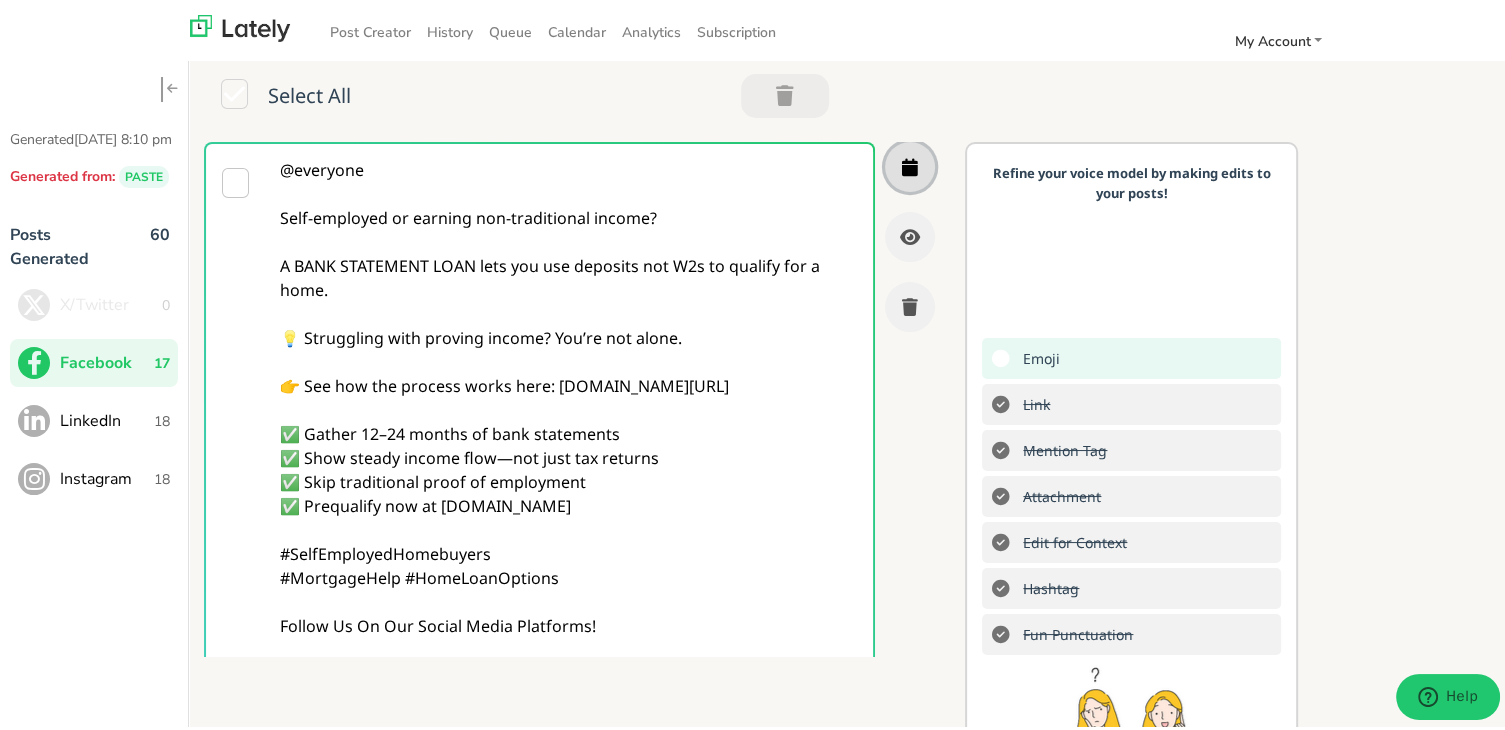 click at bounding box center (910, 163) 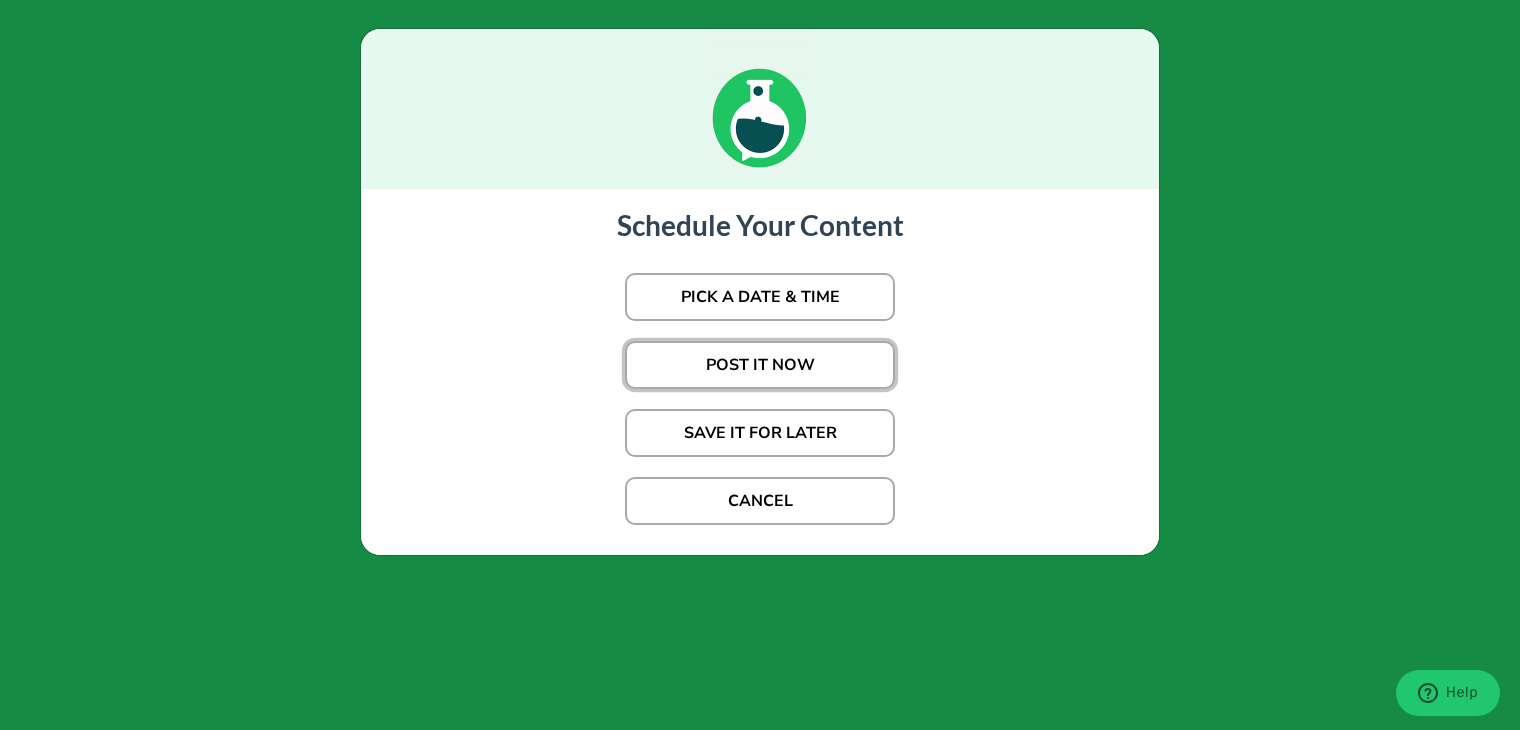 click on "POST IT NOW" at bounding box center [760, 365] 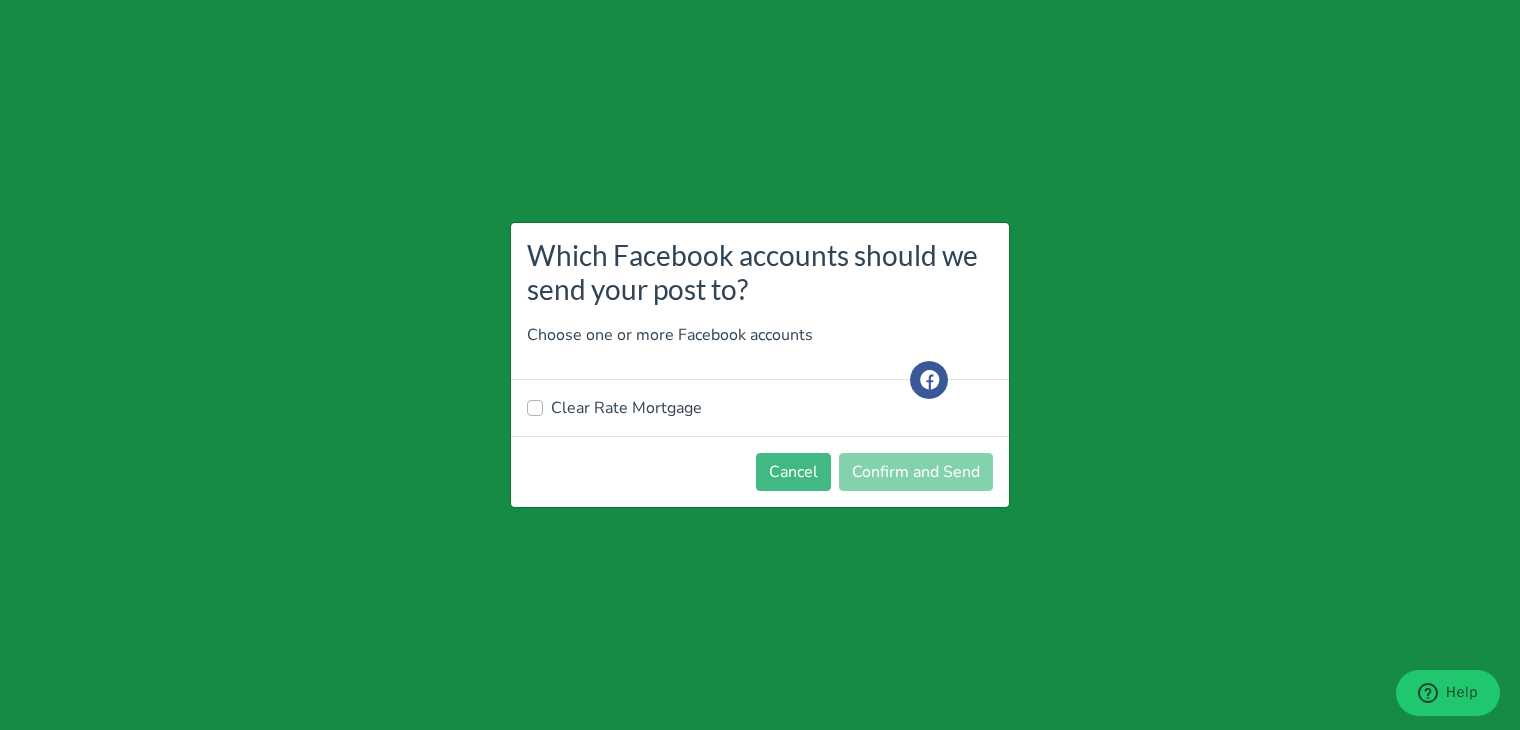 click on "Clear Rate Mortgage" at bounding box center [626, 408] 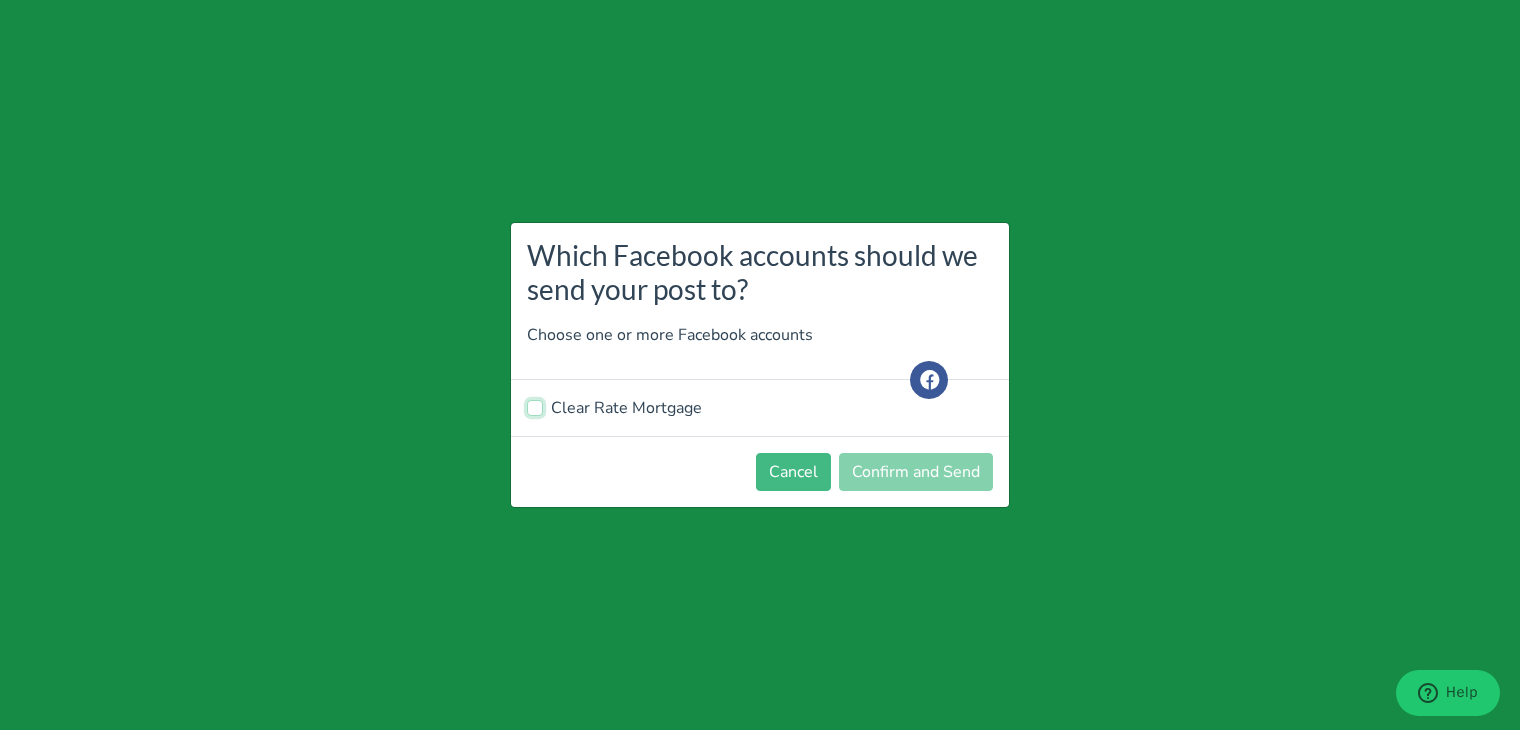 click on "Clear Rate Mortgage" at bounding box center (535, 406) 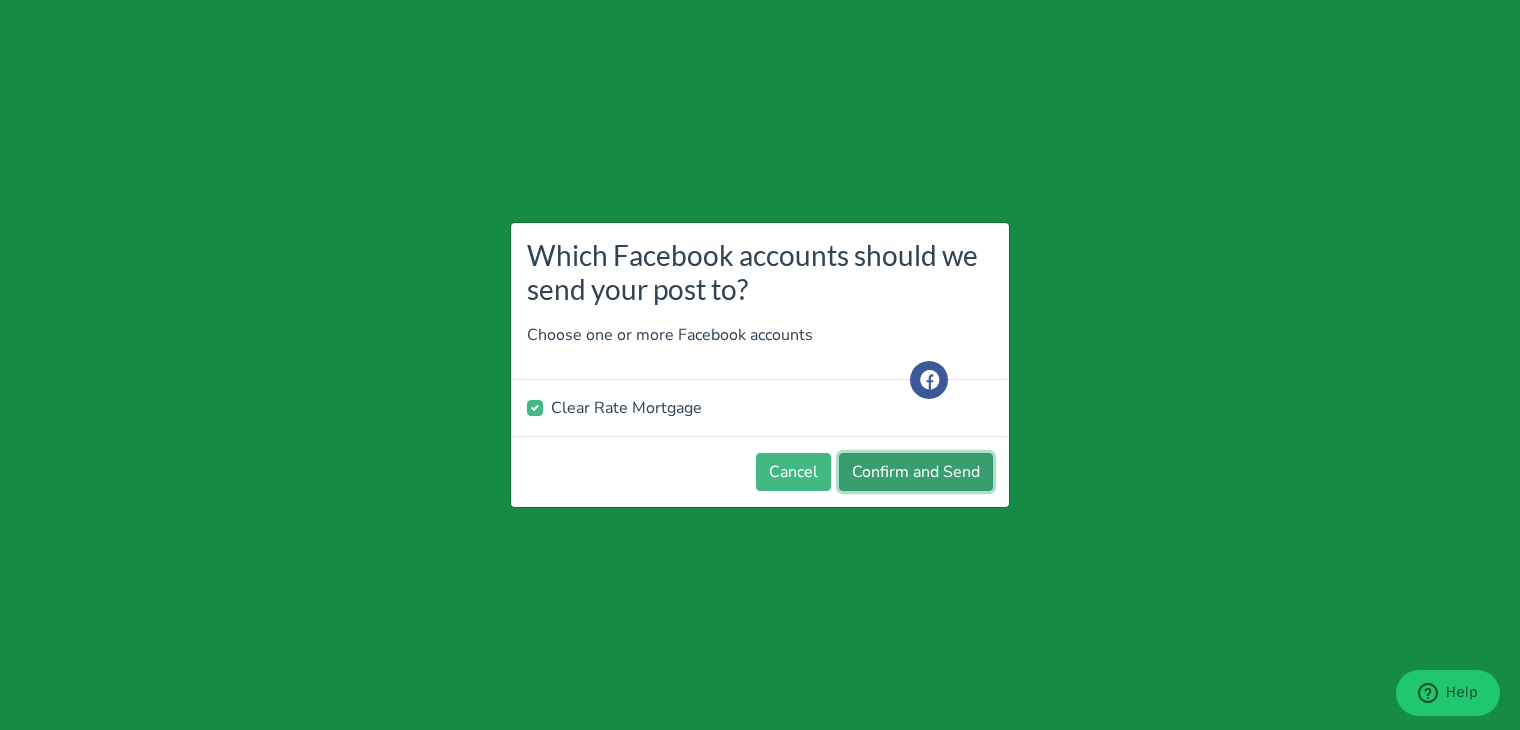 click on "Confirm and Send" at bounding box center (916, 472) 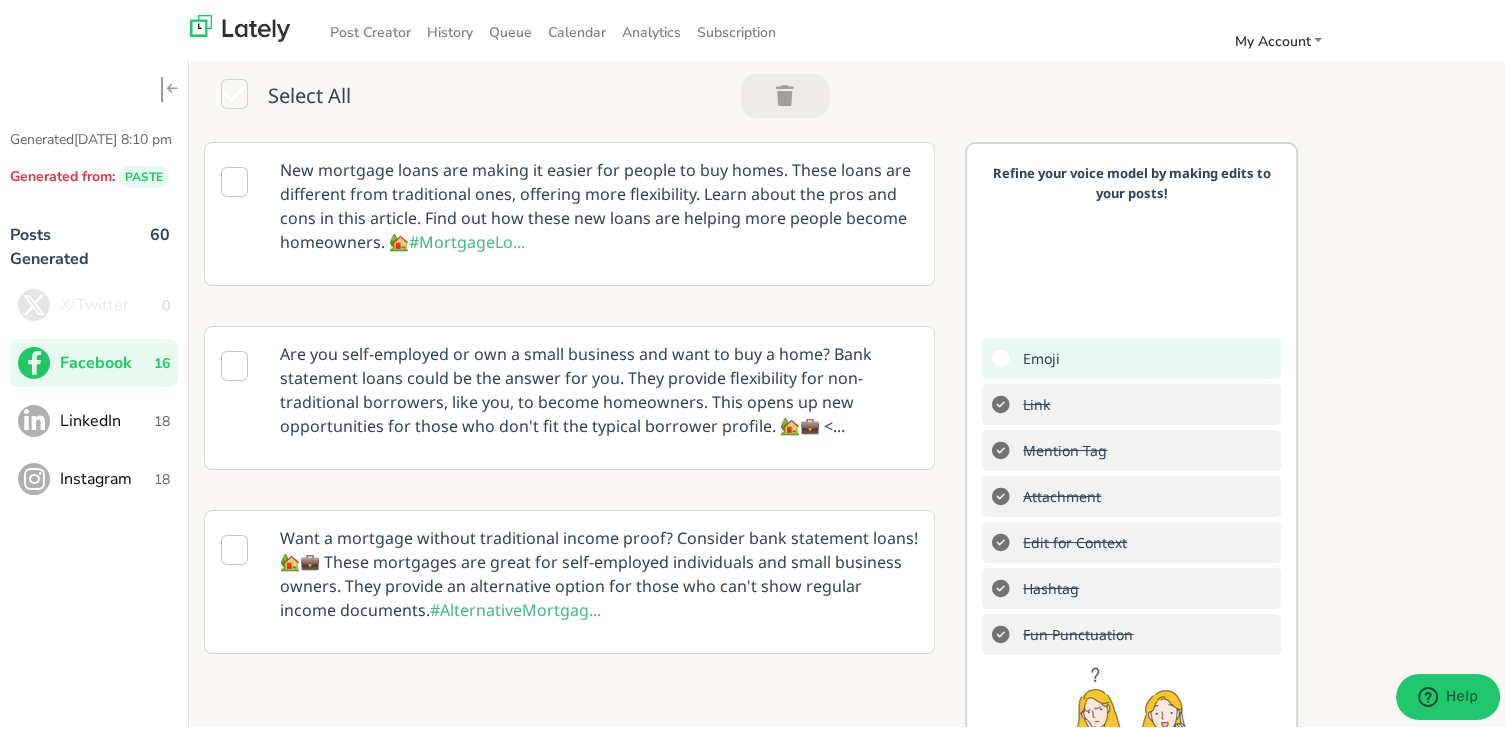 click on "Instagram 18" at bounding box center (94, 475) 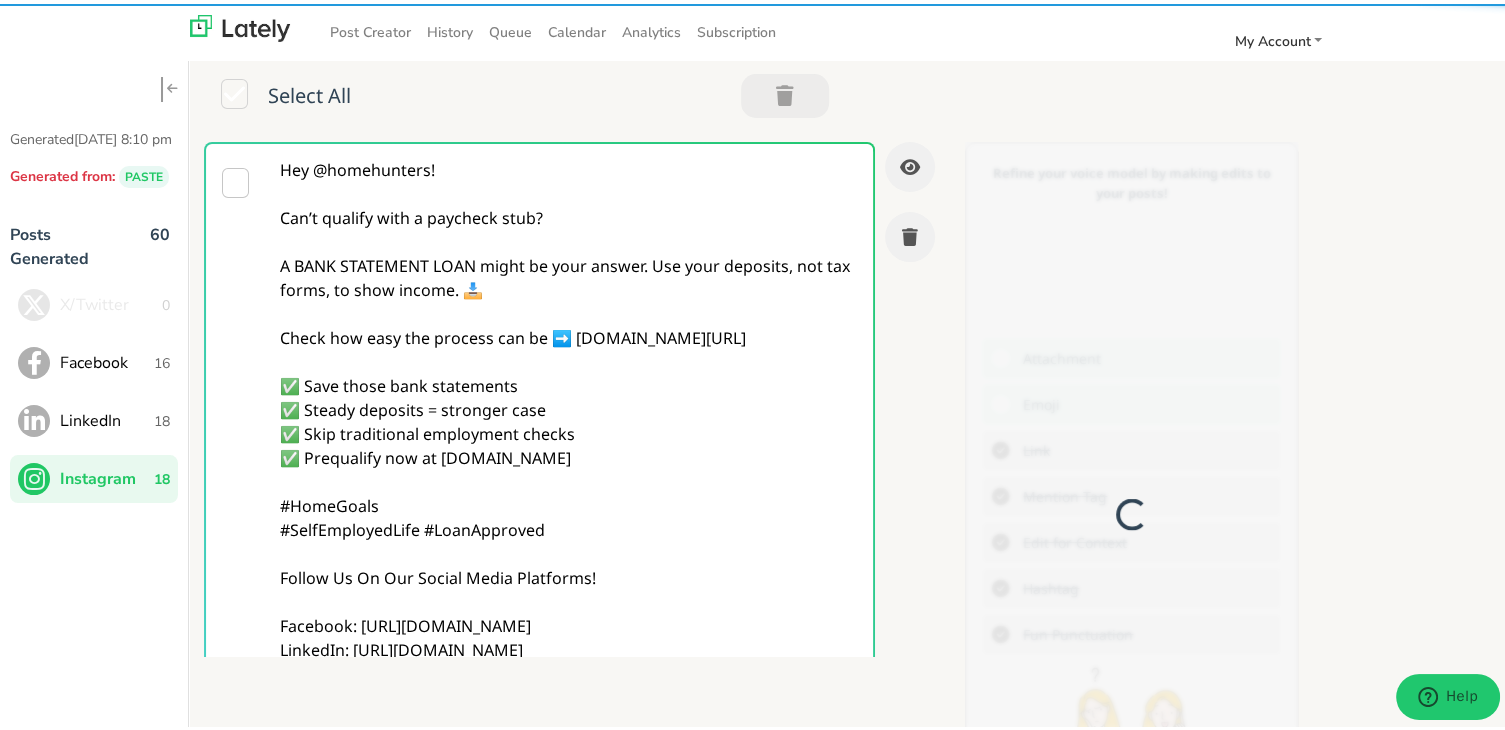 scroll, scrollTop: 0, scrollLeft: 0, axis: both 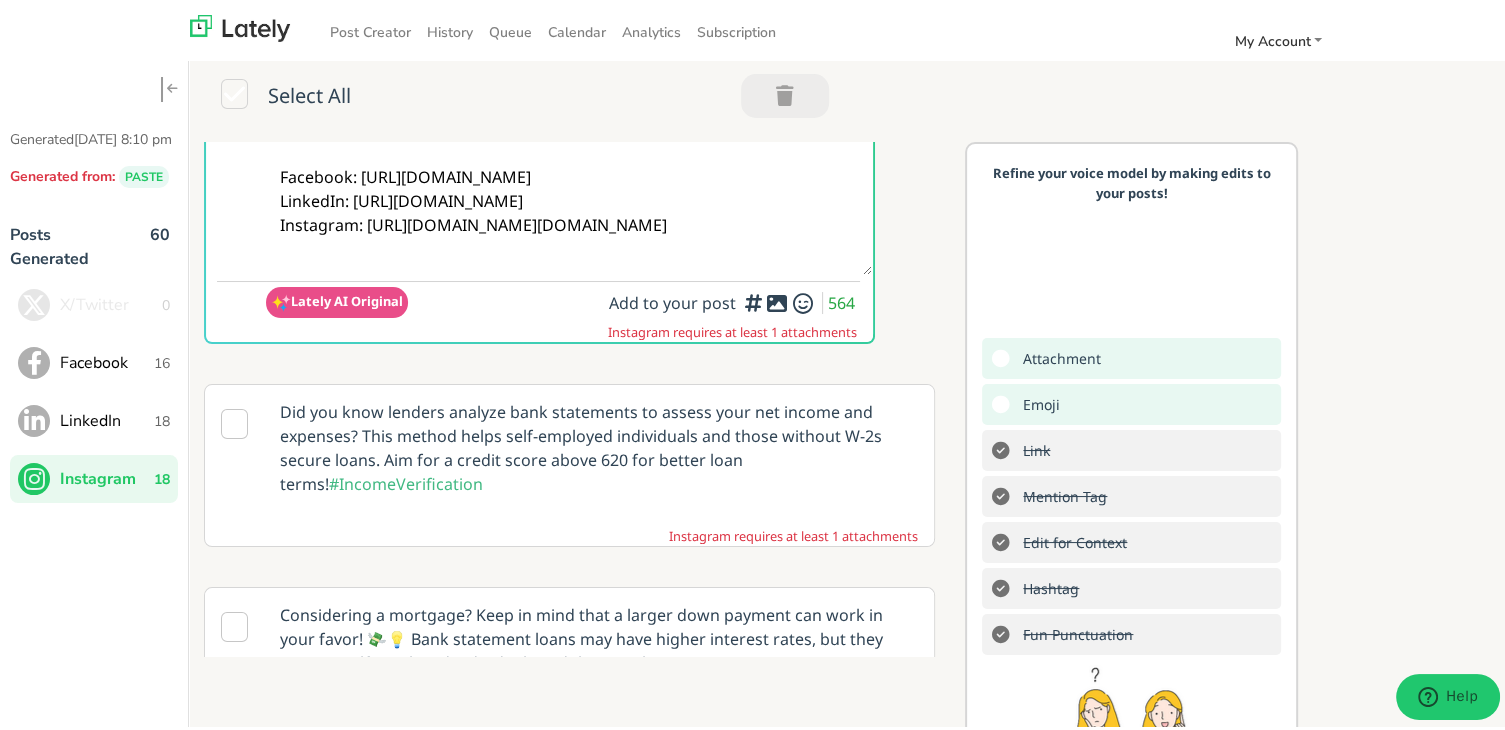 click at bounding box center (777, 299) 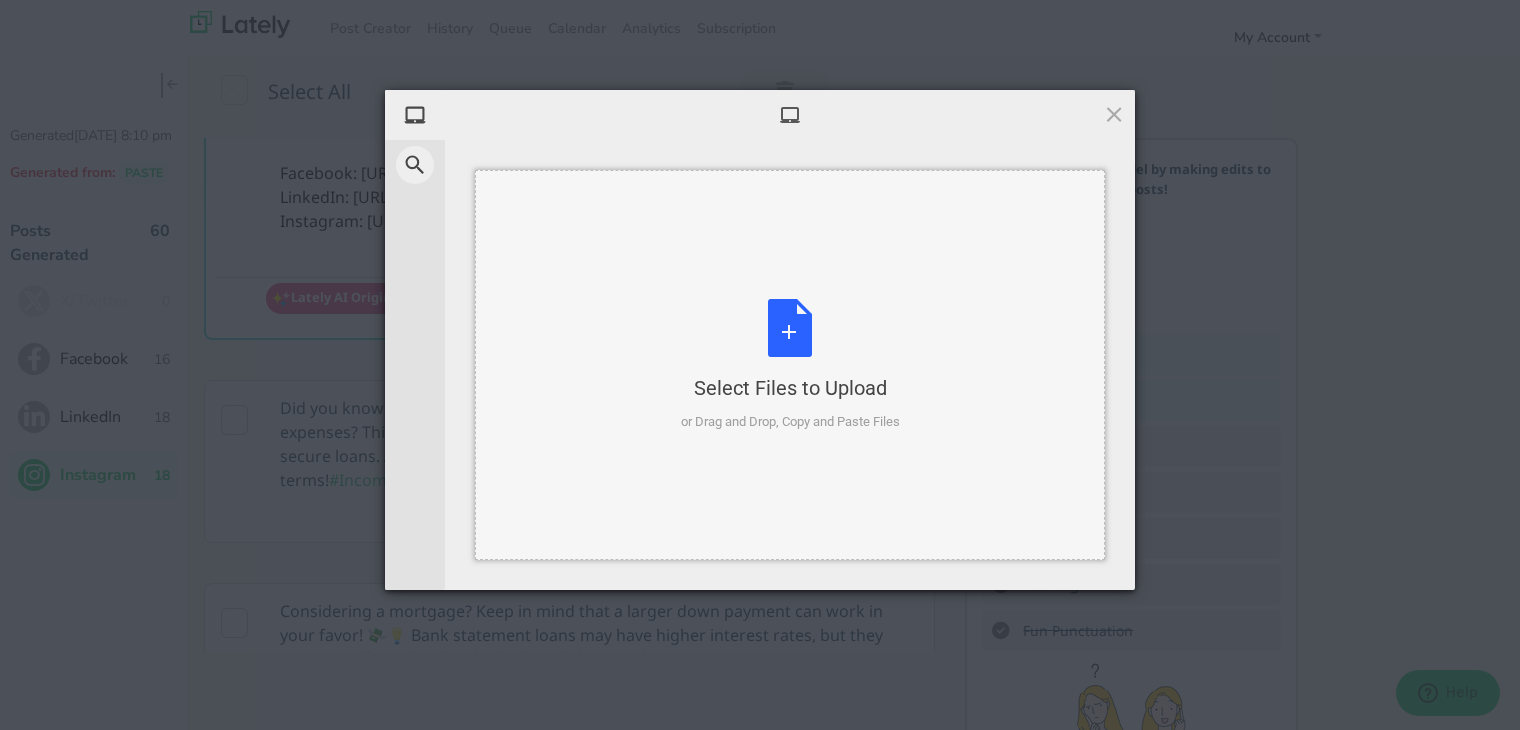 click on "Select Files to Upload" at bounding box center [790, 388] 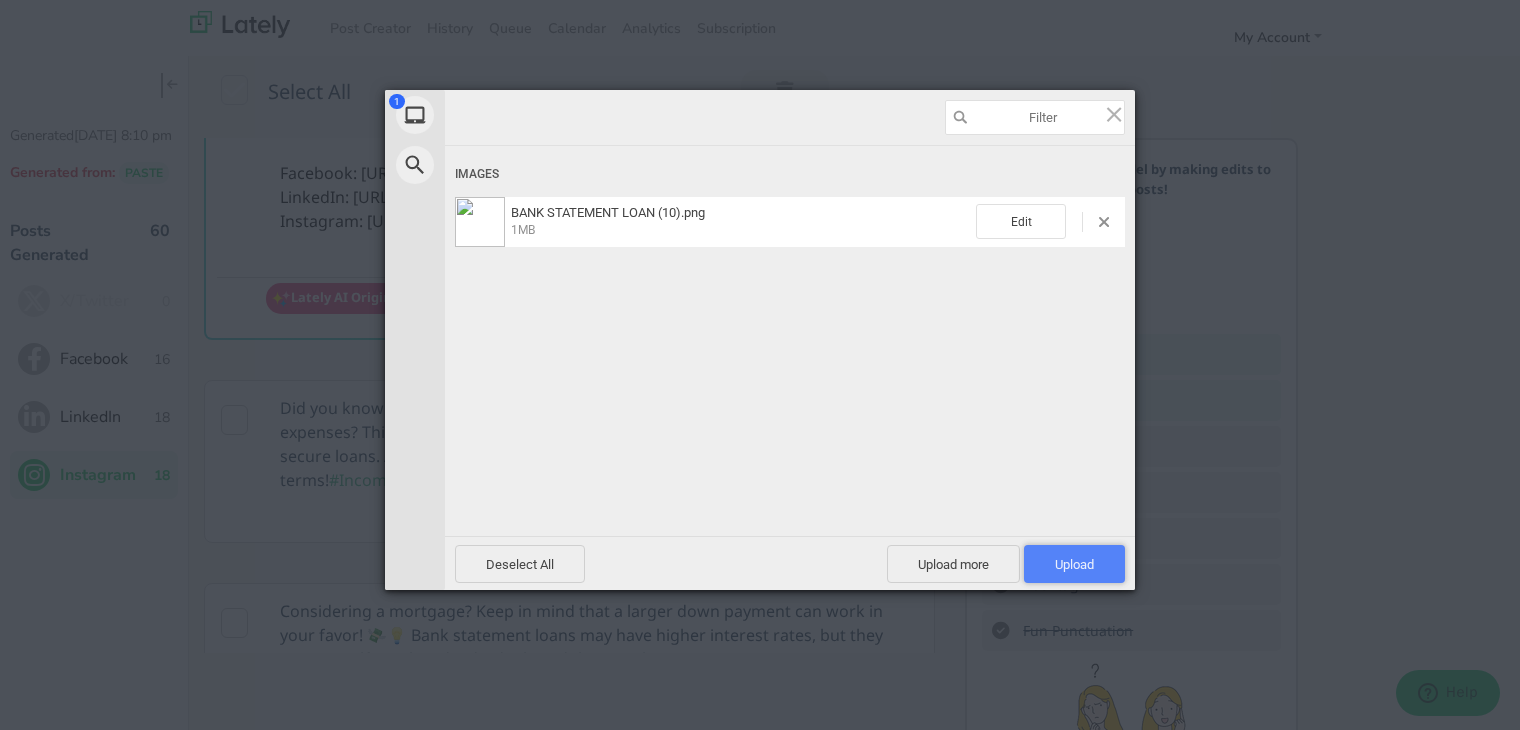 click on "Upload
1" at bounding box center [1074, 564] 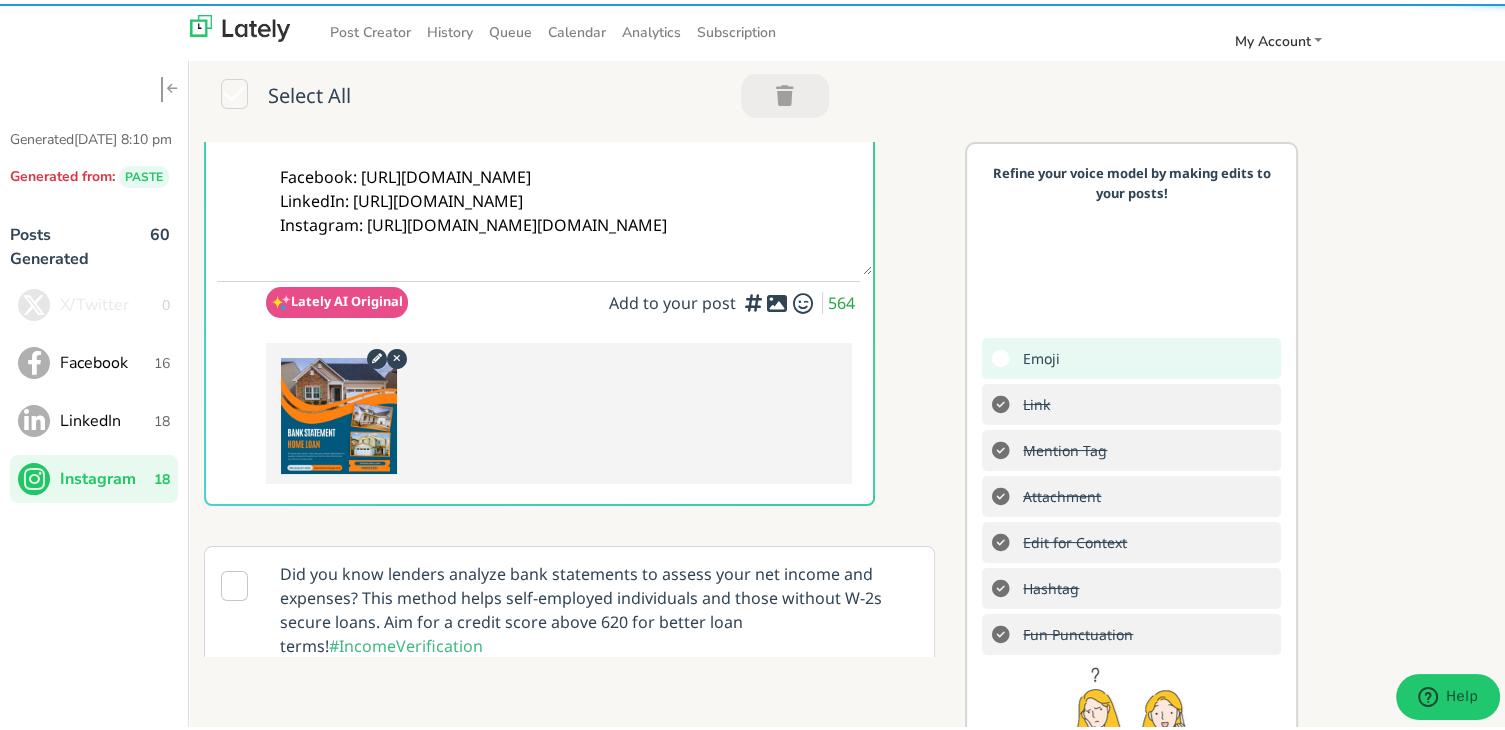 scroll, scrollTop: 0, scrollLeft: 0, axis: both 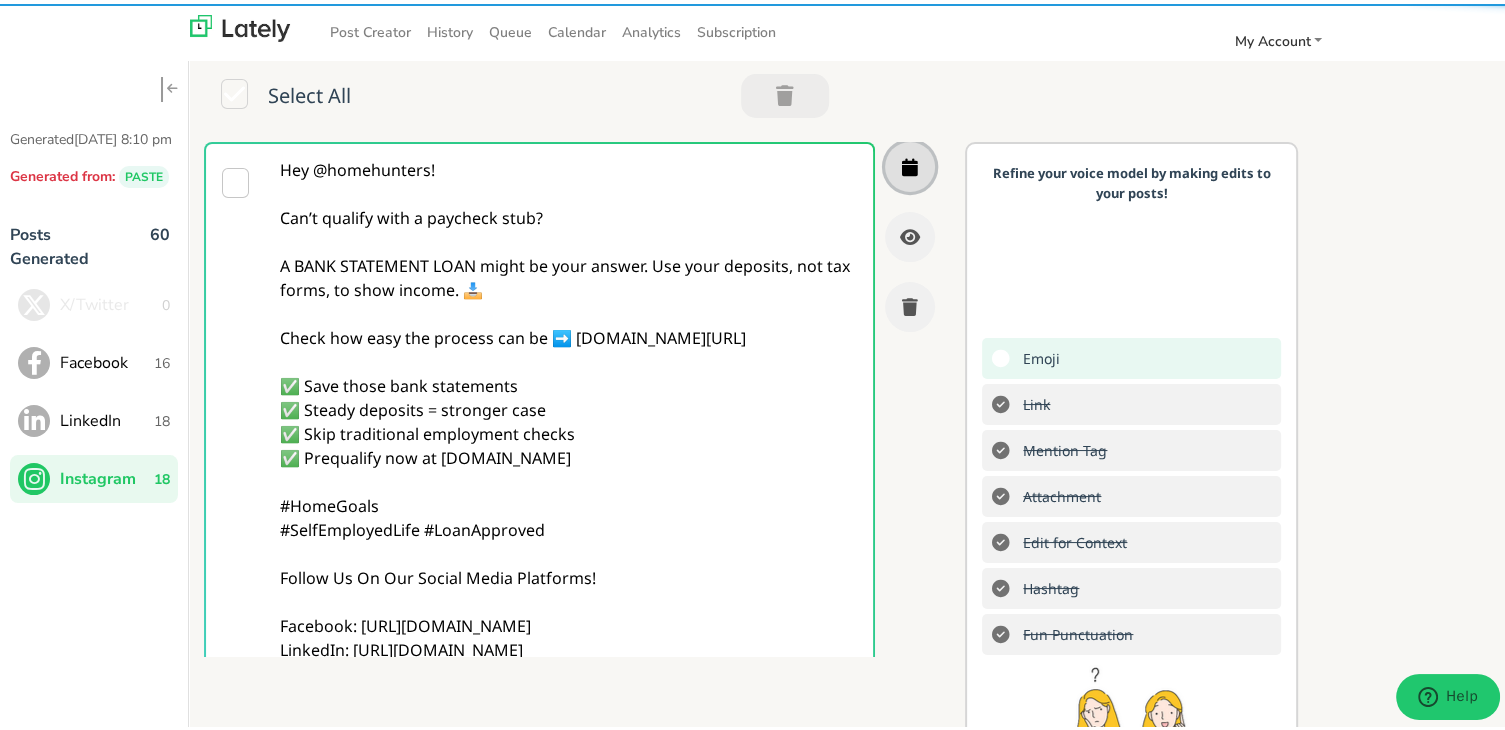 click at bounding box center (910, 163) 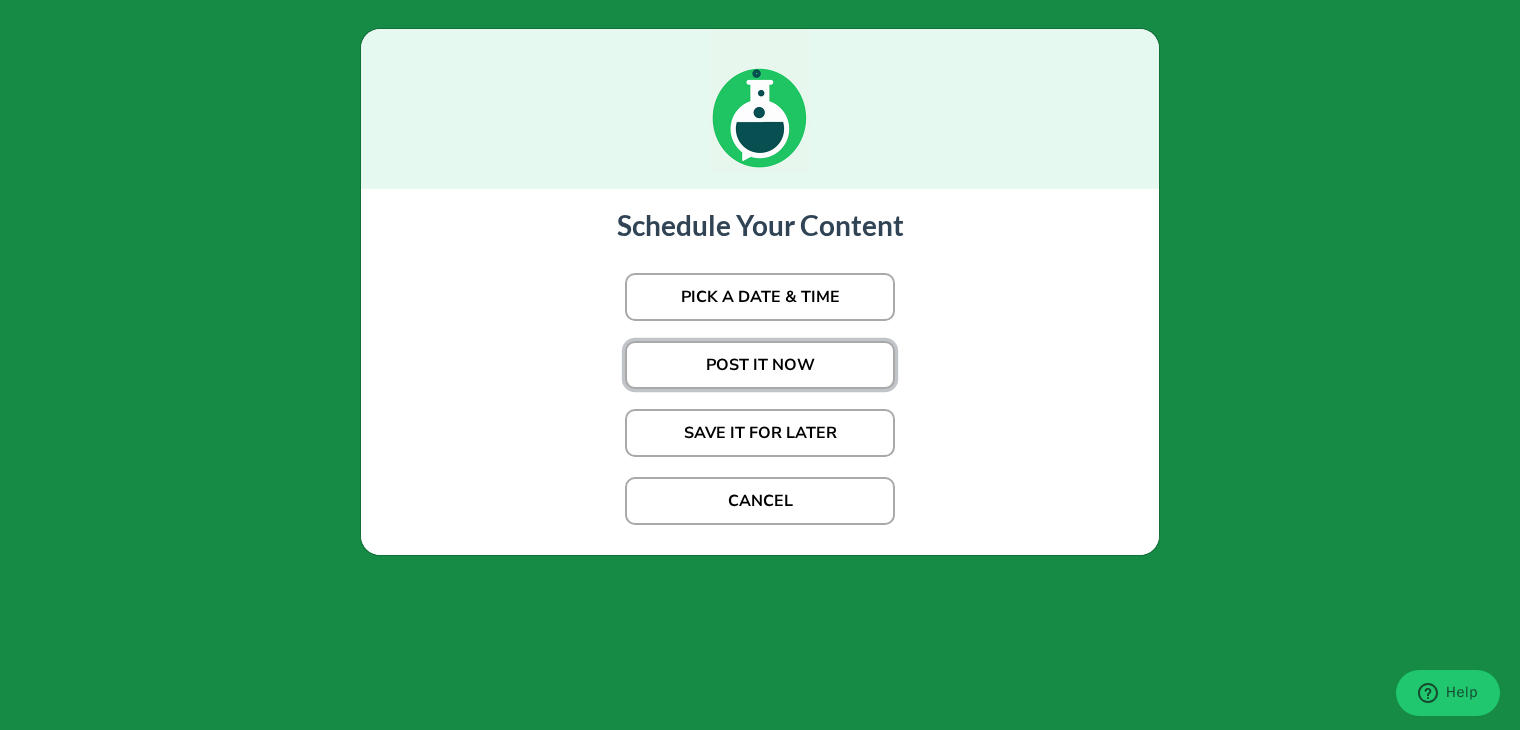 click on "POST IT NOW" at bounding box center (760, 365) 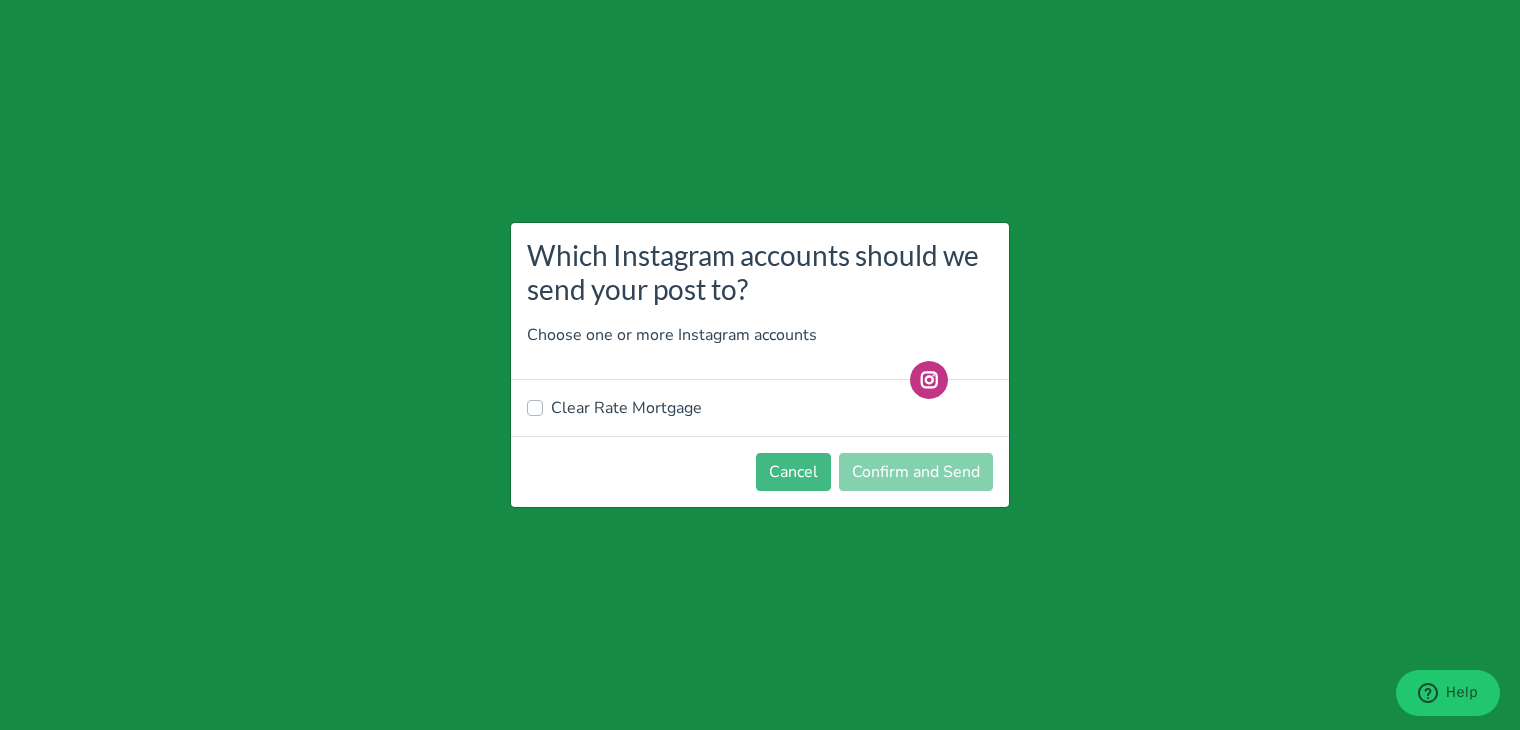click on "Clear Rate Mortgage" at bounding box center (626, 408) 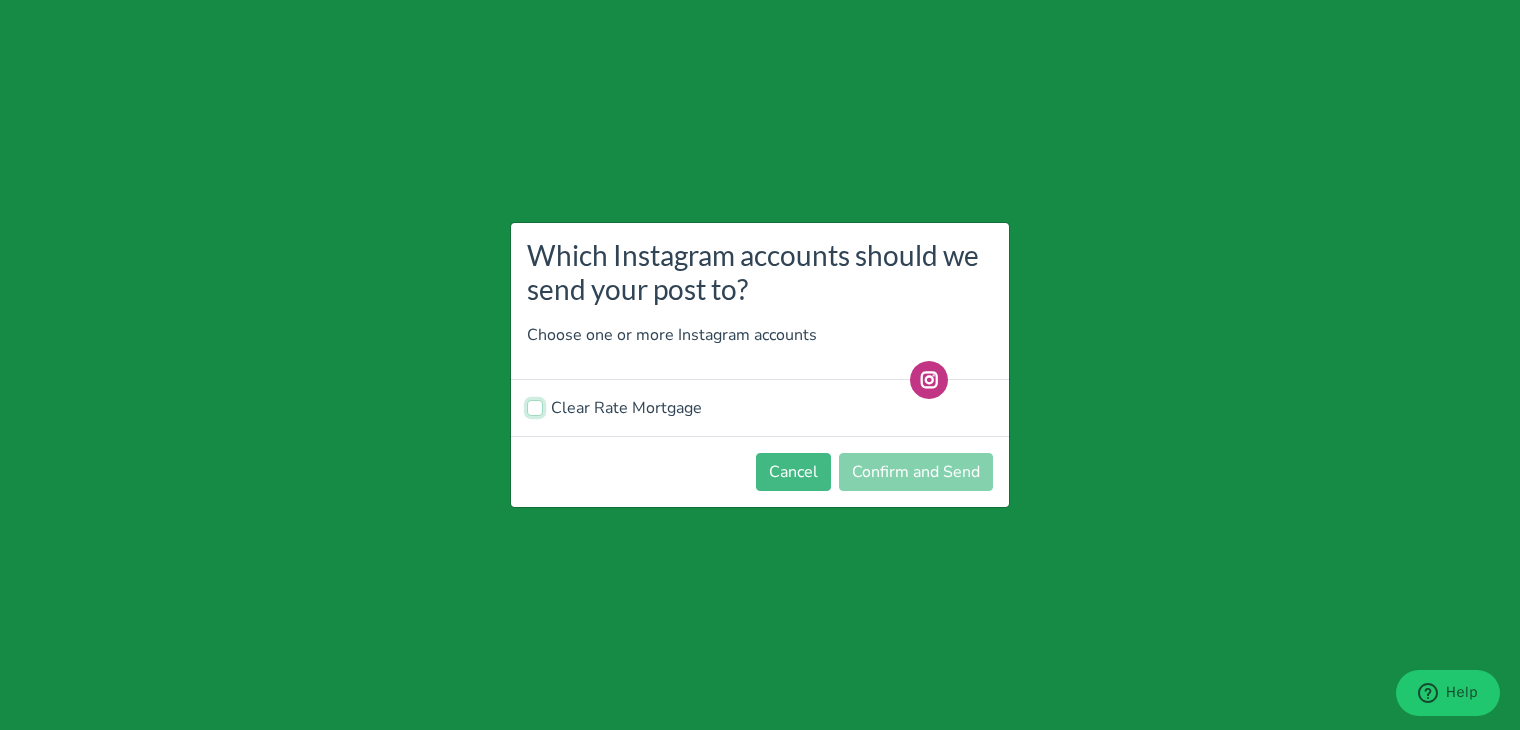 click on "Clear Rate Mortgage" at bounding box center [535, 406] 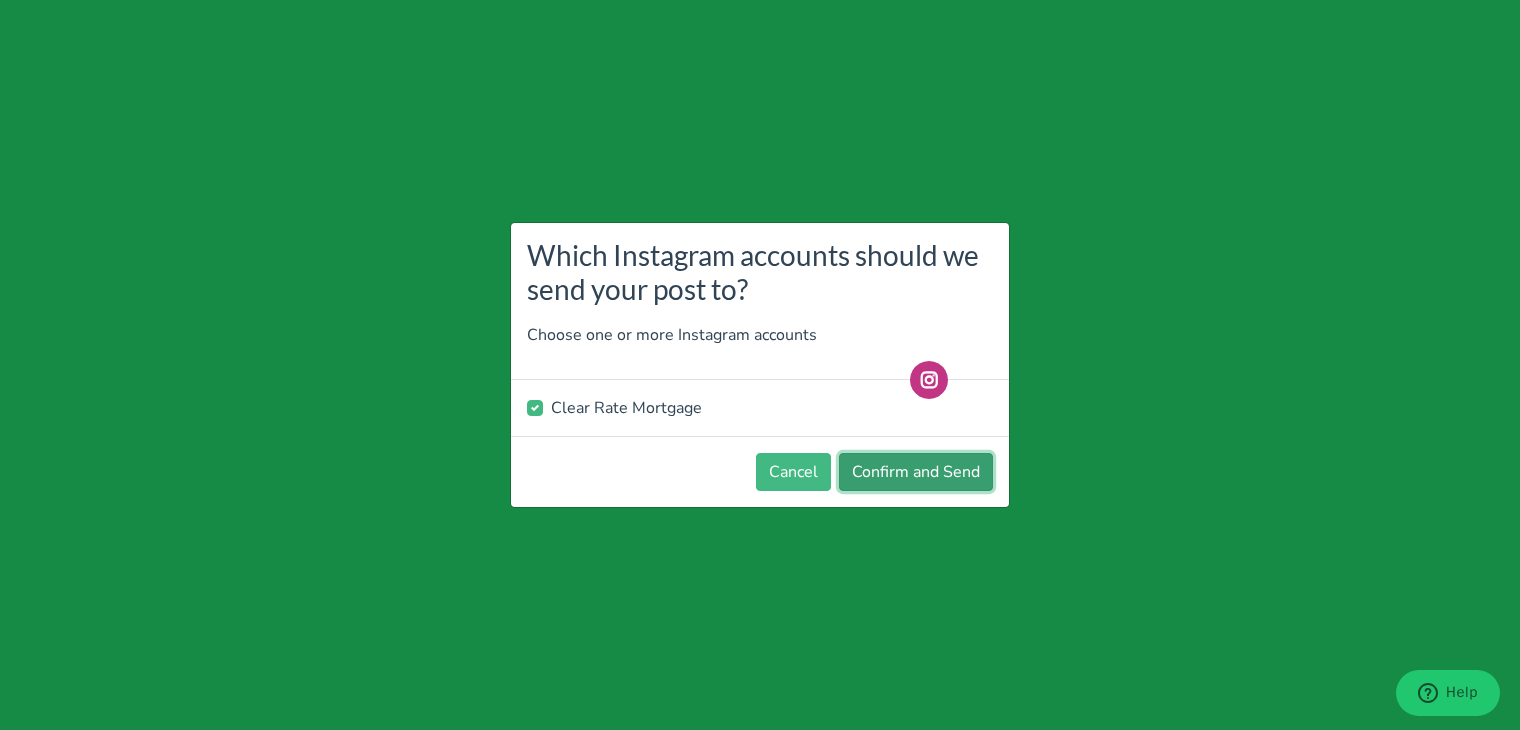 click on "Confirm and Send" at bounding box center [916, 472] 